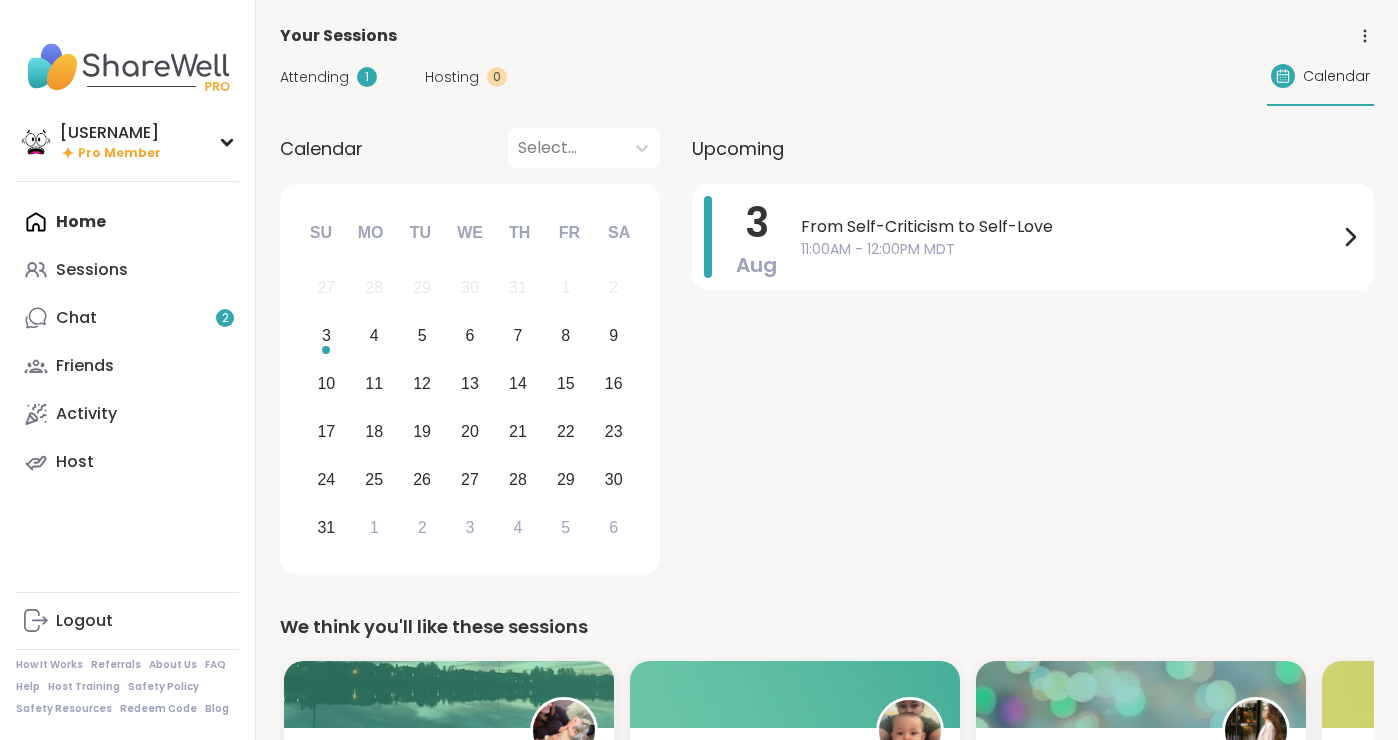 scroll, scrollTop: 2000, scrollLeft: 0, axis: vertical 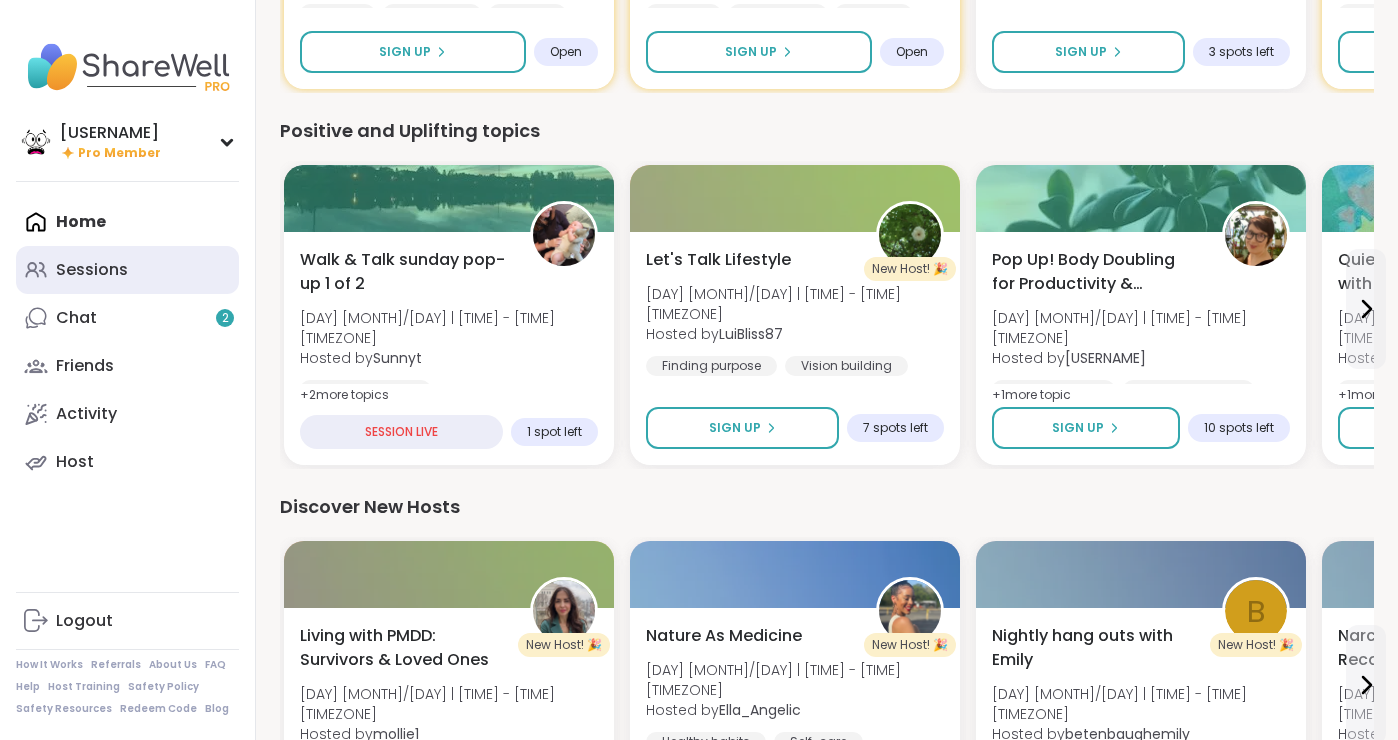 click on "Sessions" at bounding box center (92, 270) 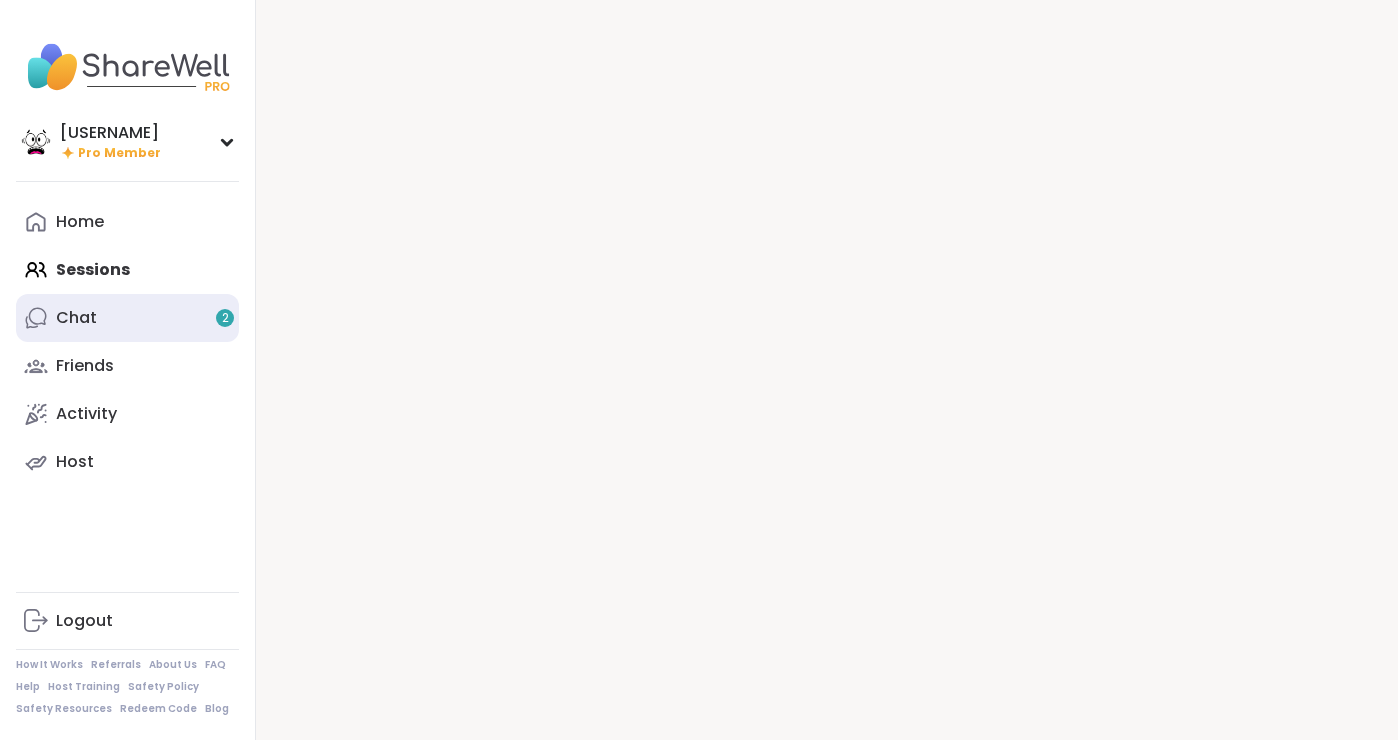 scroll, scrollTop: 0, scrollLeft: 0, axis: both 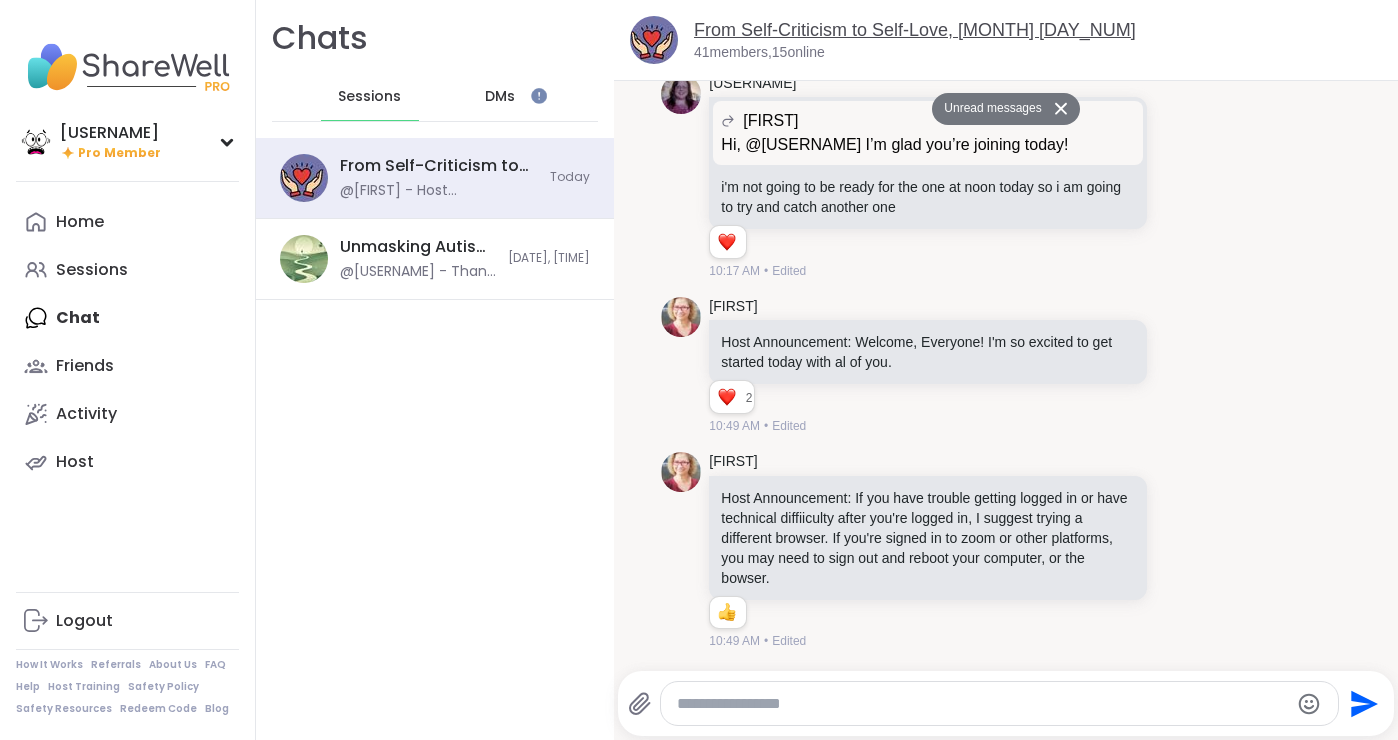 click on "From Self-Criticism to Self-Love, [MONTH] [DAY_NUM]" at bounding box center (915, 30) 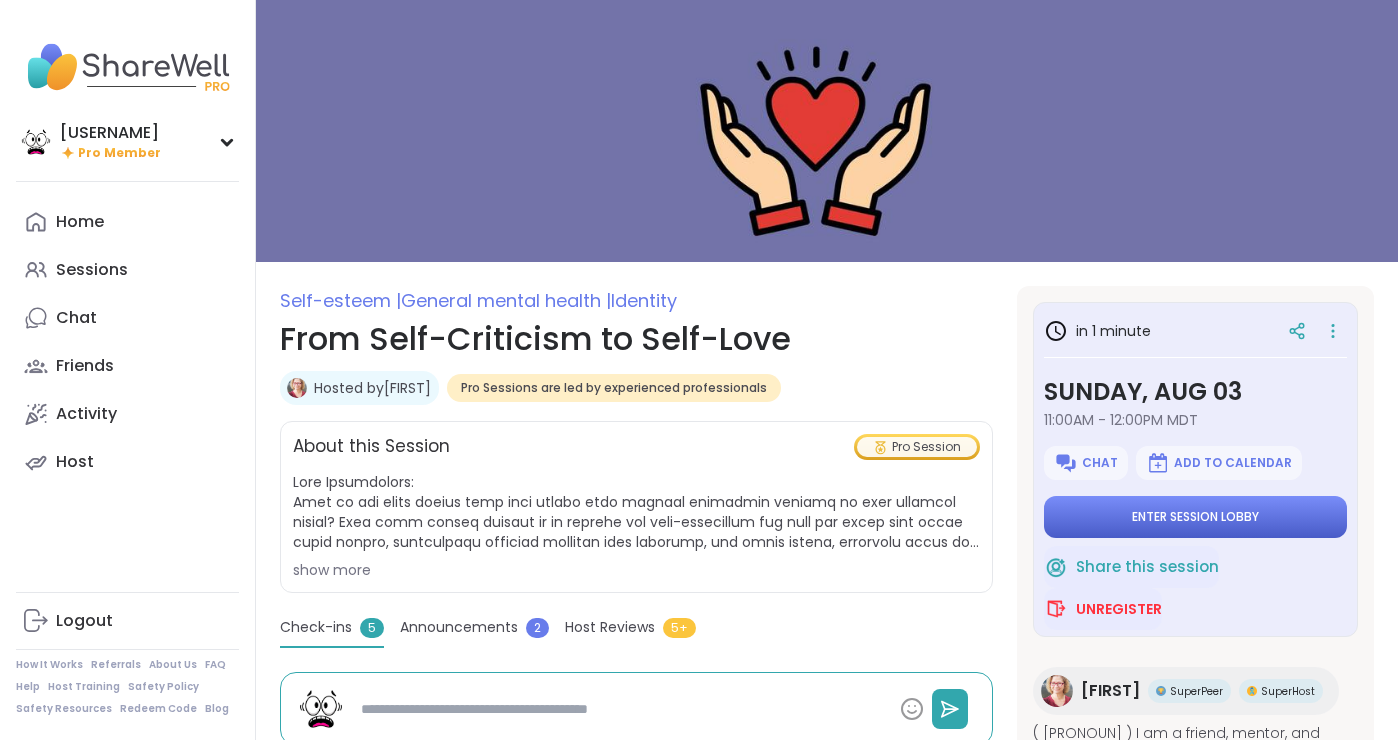 click on "Enter session lobby" at bounding box center (1195, 517) 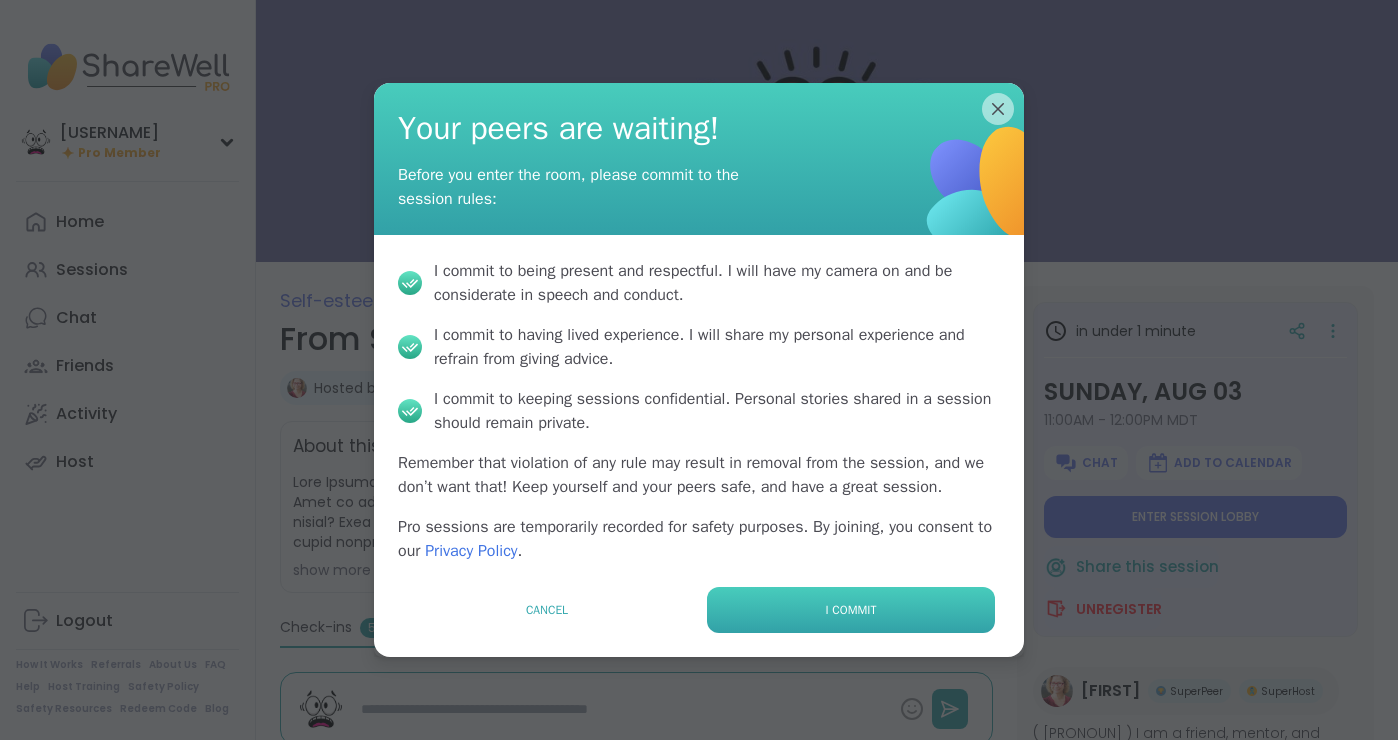 click on "I commit" at bounding box center [851, 610] 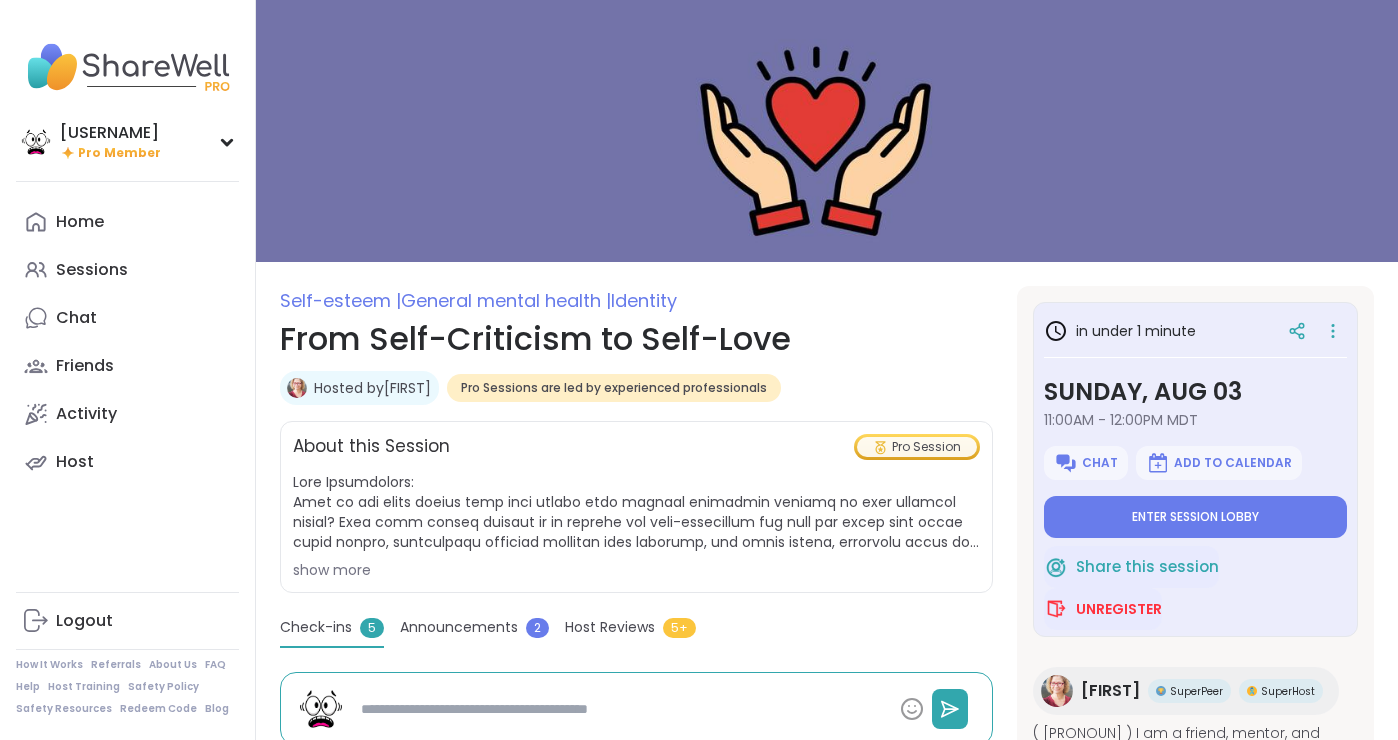 type on "*" 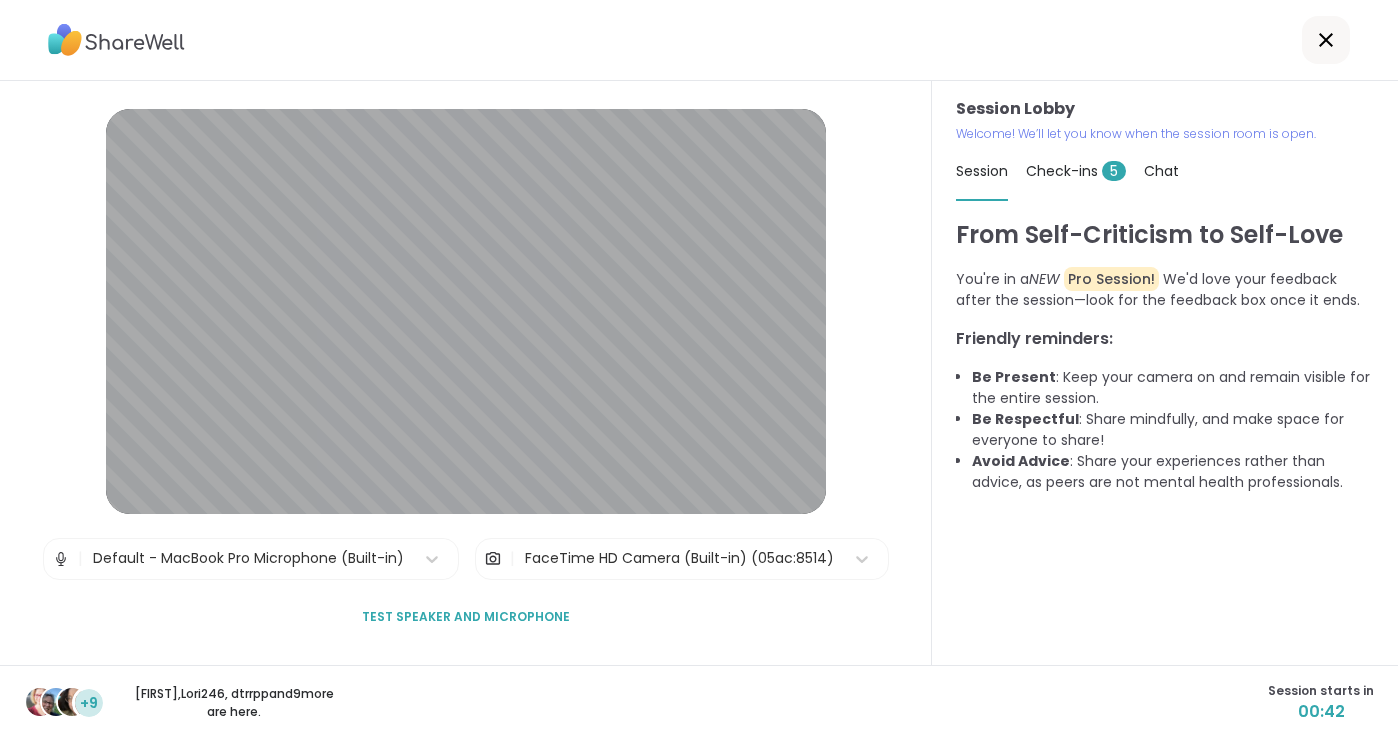 click on "Default - MacBook Pro Microphone (Built-in)" at bounding box center (248, 559) 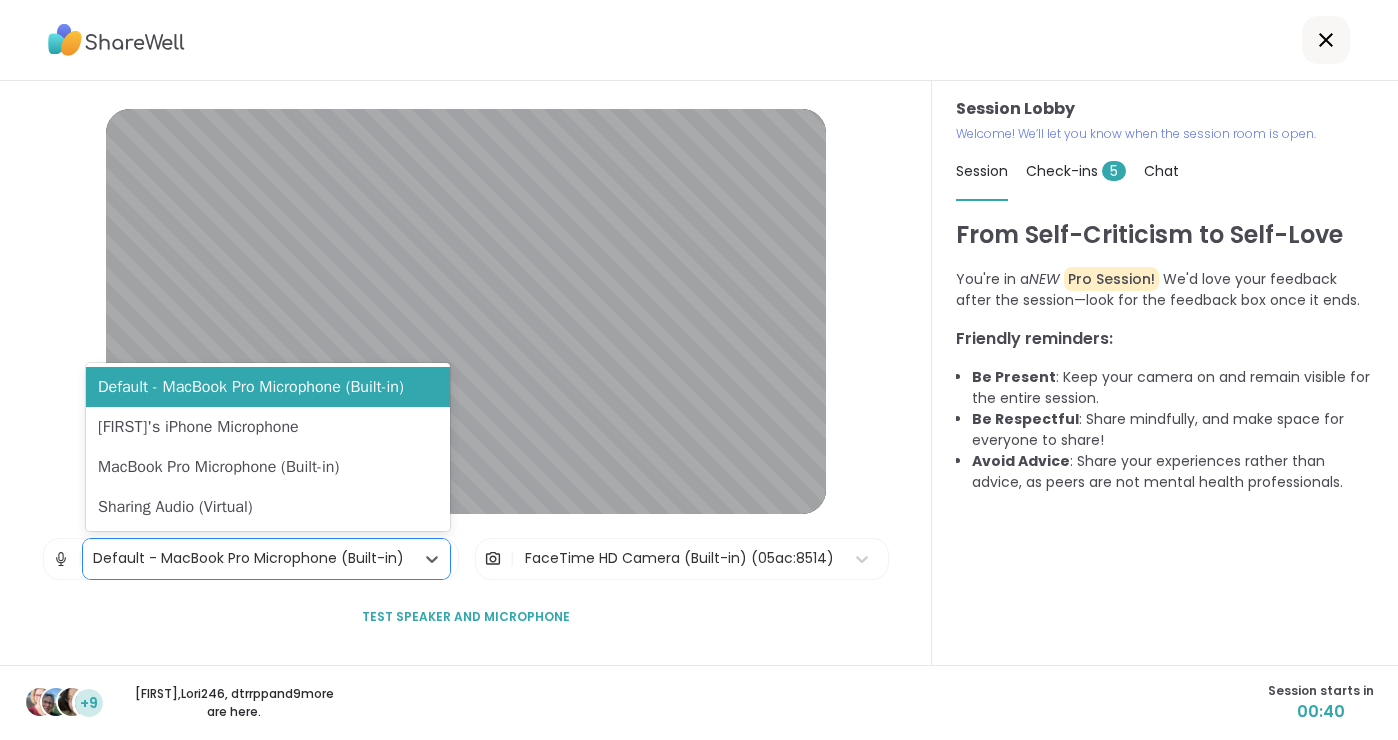 click on "Session Lobby | Sharing Audio (Virtual), 4 of 4. 4 results available. Use Up and Down to choose options, press Enter to select the currently focused option, press Escape to exit the menu, press Tab to select the option and exit the menu. Default - MacBook Pro Microphone (Built-in) | FaceTime HD Camera (Built-in) ([ID]) Test speaker and microphone" at bounding box center (466, 373) 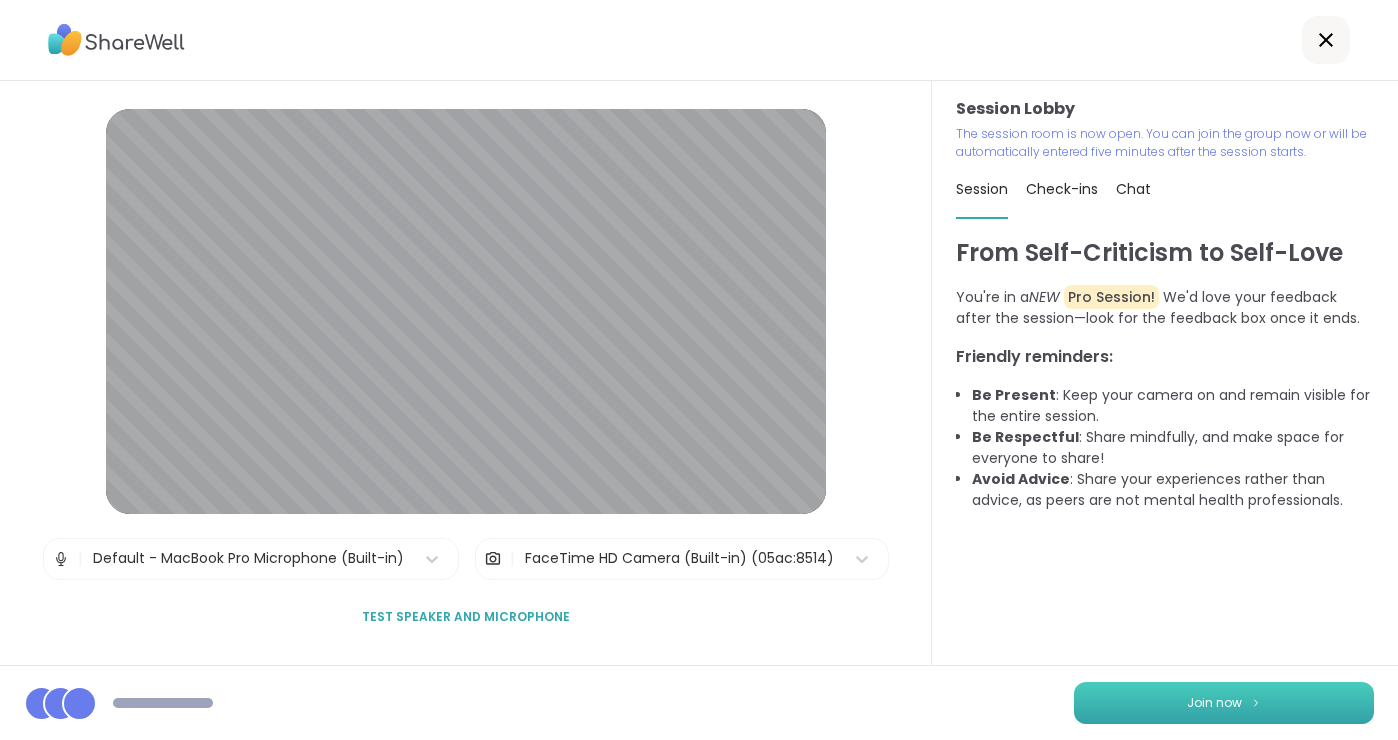 click on "Join now" at bounding box center (1224, 703) 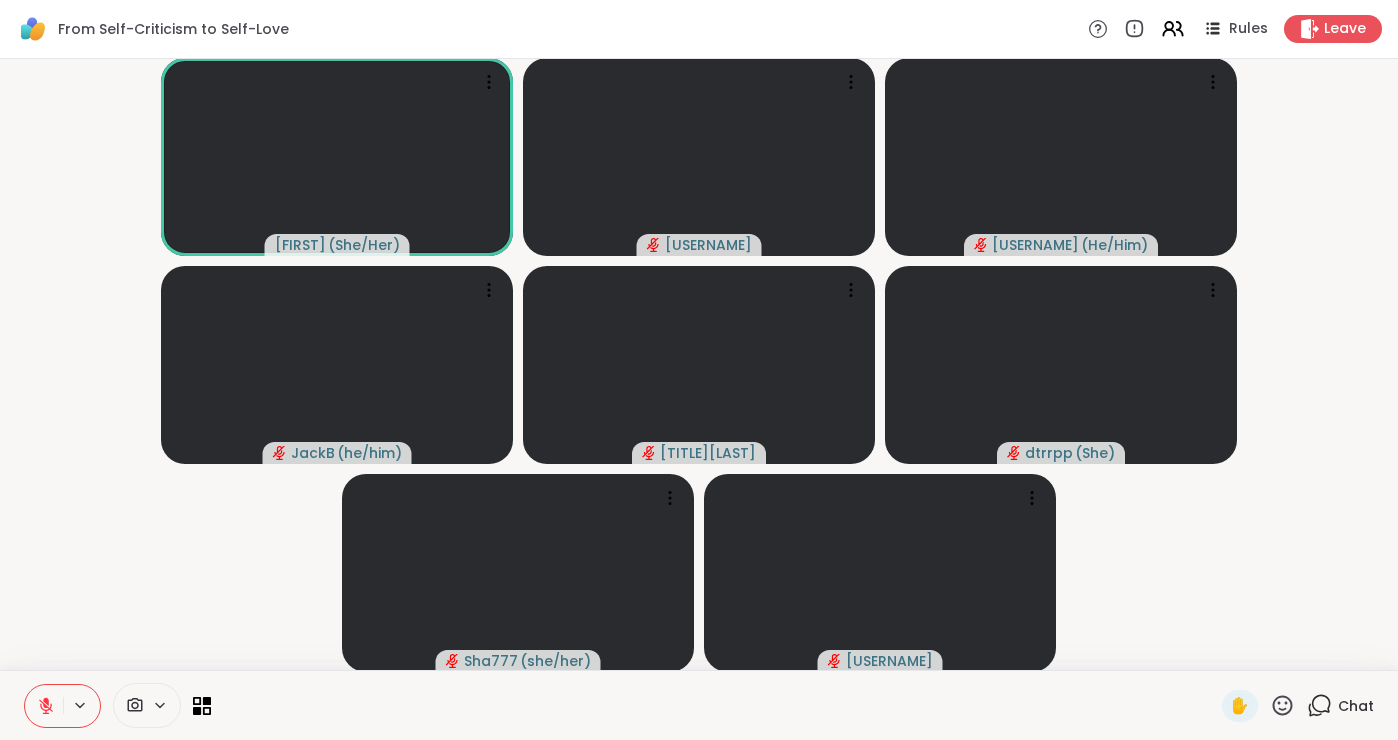 click at bounding box center [133, 705] 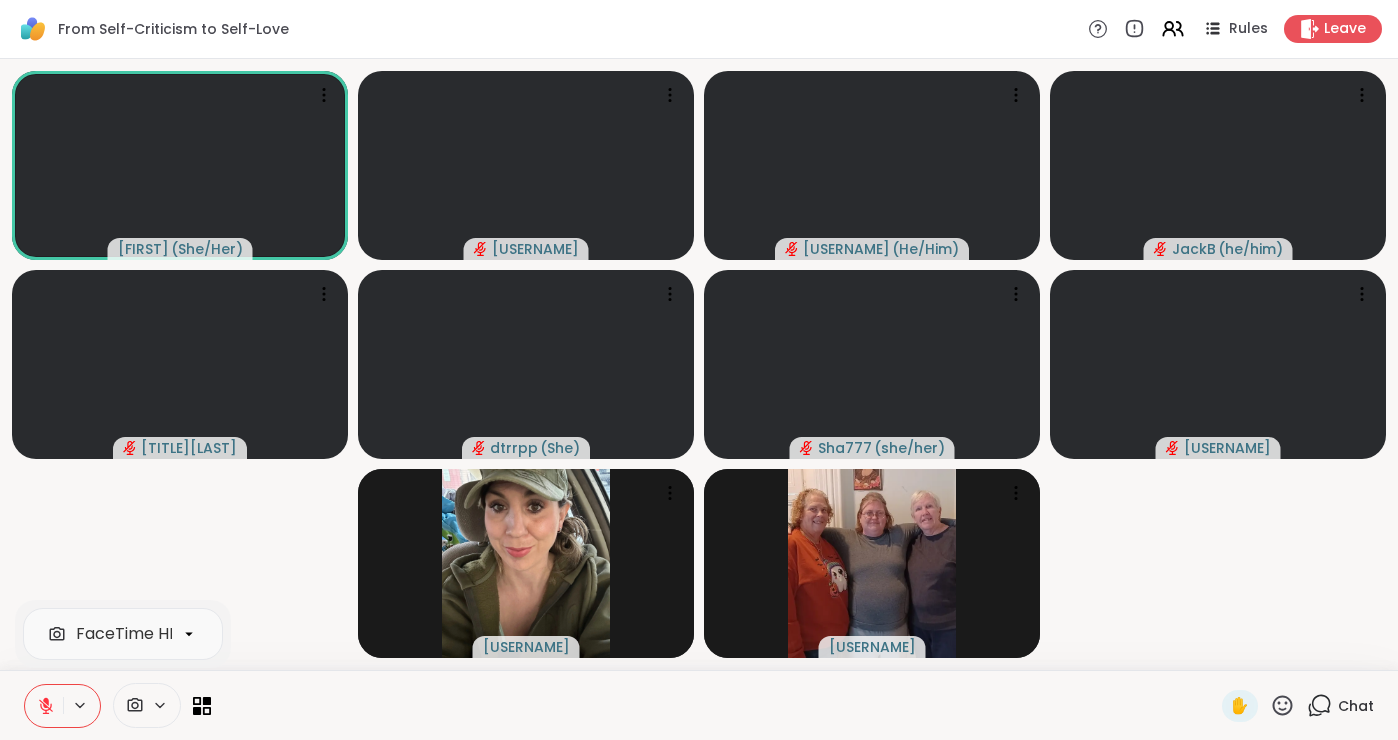 click 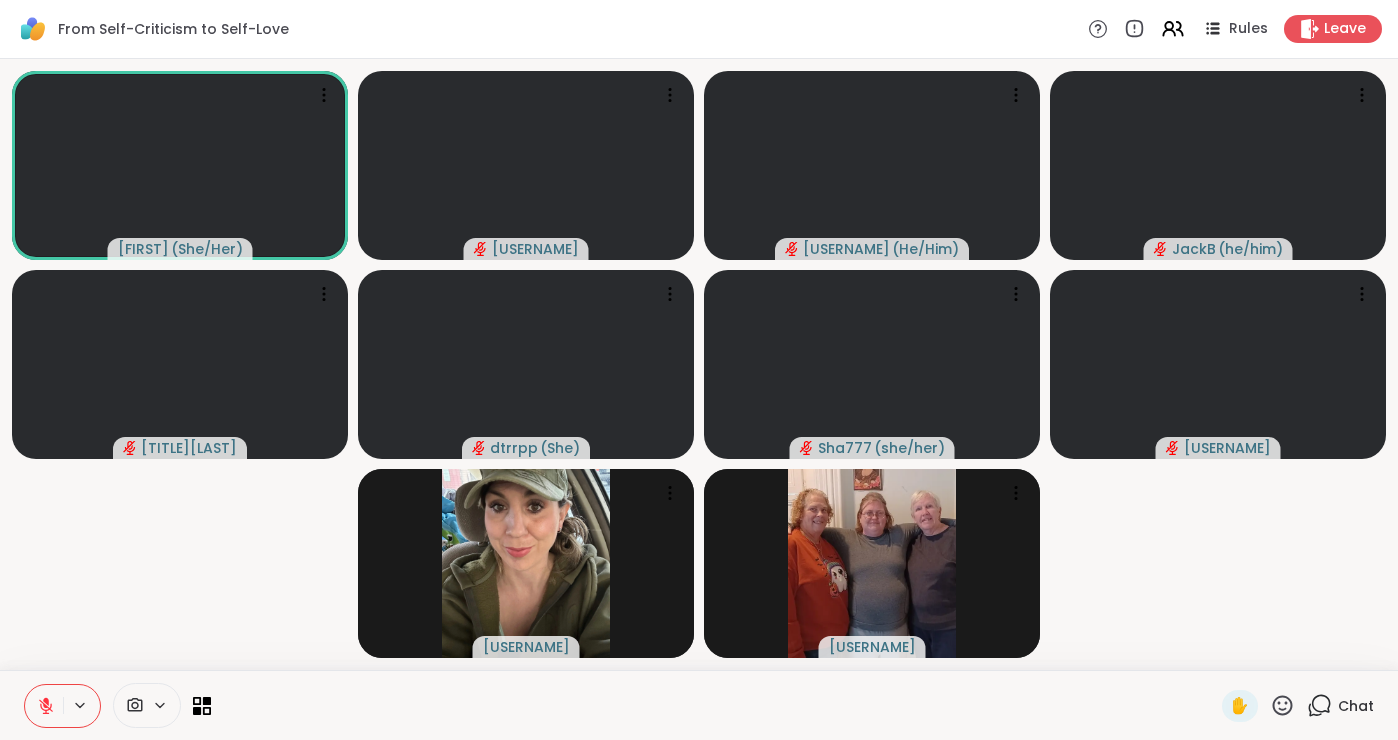 click 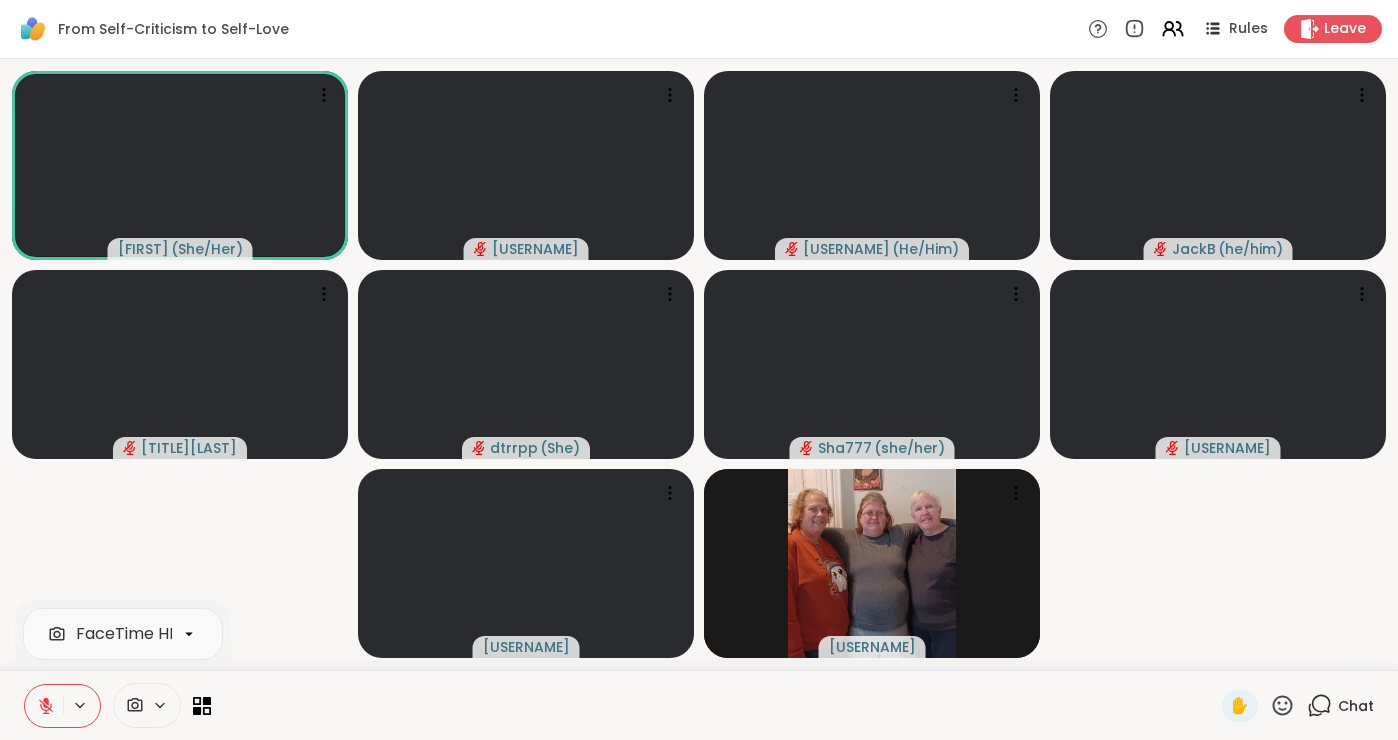click 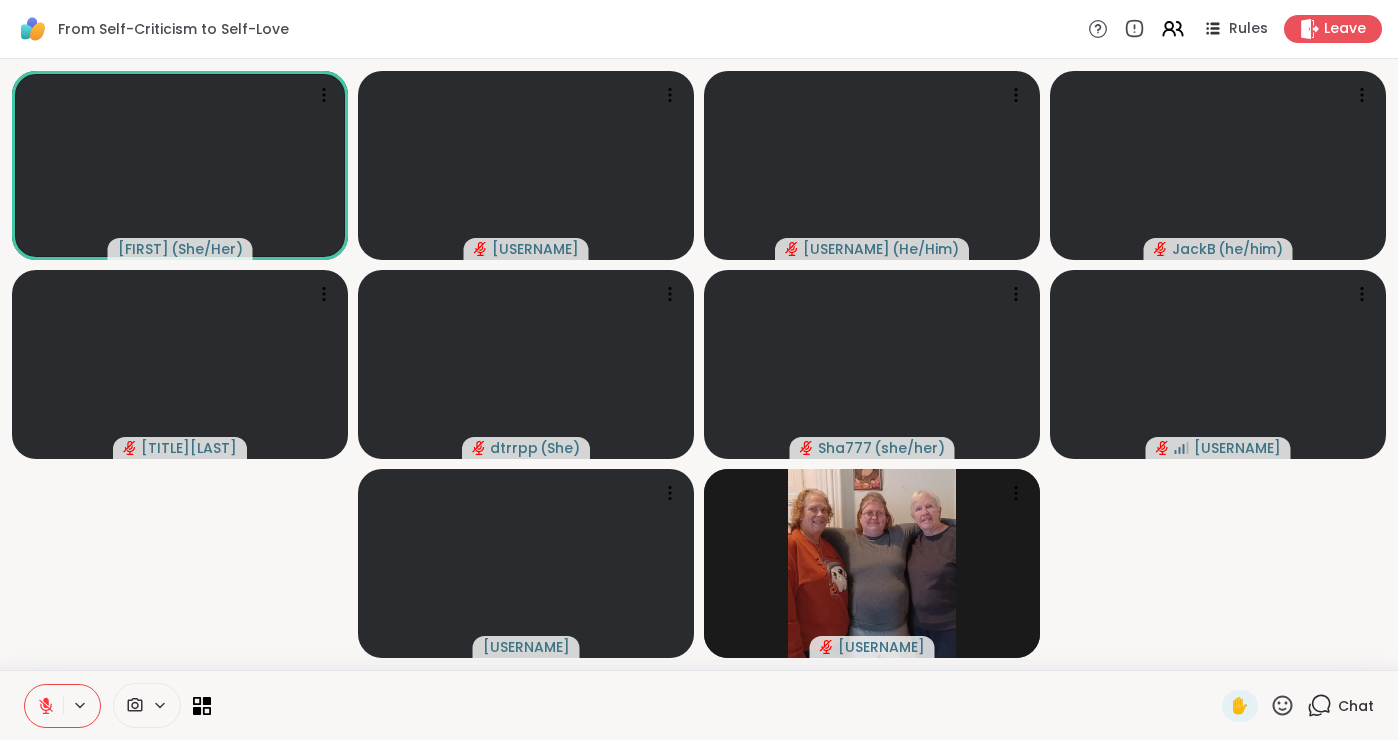 click 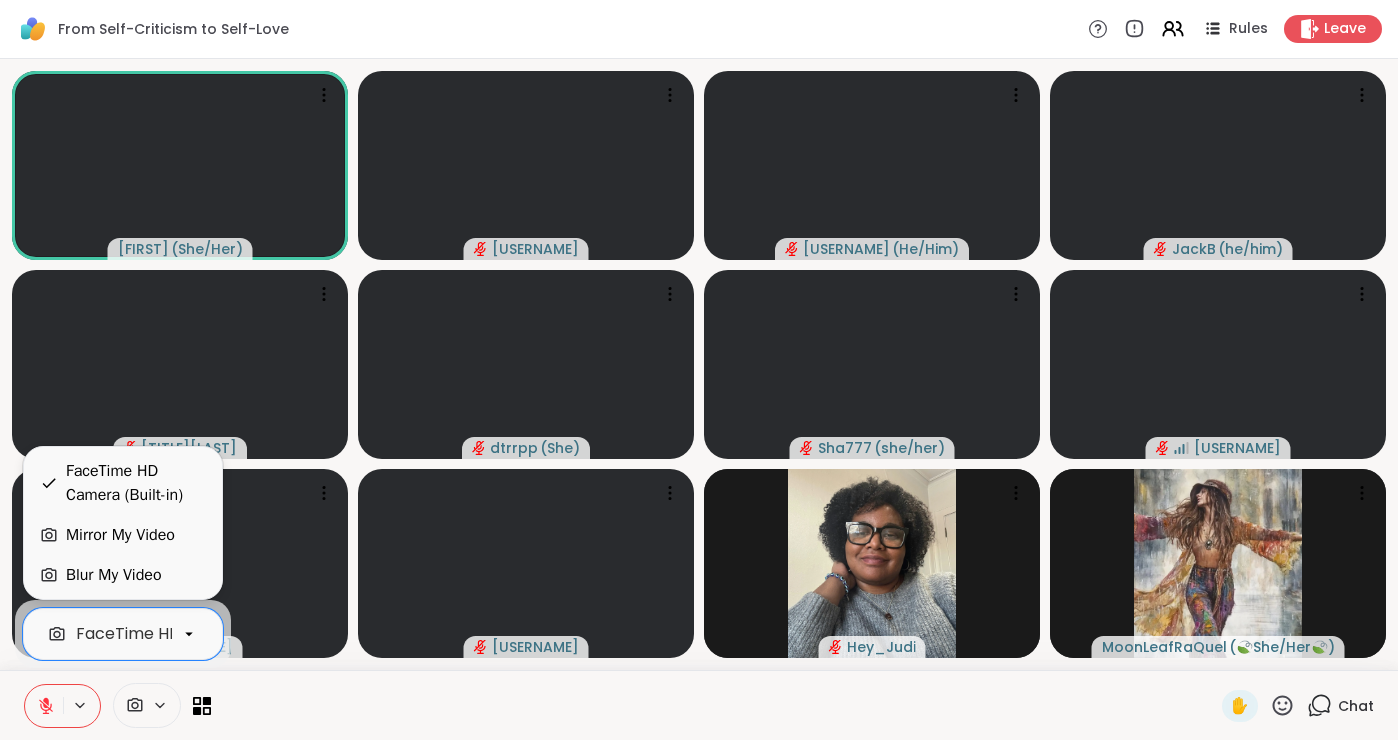 click on "Blur My Video" at bounding box center [114, 575] 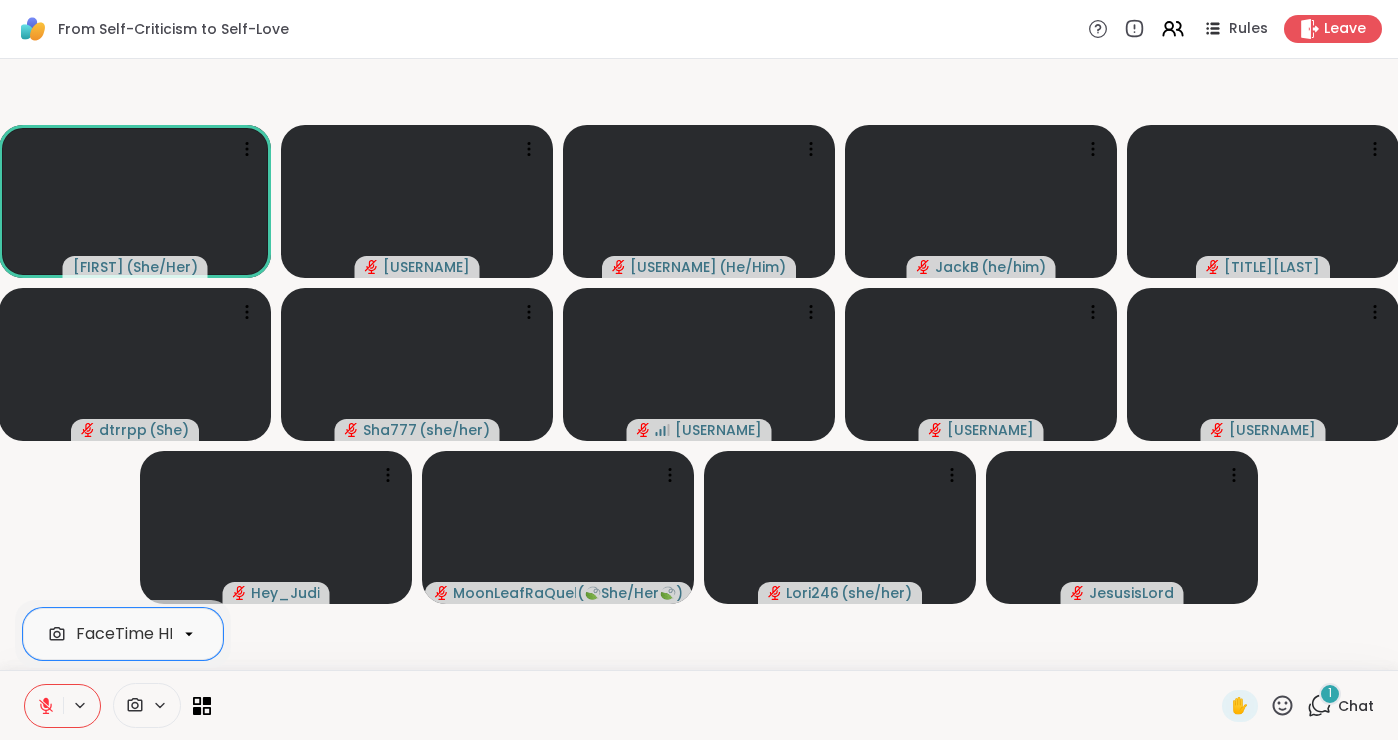 click 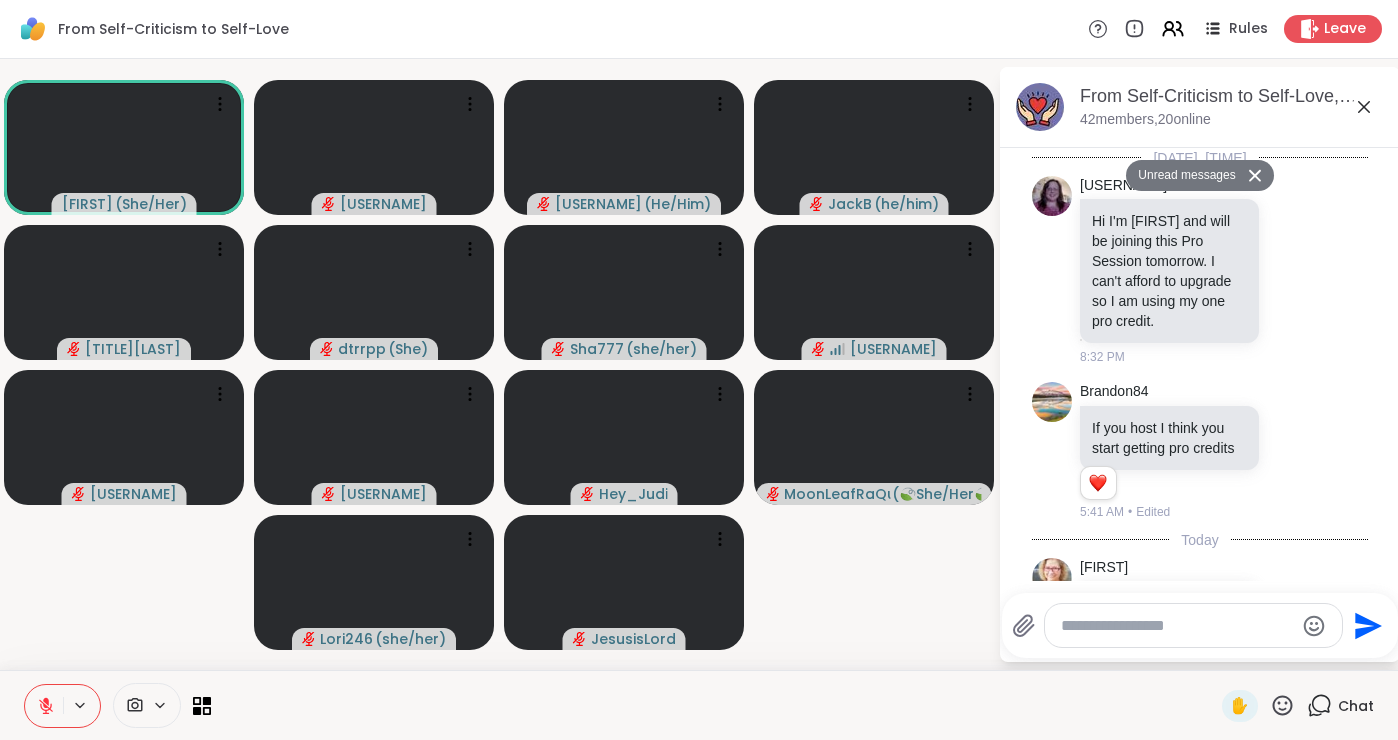 scroll, scrollTop: 1526, scrollLeft: 0, axis: vertical 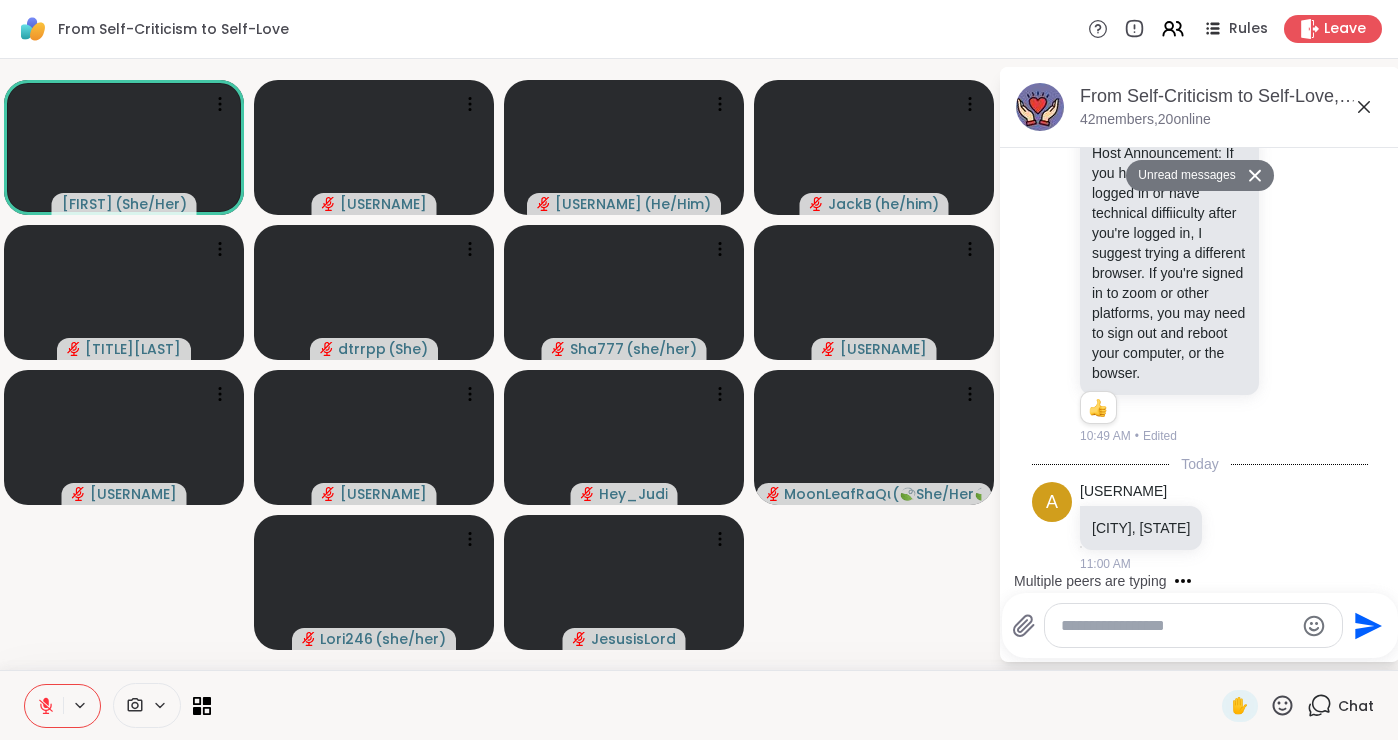 click at bounding box center (1177, 626) 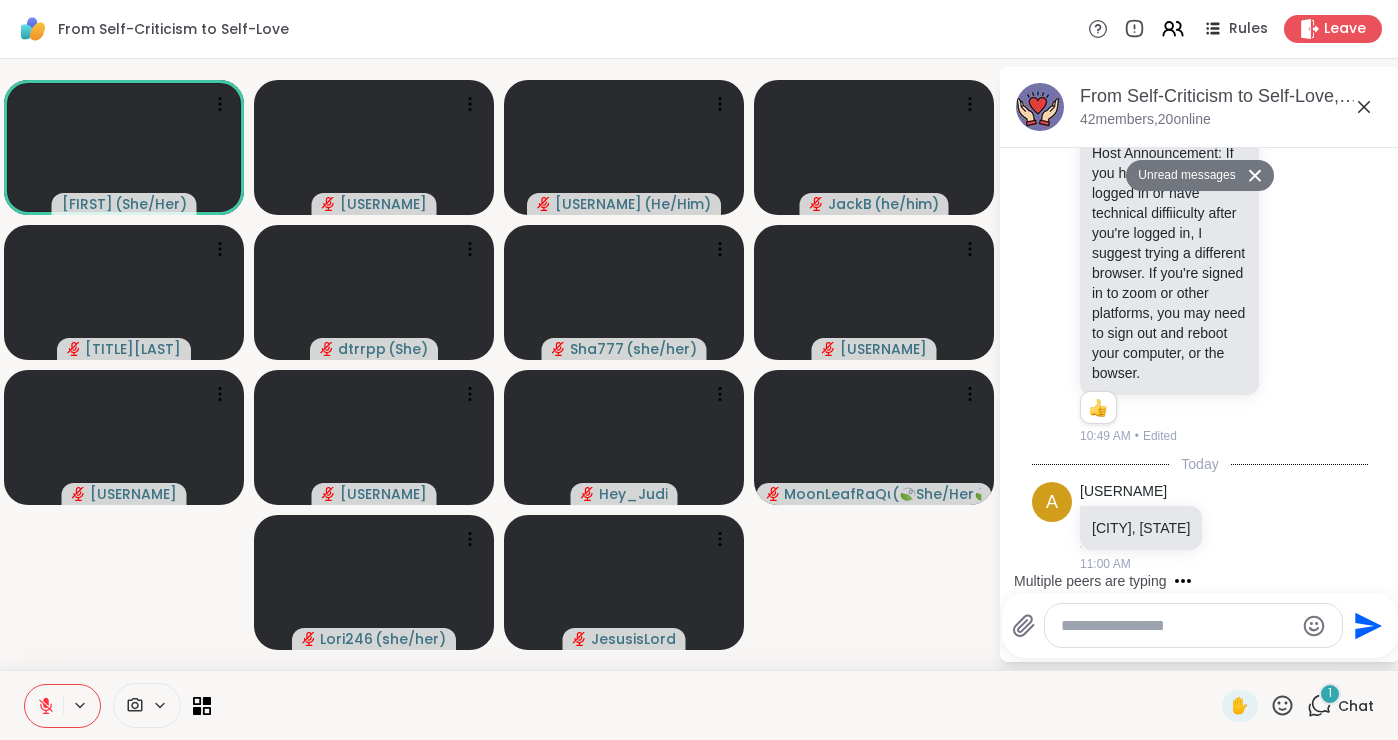 scroll, scrollTop: 1633, scrollLeft: 0, axis: vertical 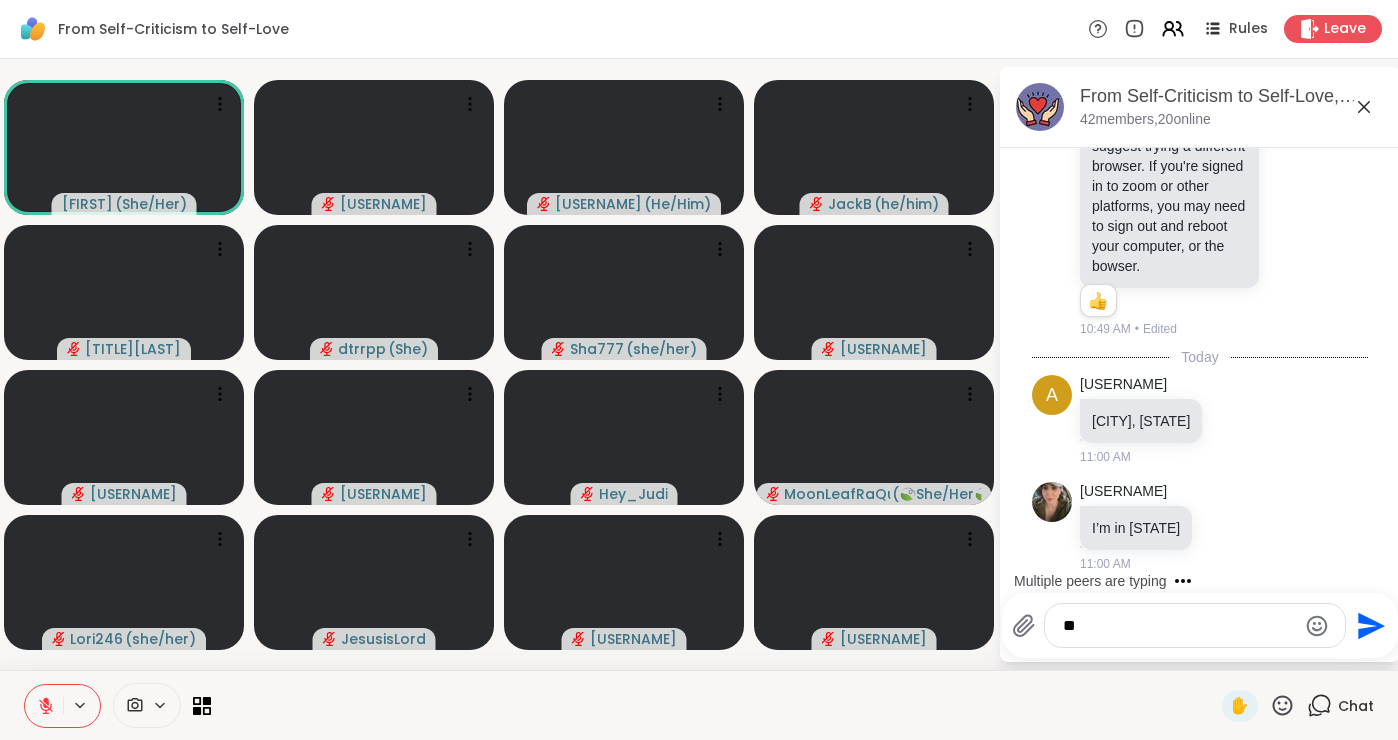 click on "**" at bounding box center (1179, 626) 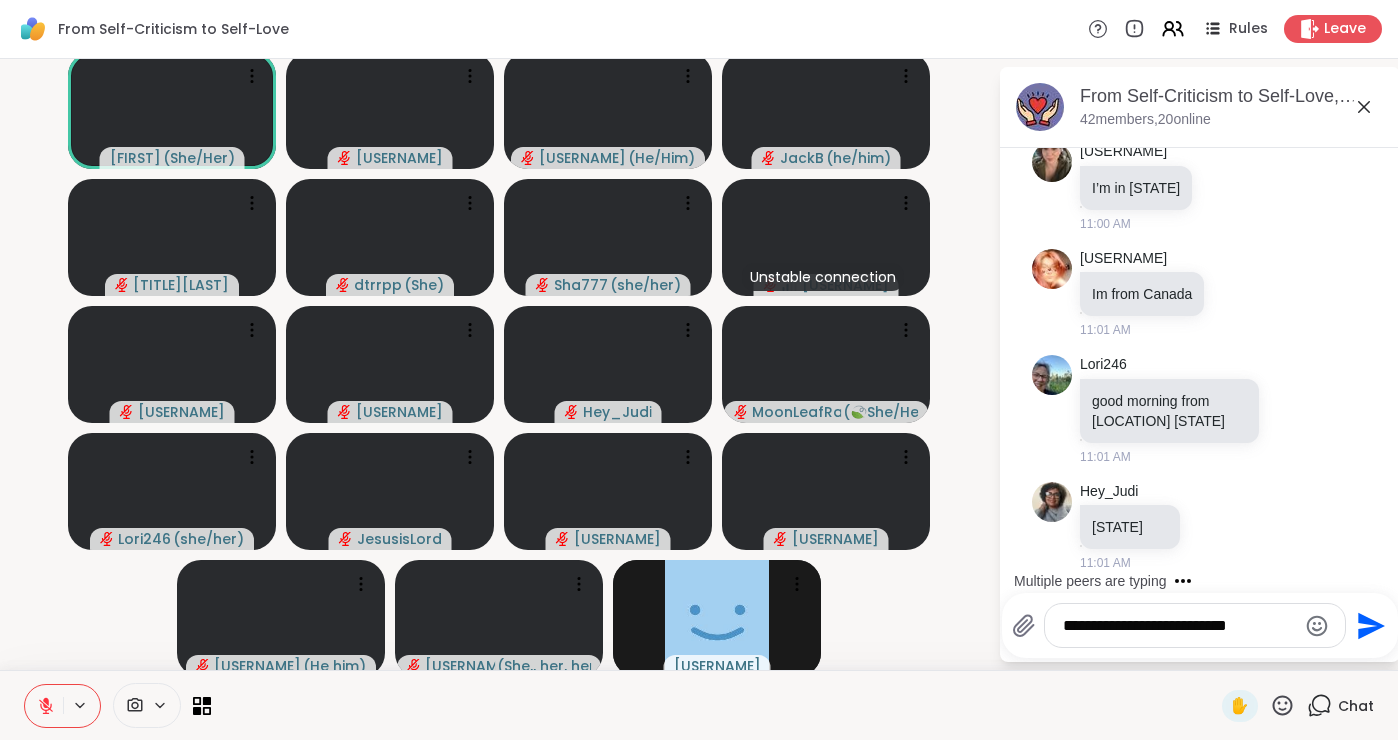 scroll, scrollTop: 2139, scrollLeft: 0, axis: vertical 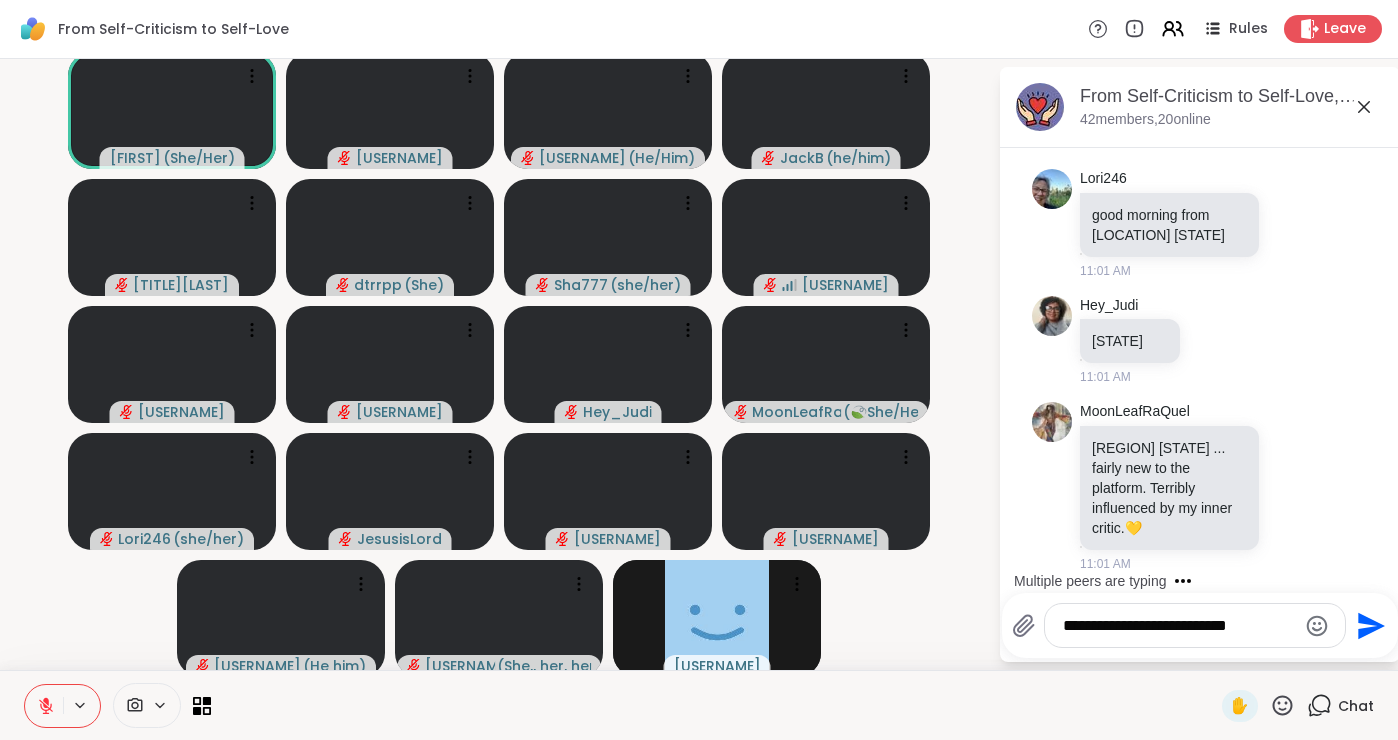click on "**********" at bounding box center (1179, 626) 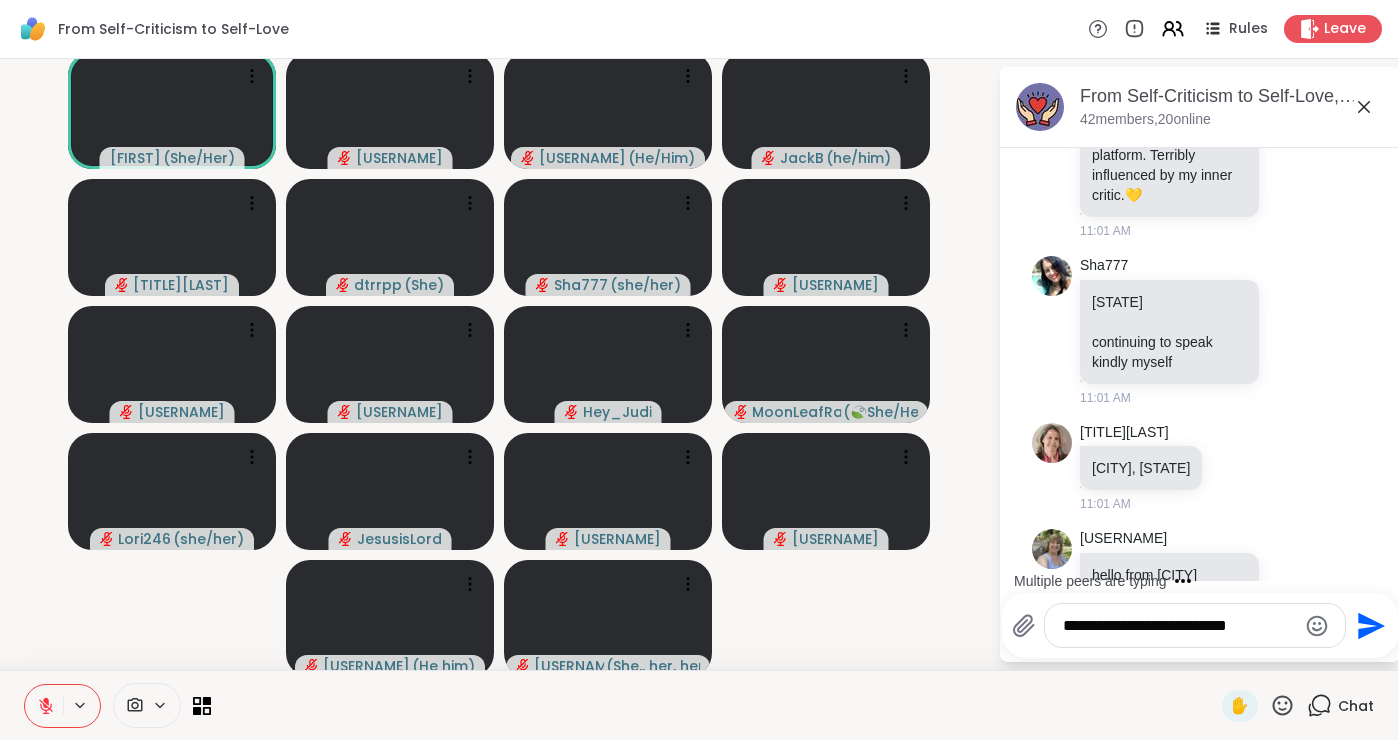 scroll, scrollTop: 2539, scrollLeft: 0, axis: vertical 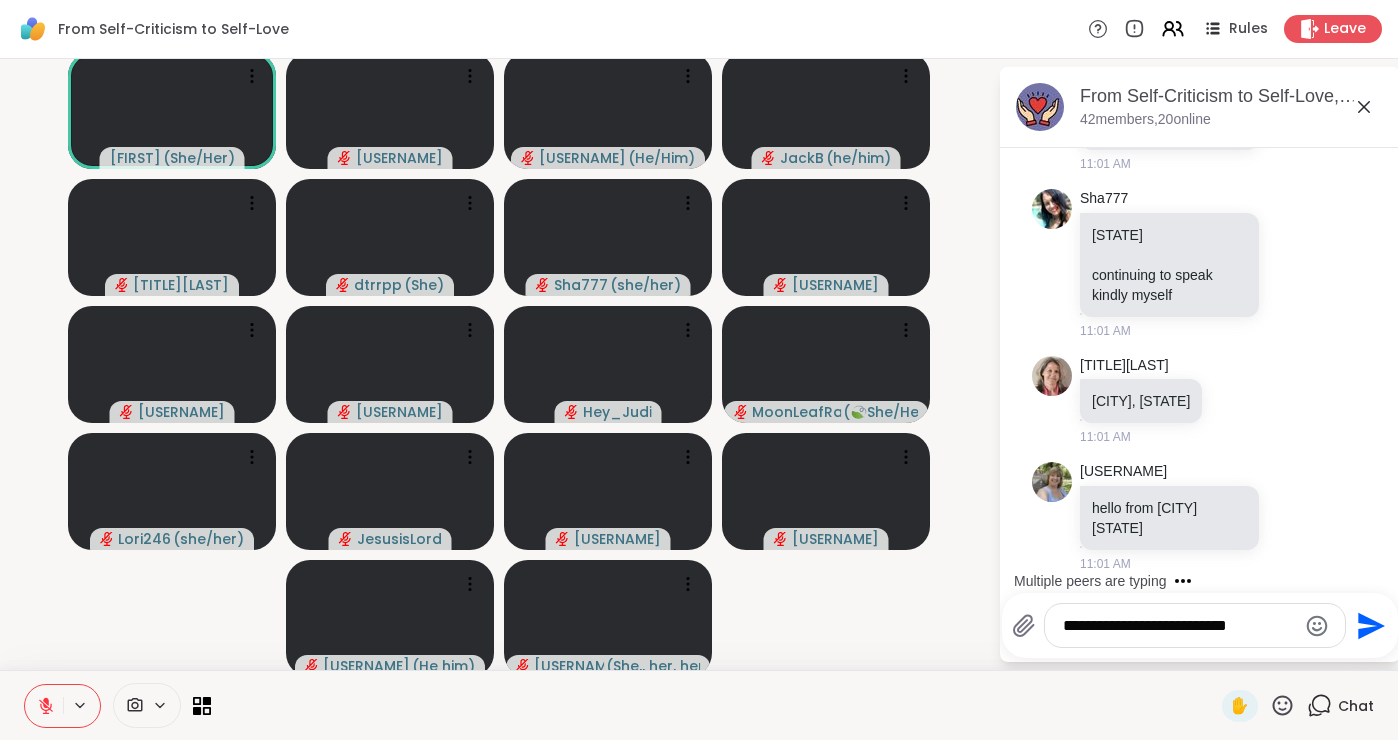 click on "**********" at bounding box center (1179, 626) 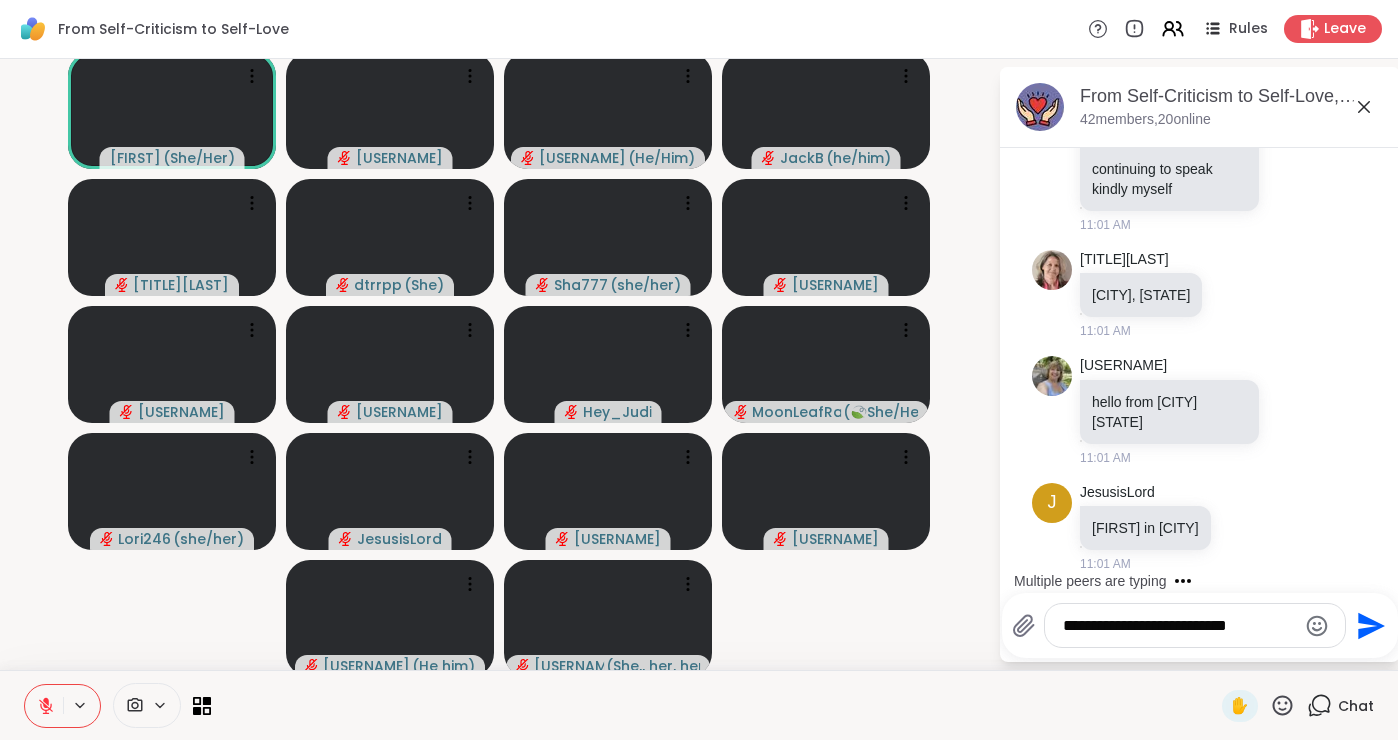 scroll, scrollTop: 2752, scrollLeft: 0, axis: vertical 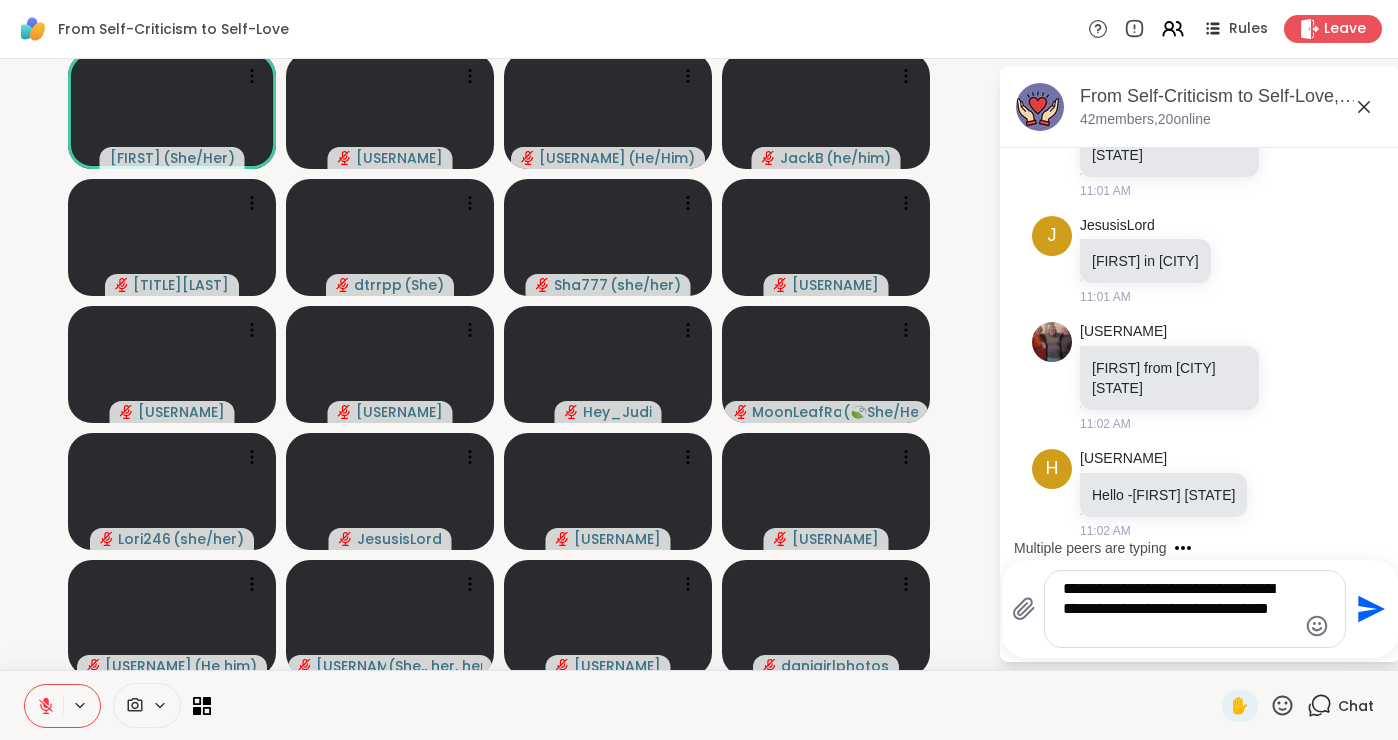 type on "**********" 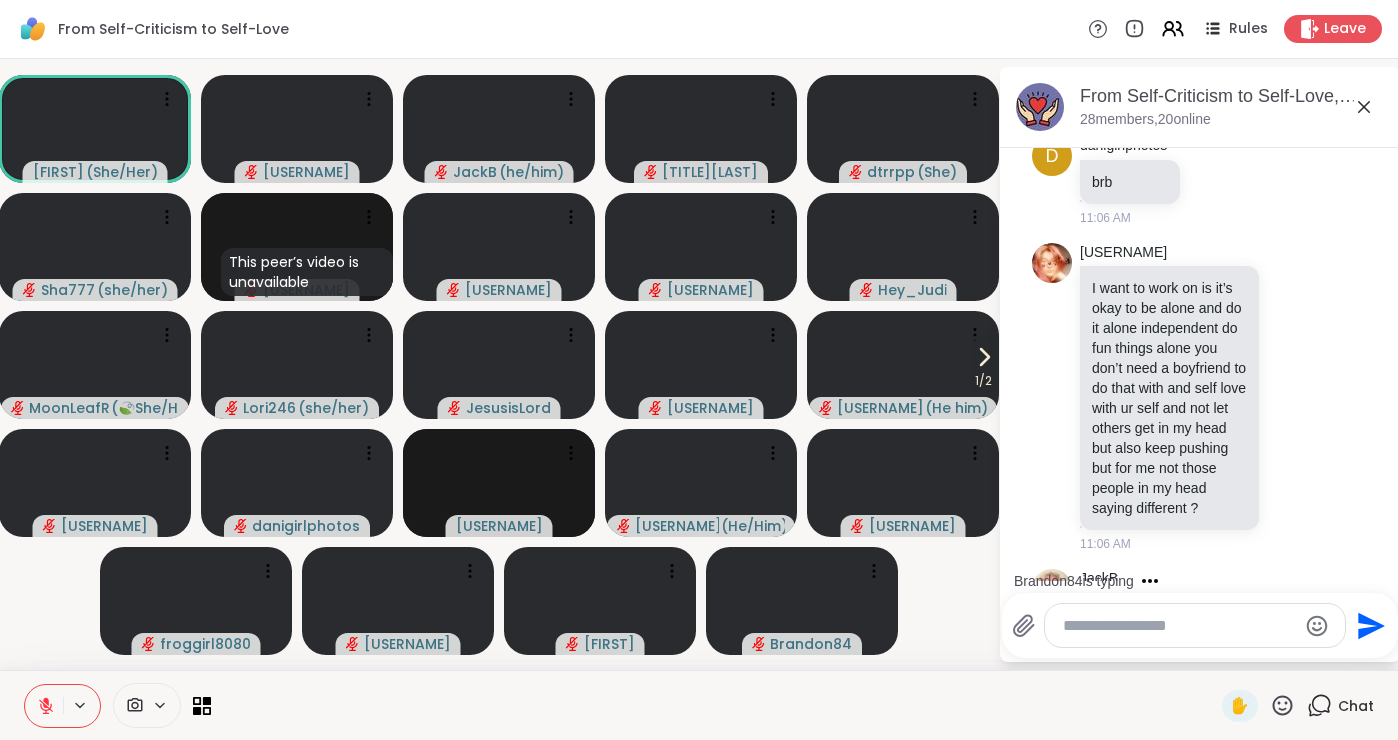 scroll, scrollTop: 6029, scrollLeft: 0, axis: vertical 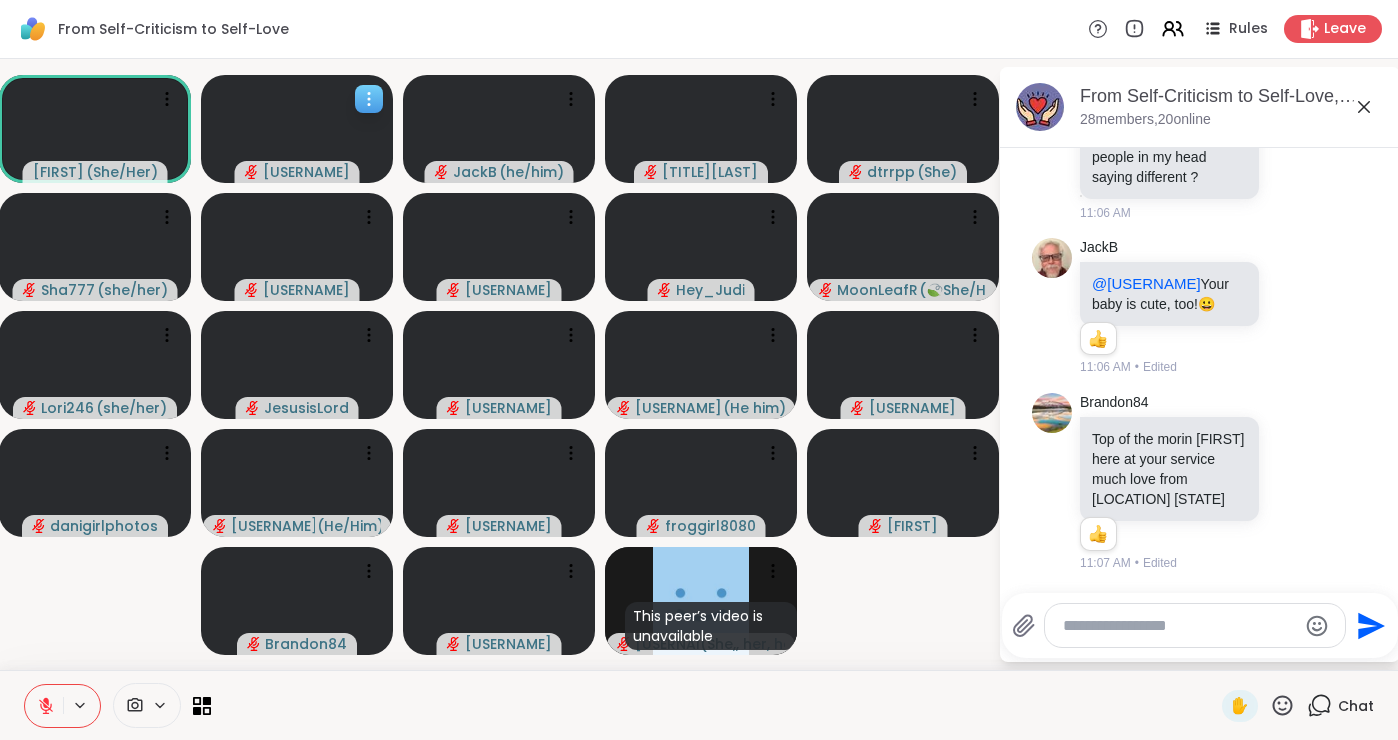 click 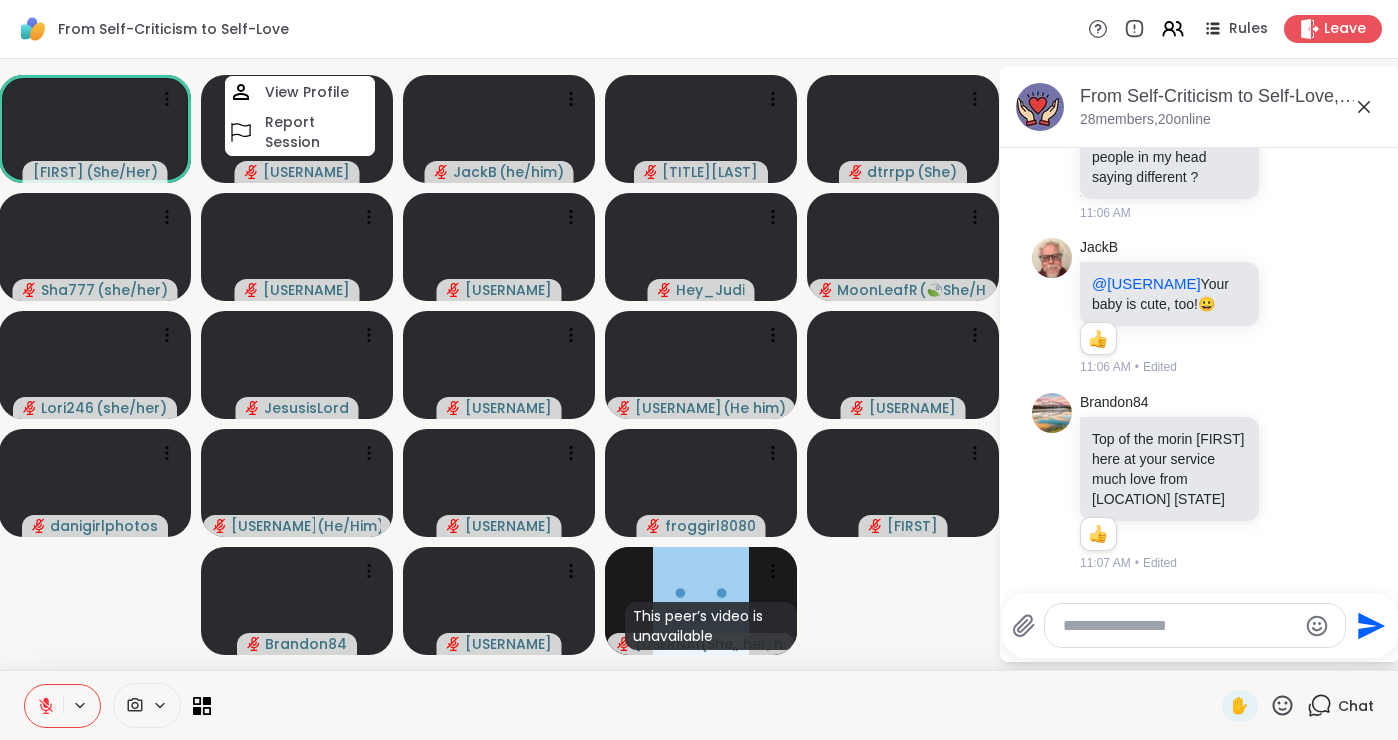 click on "[FIRST] ( [PRONOUNS] ) [USERNAME] View Profile Report Session [FIRST] ( [PRONOUNS] ) [USERNAME] ( [PRONOUNS] ) [USERNAME] ( [PRONOUNS] ) [USERNAME] [USERNAME] [USERNAME] ( [PRONOUNS] ) [USERNAME] ( [PRONOUNS] ) [USERNAME] [USERNAME] [USERNAME] ( [PRONOUNS] ) [USERNAME] [USERNAME] [USERNAME] [USERNAME] [USERNAME] [USERNAME] [USERNAME] [USERNAME] [USERNAME] [USERNAME] [USERNAME] [USERNAME] [USERNAME] [USERNAME] [USERNAME] [USERNAME] [USERNAME] [USERNAME] [USERNAME]" at bounding box center [499, 364] 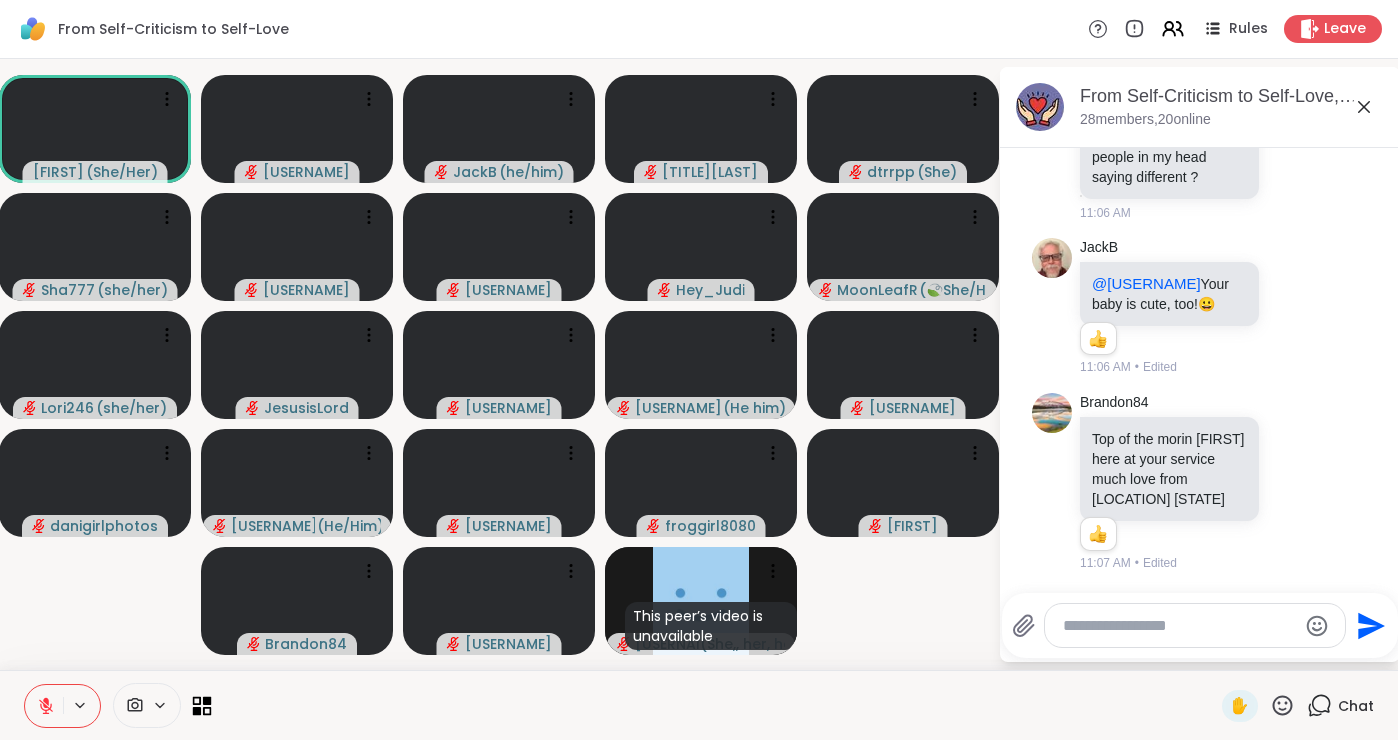 click 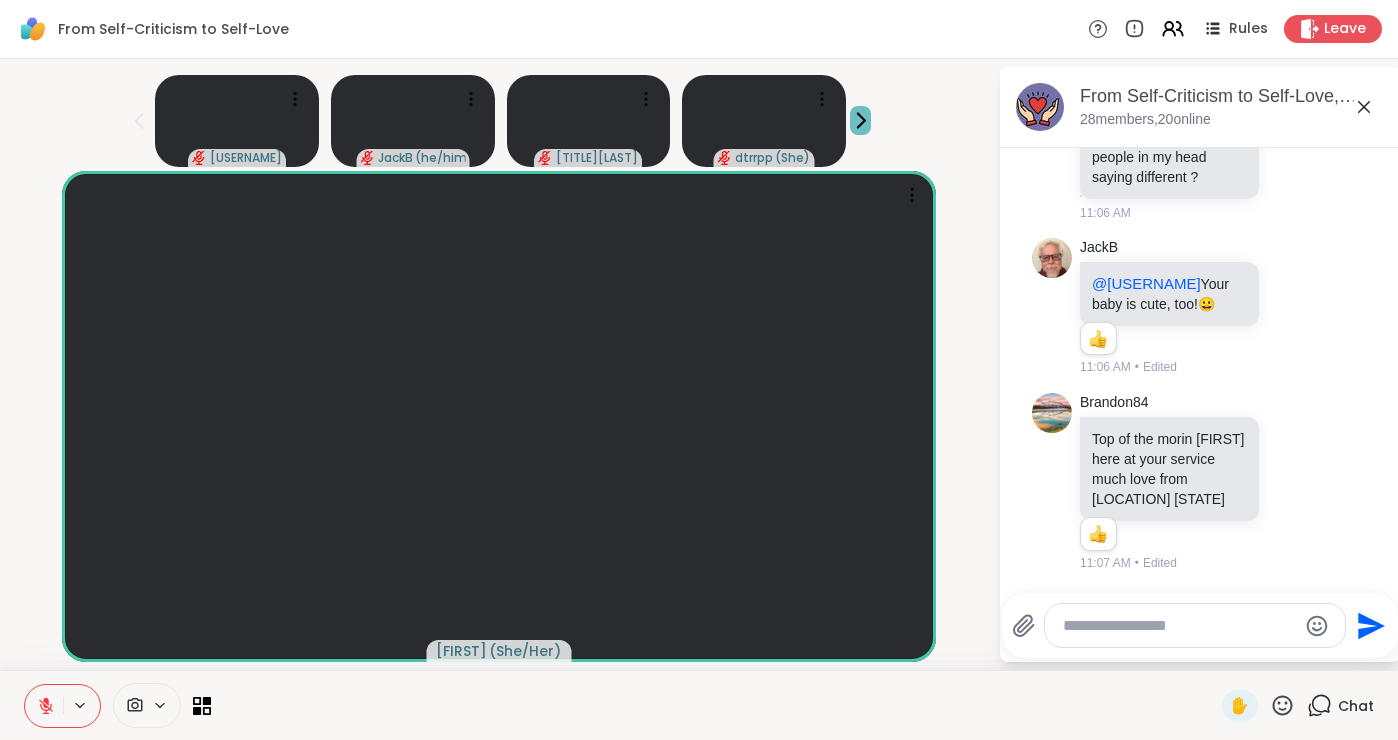click 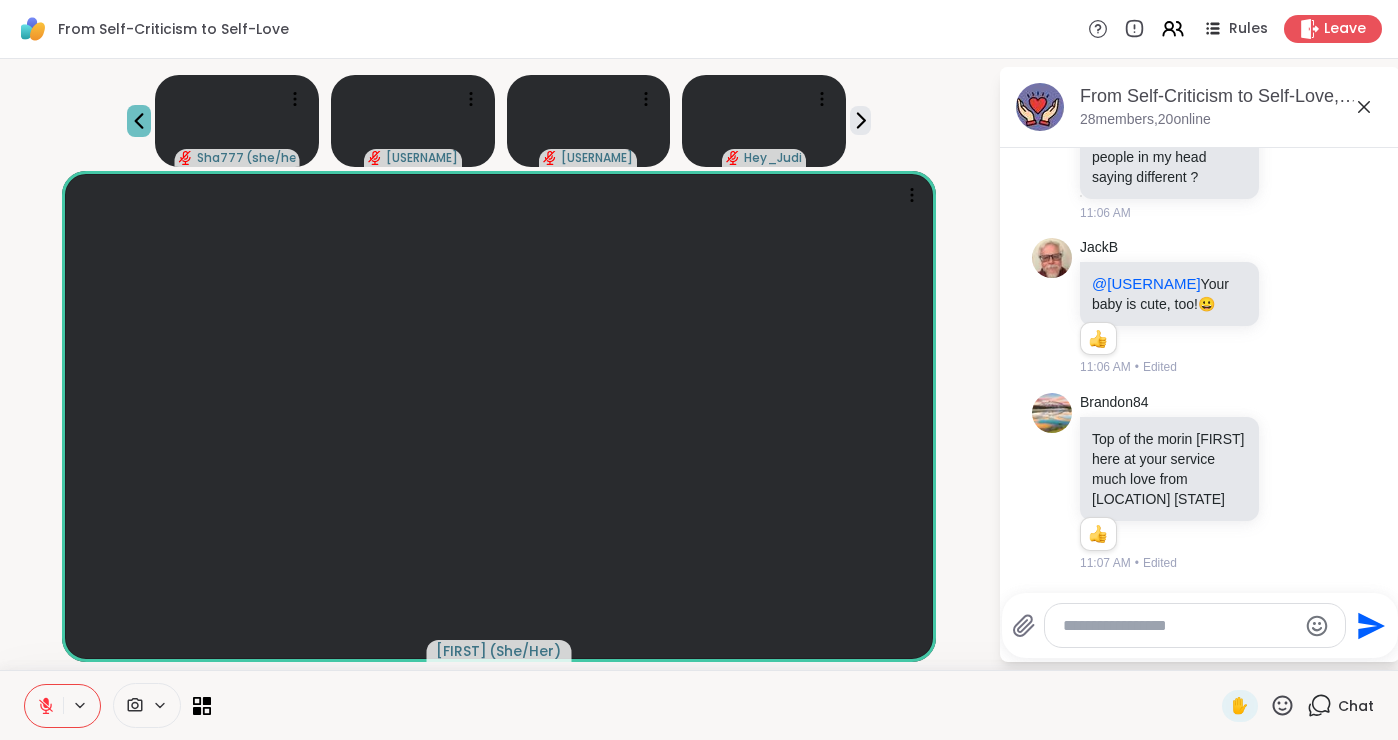 click 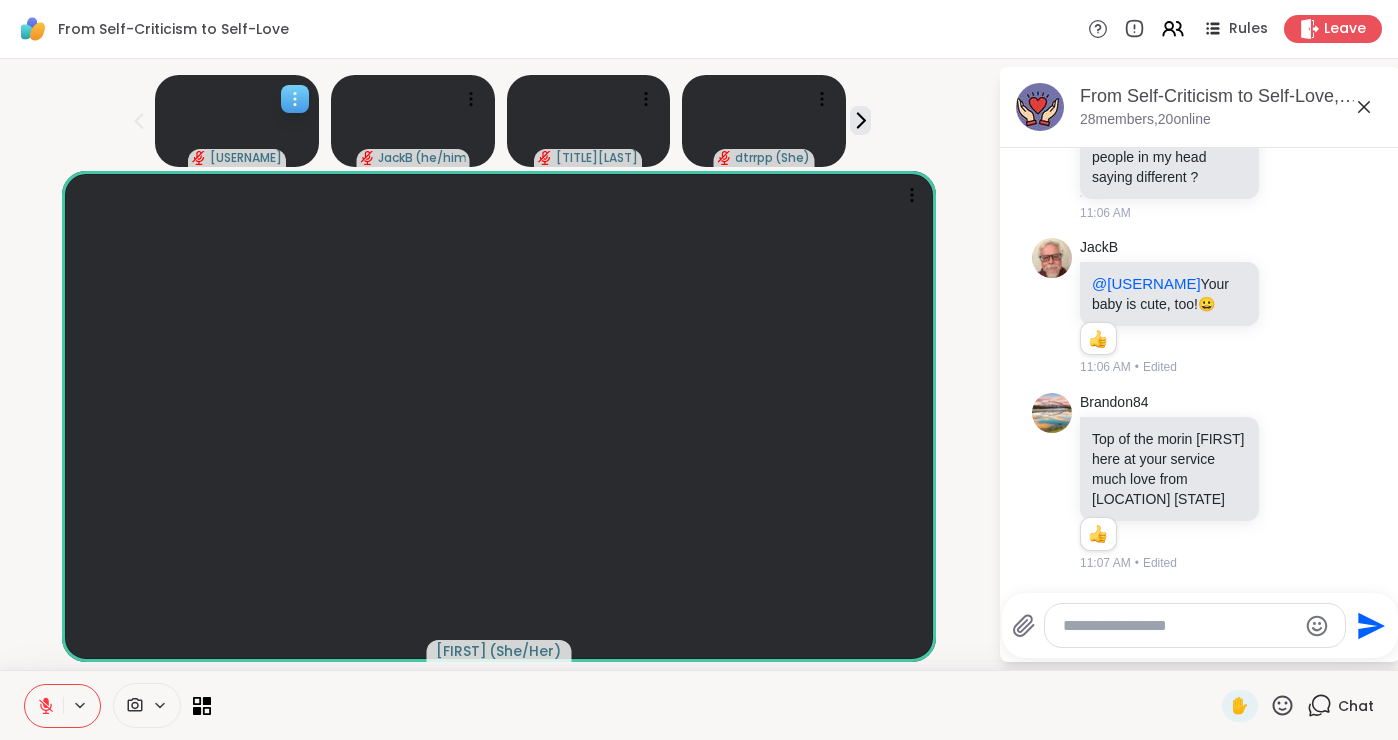 click at bounding box center (237, 121) 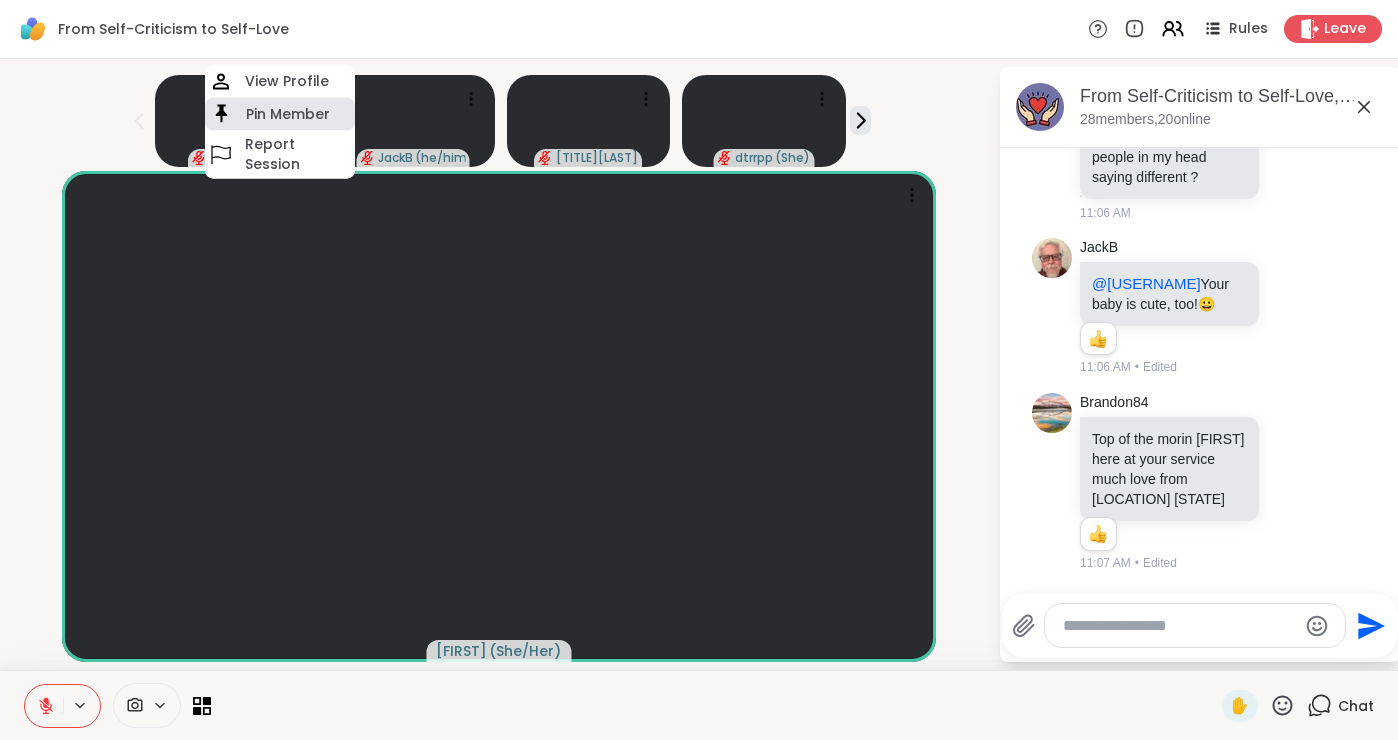 click on "Pin Member" at bounding box center (280, 113) 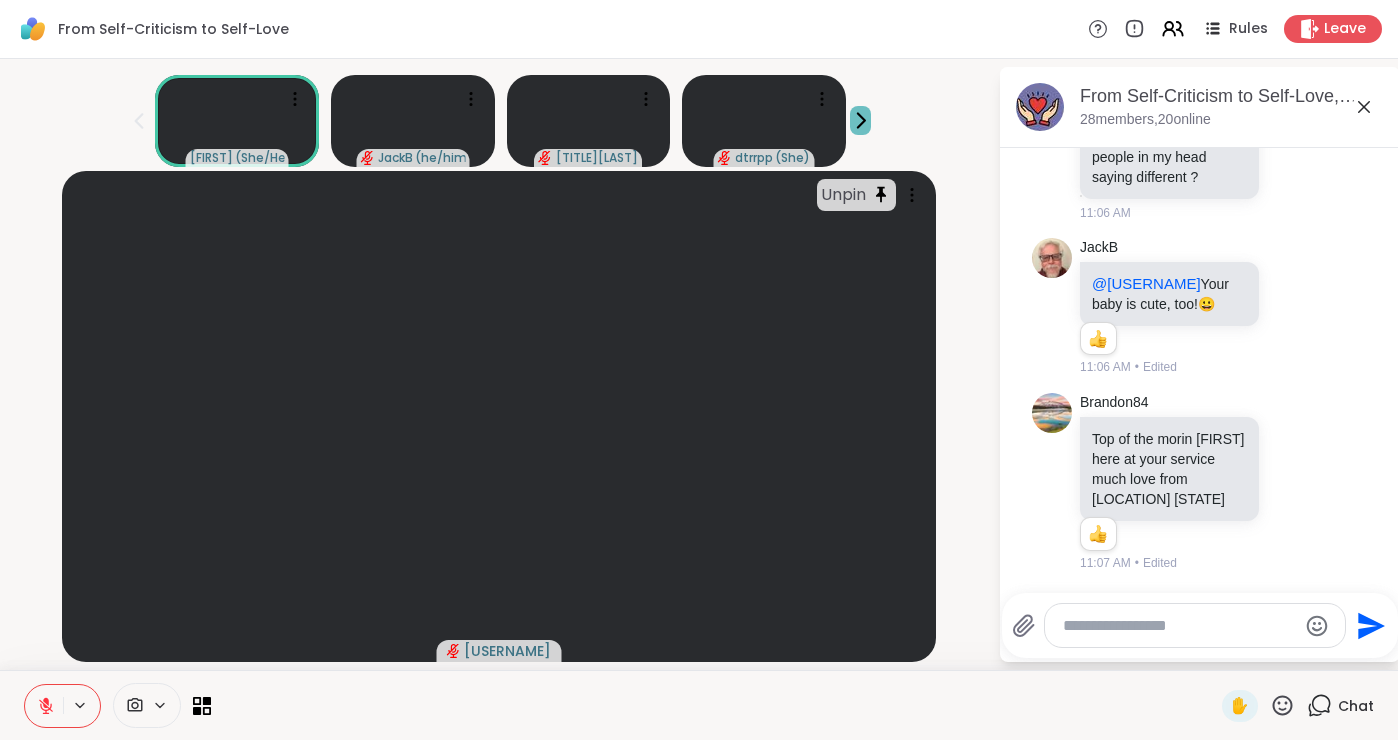 click at bounding box center [860, 120] 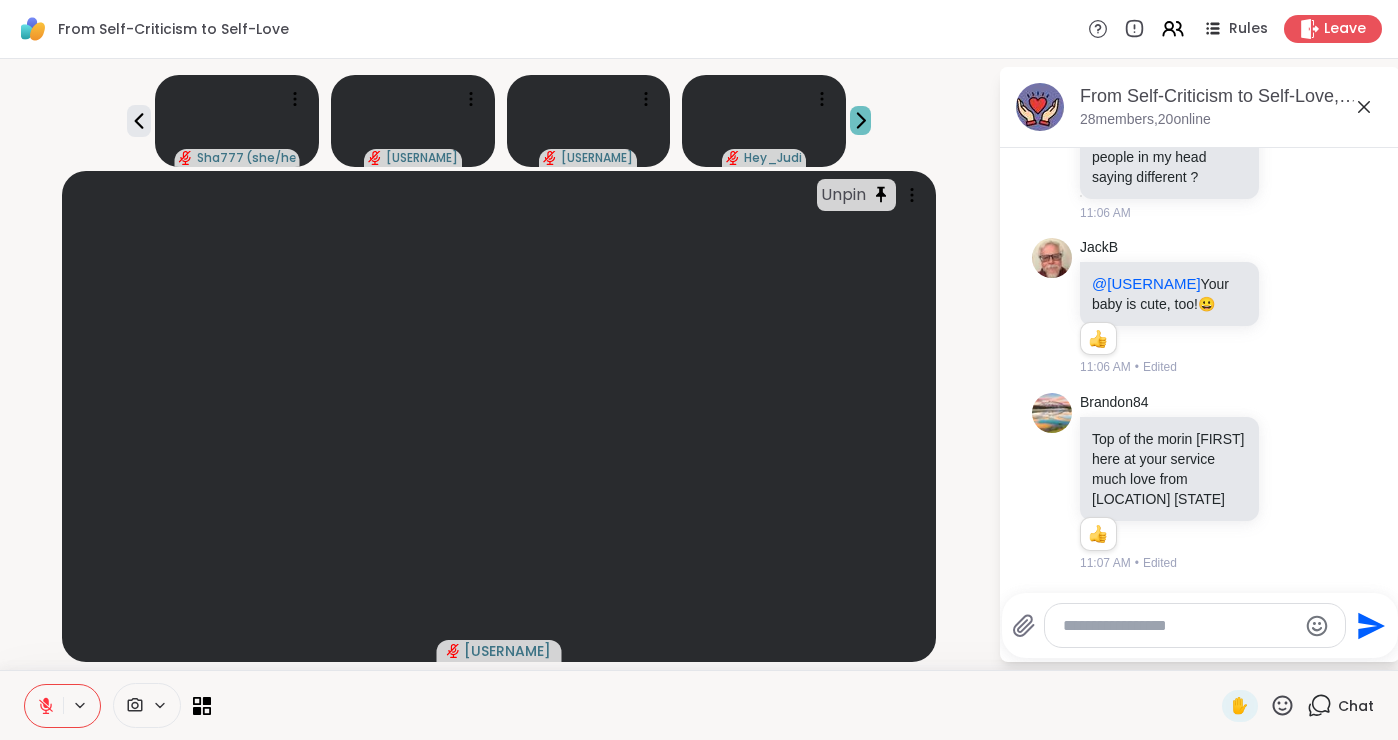 click at bounding box center [860, 120] 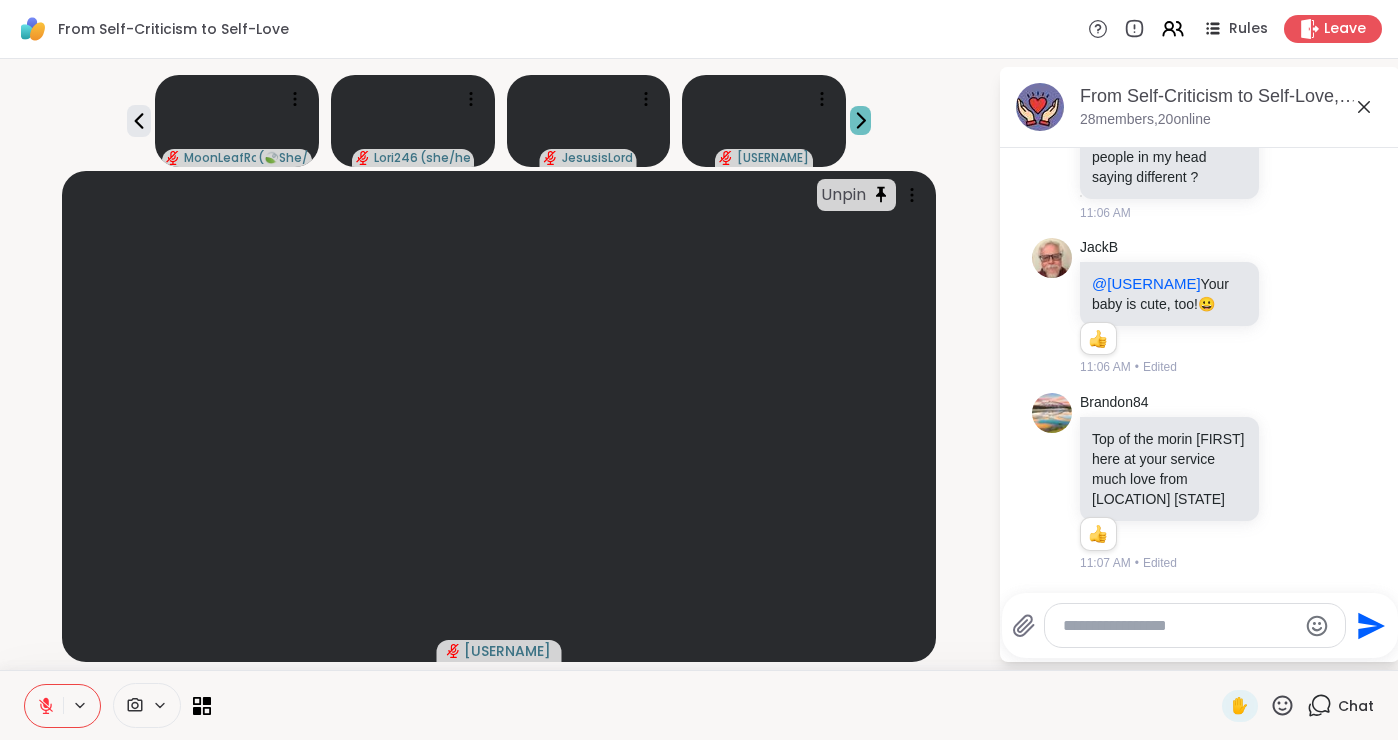 click at bounding box center [860, 120] 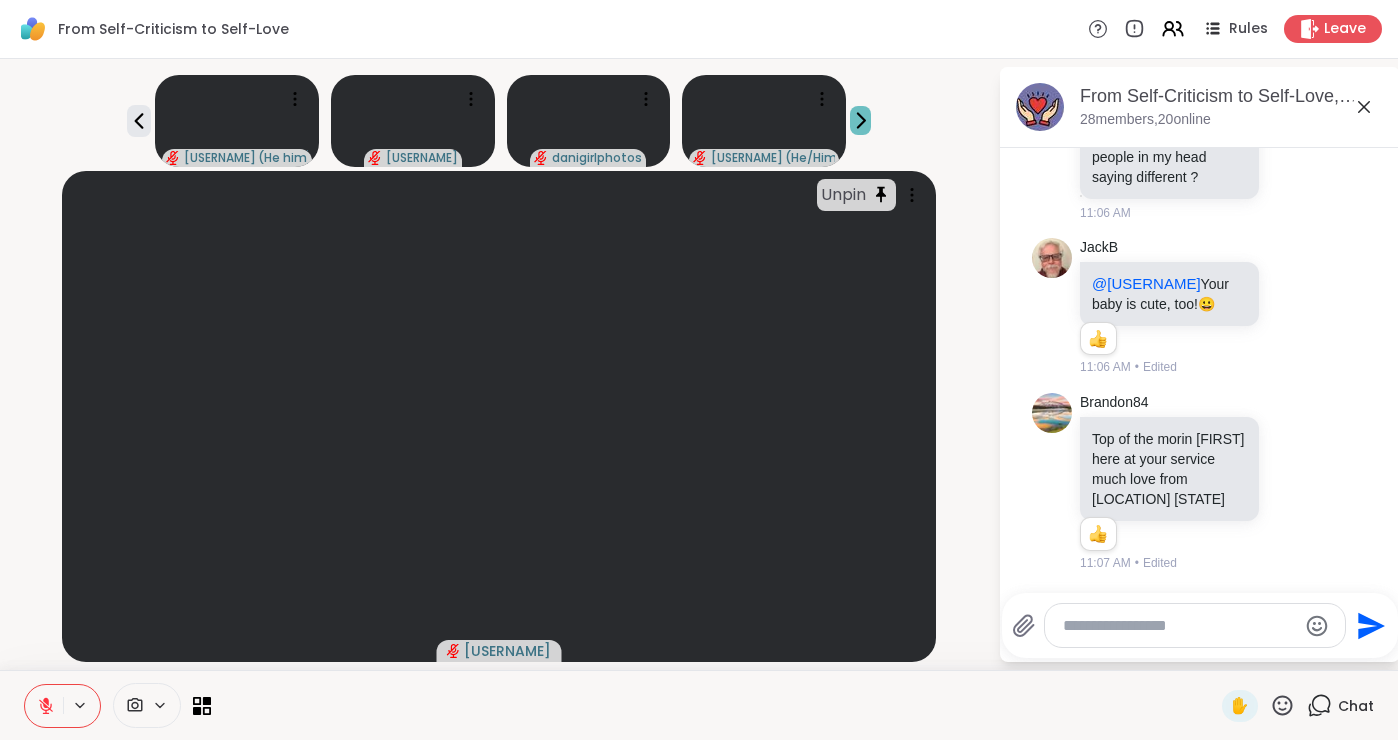 click at bounding box center (860, 120) 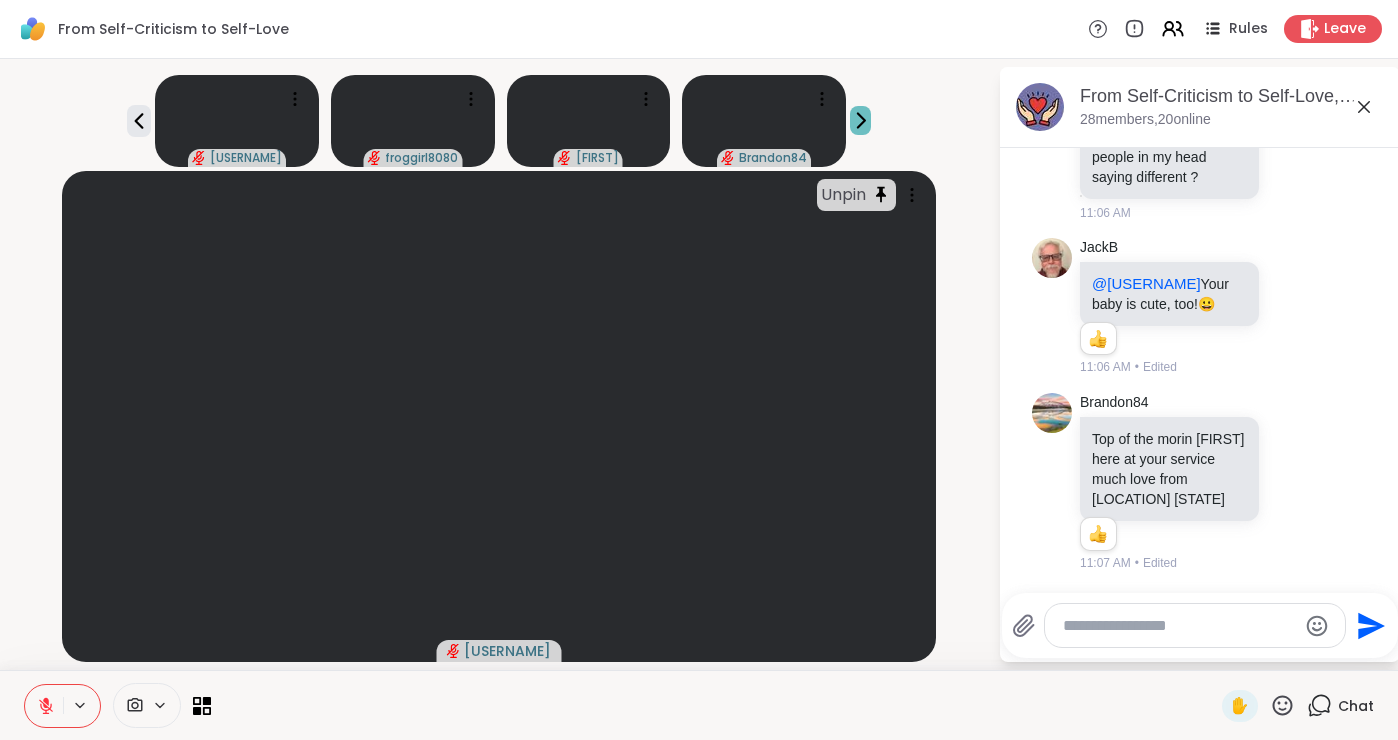 click at bounding box center [860, 120] 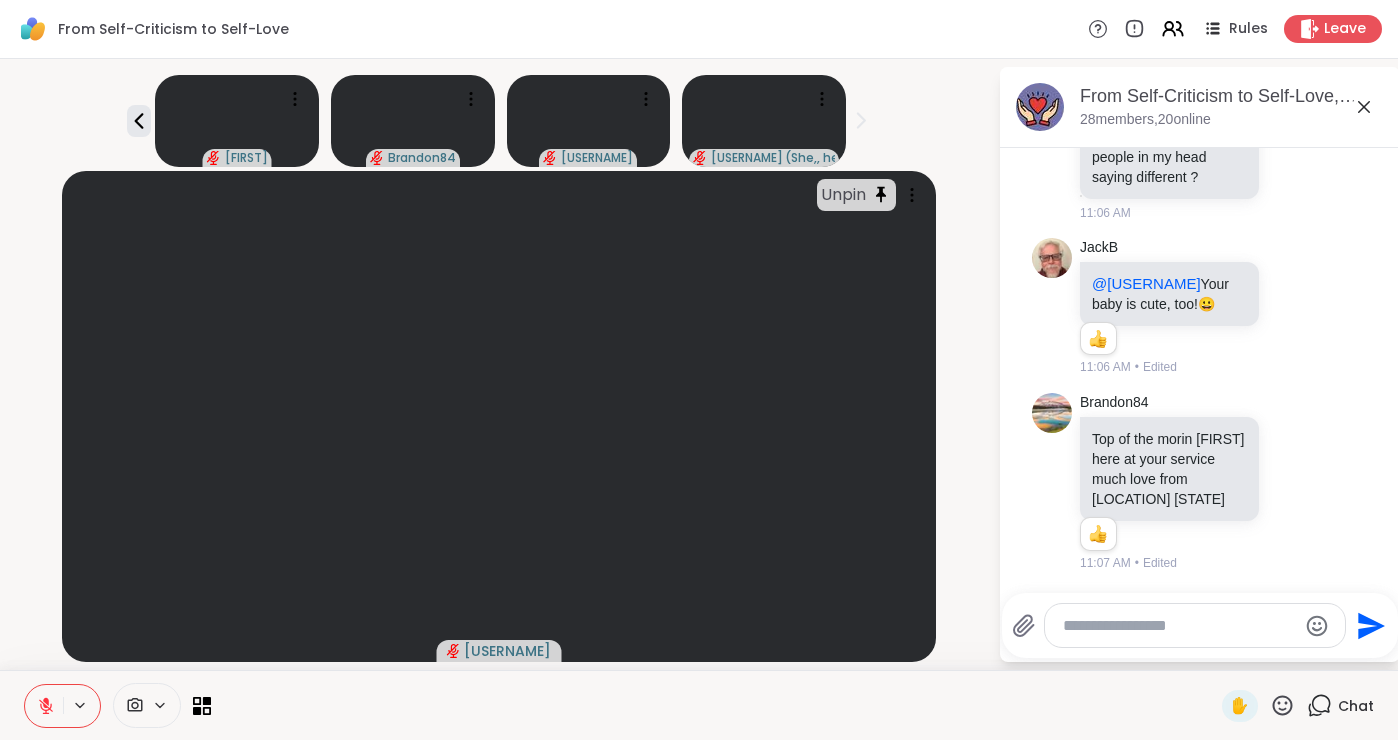 click on "[USERNAME] [USERNAME] [USERNAME] ( [PRONOUN] )" at bounding box center [499, 117] 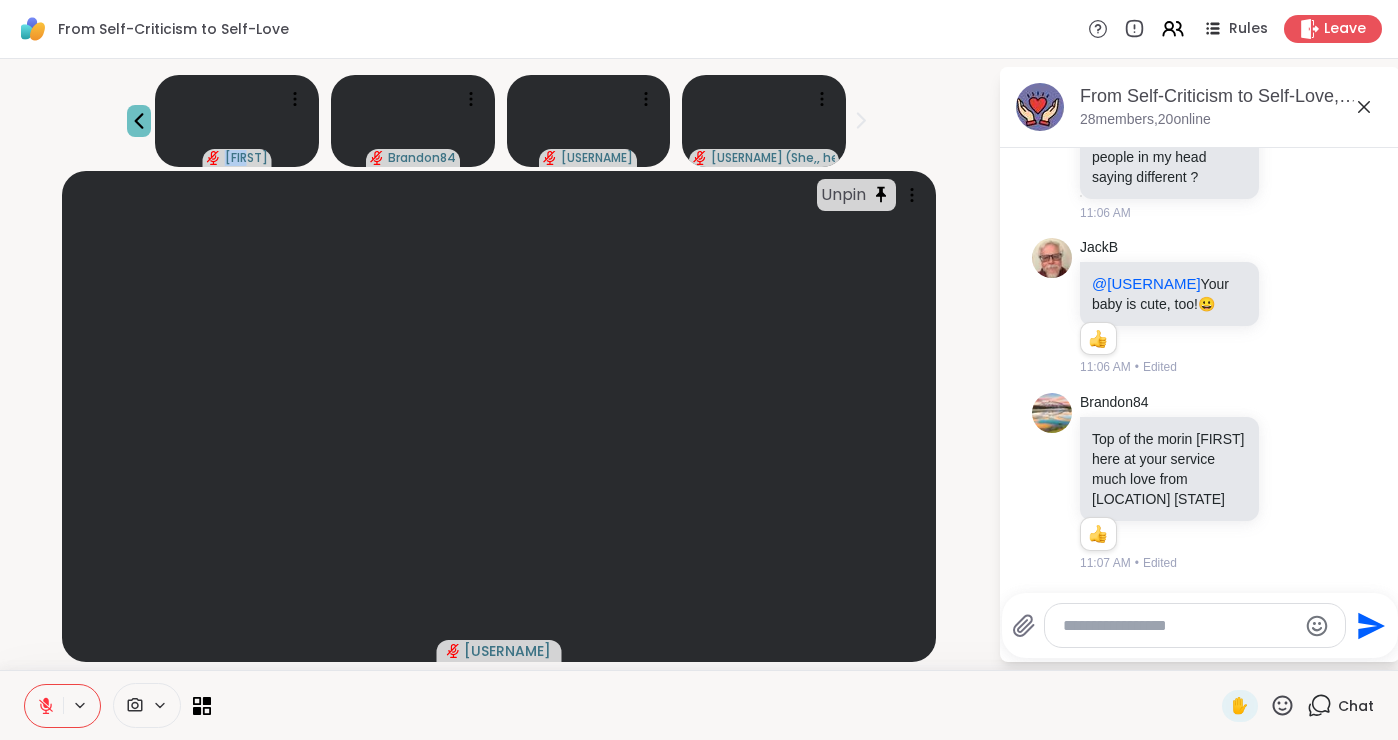 click 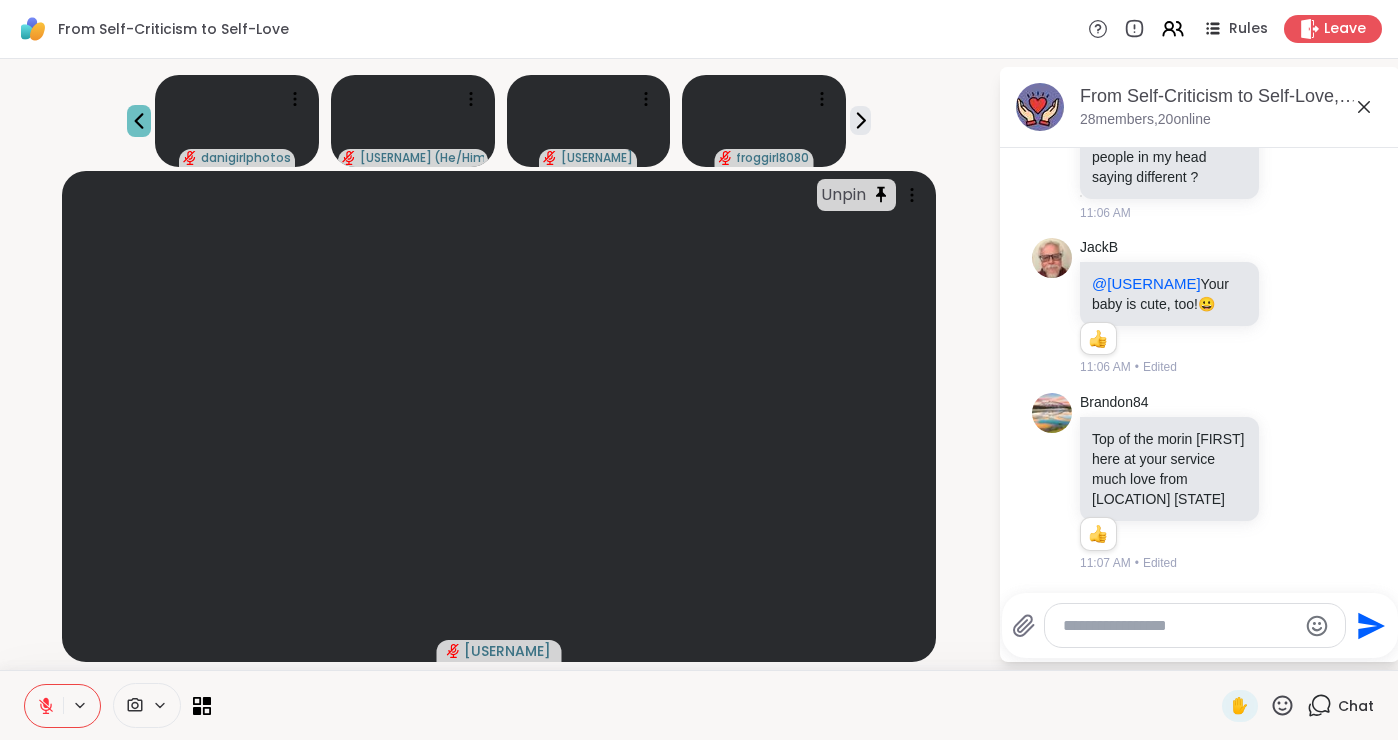 click 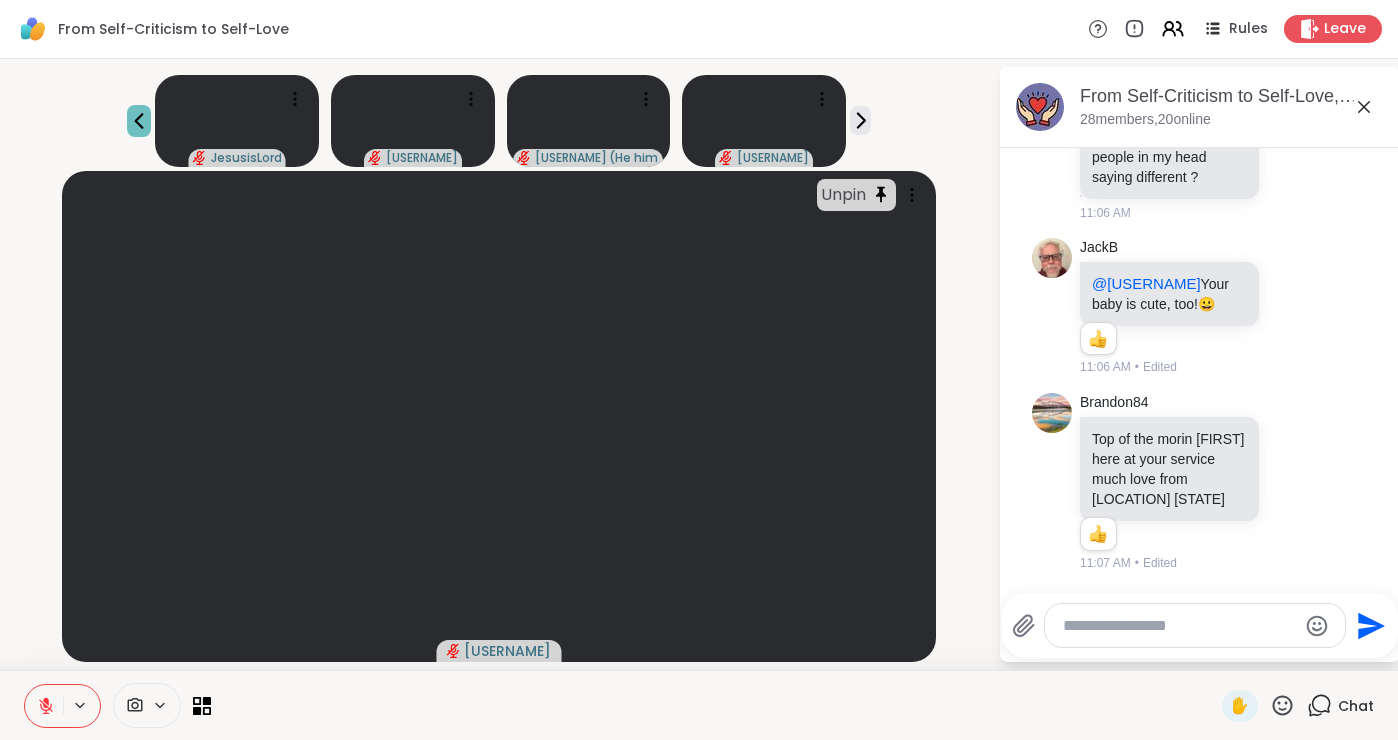 click 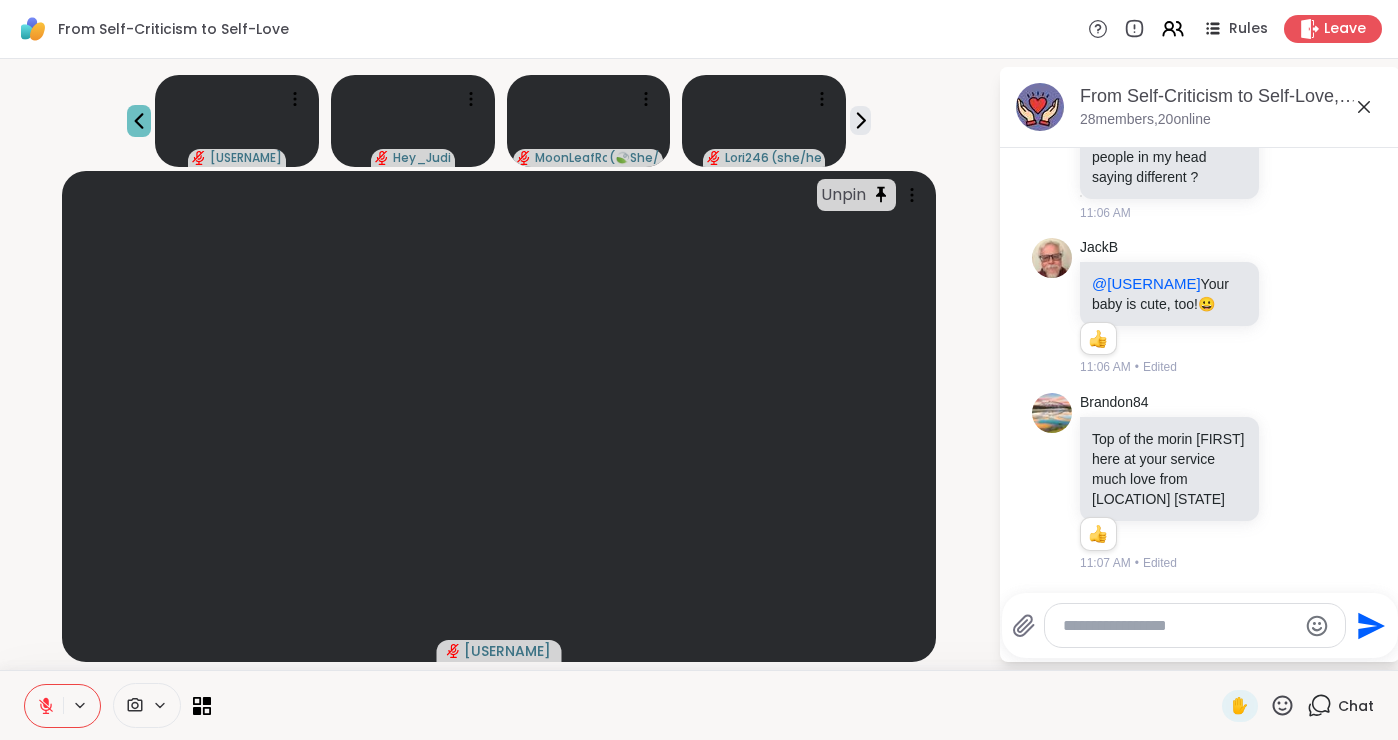 click 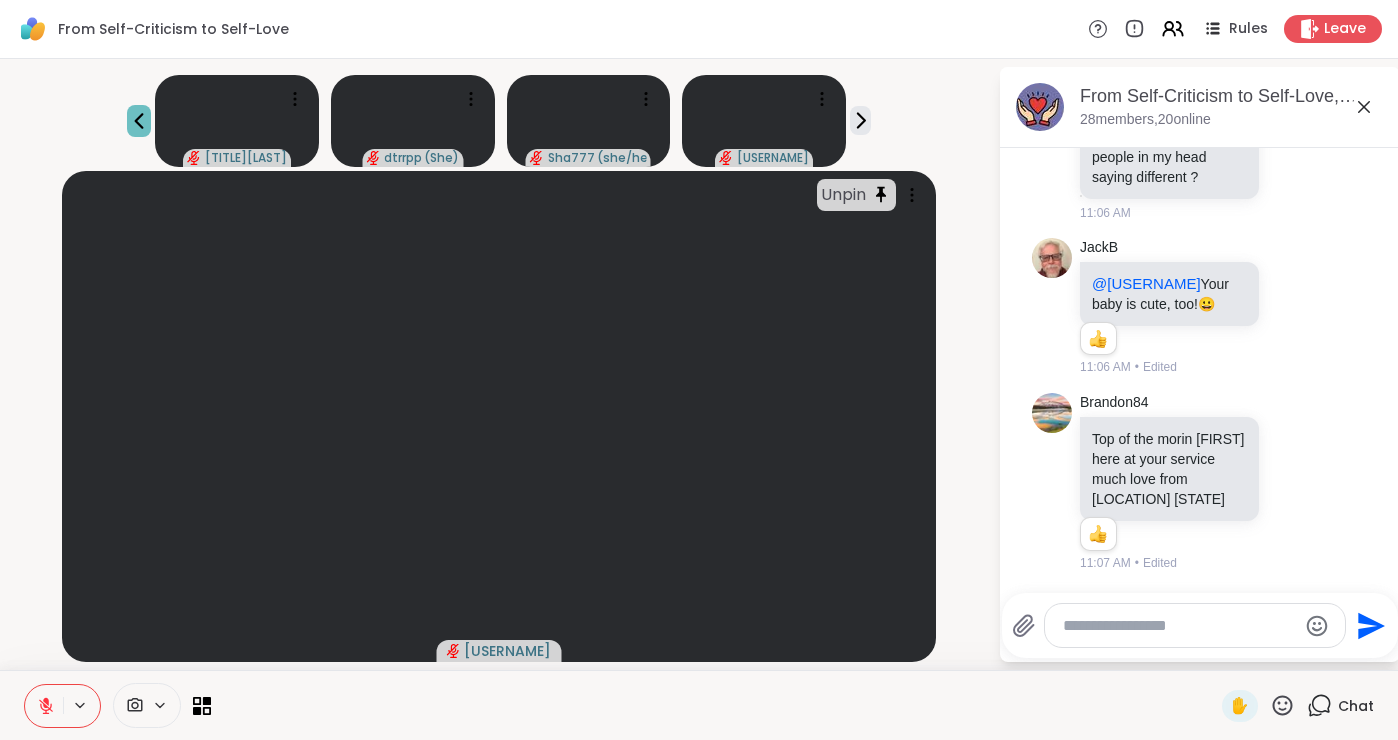 click 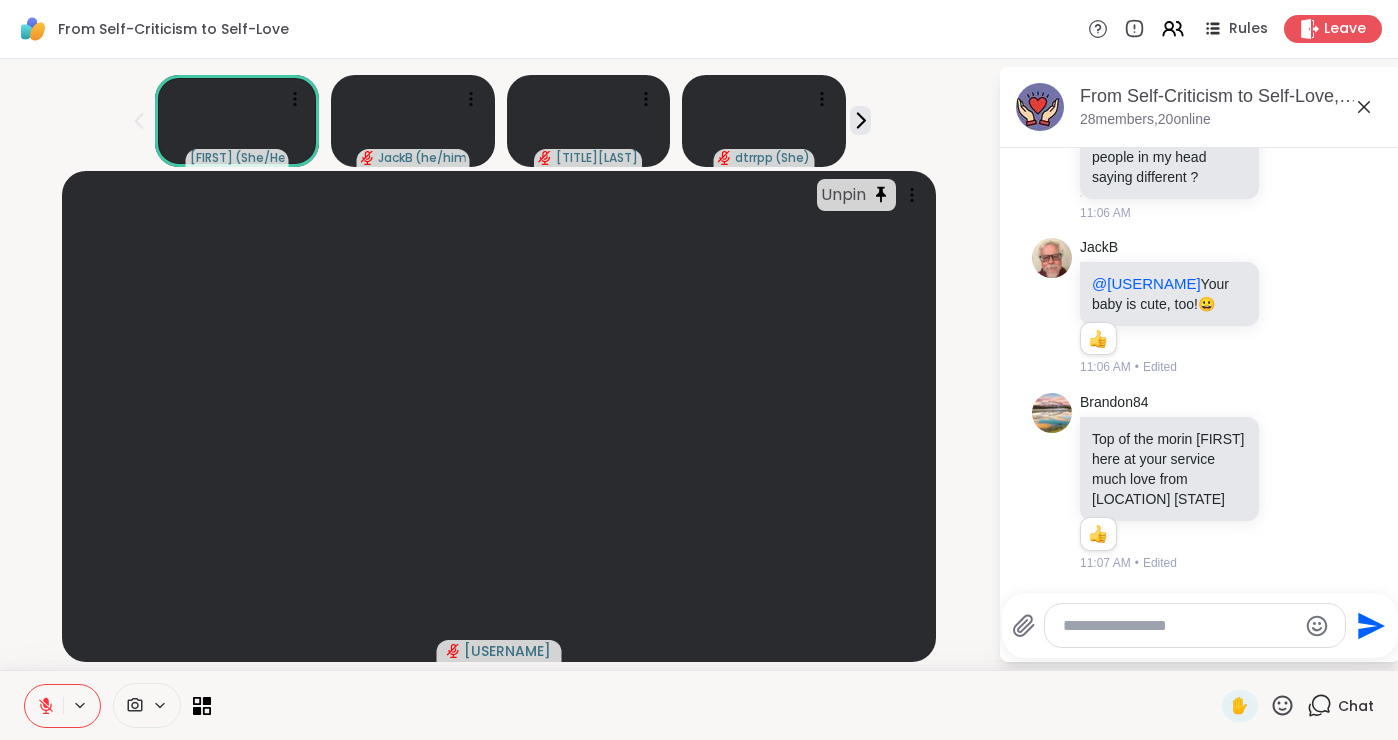 click 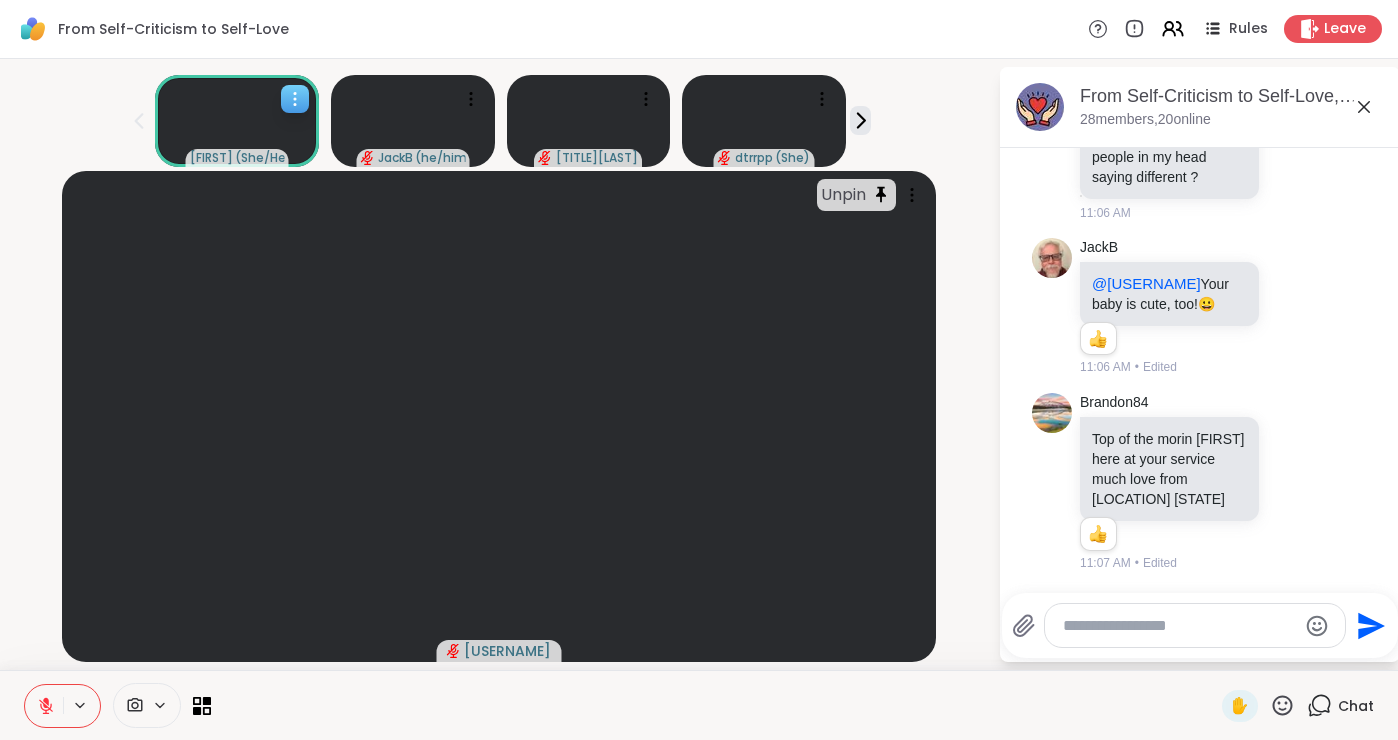 click 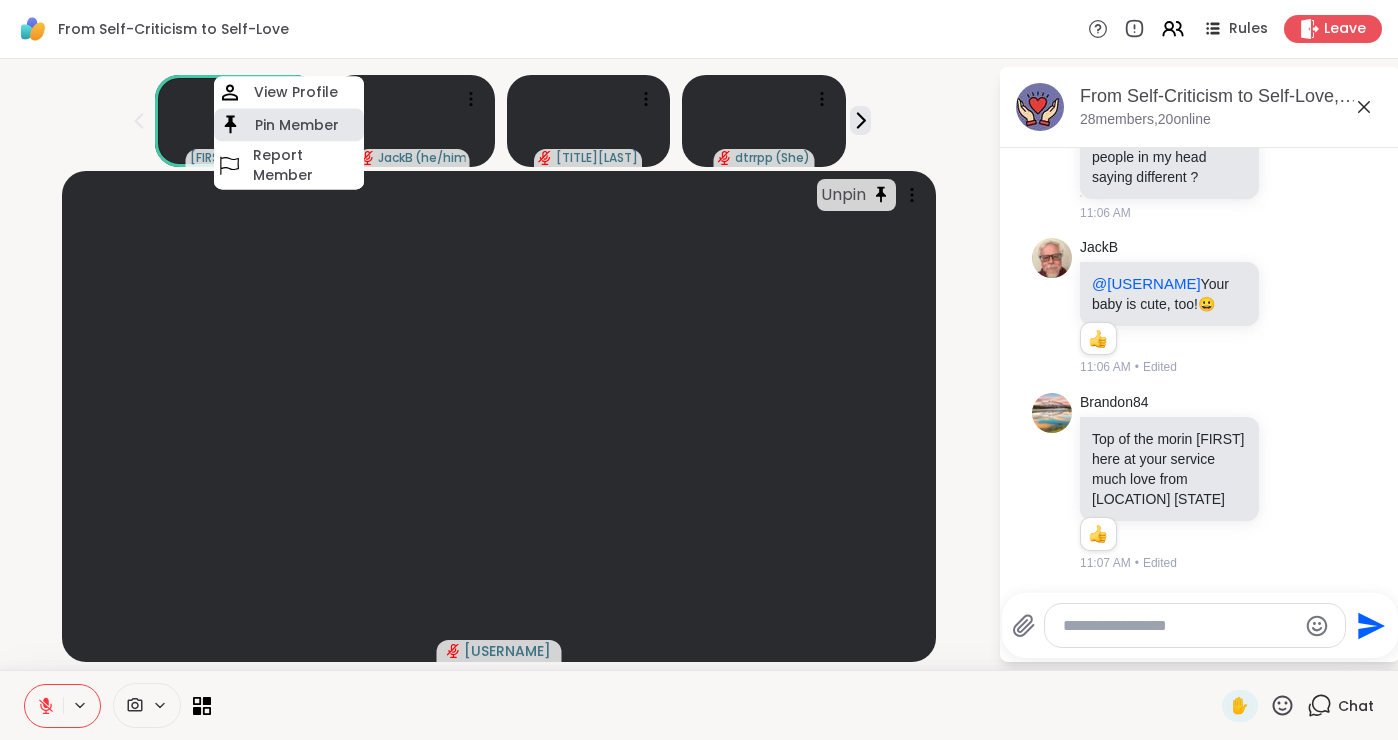 click on "Pin Member" at bounding box center [297, 125] 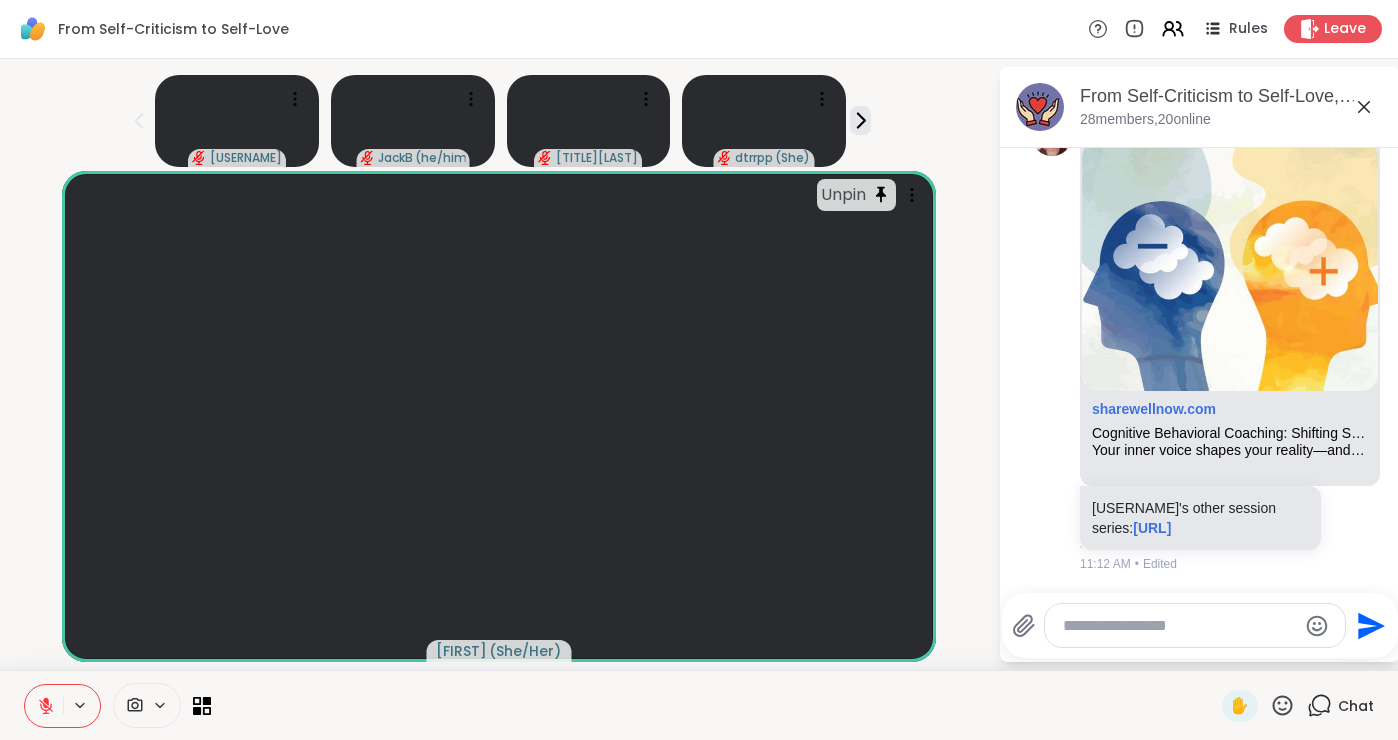 scroll, scrollTop: 7155, scrollLeft: 0, axis: vertical 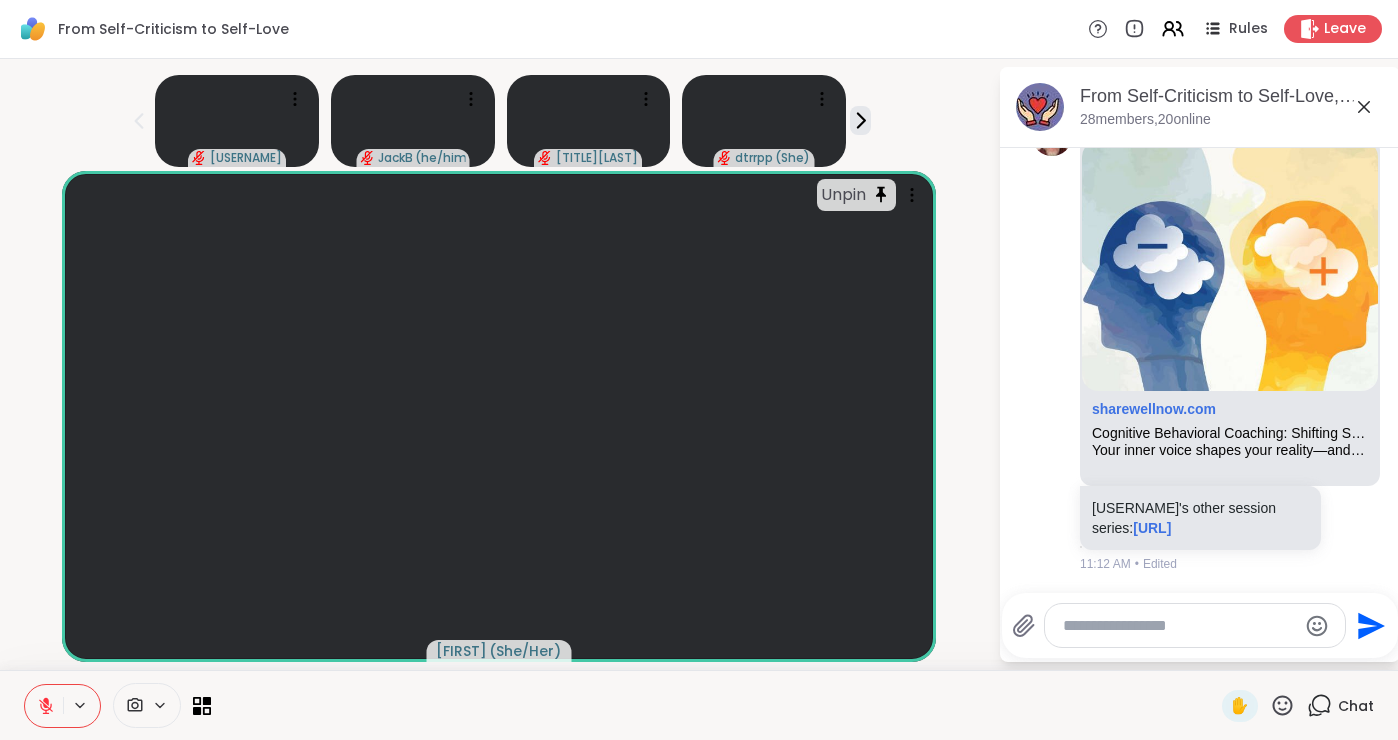 click 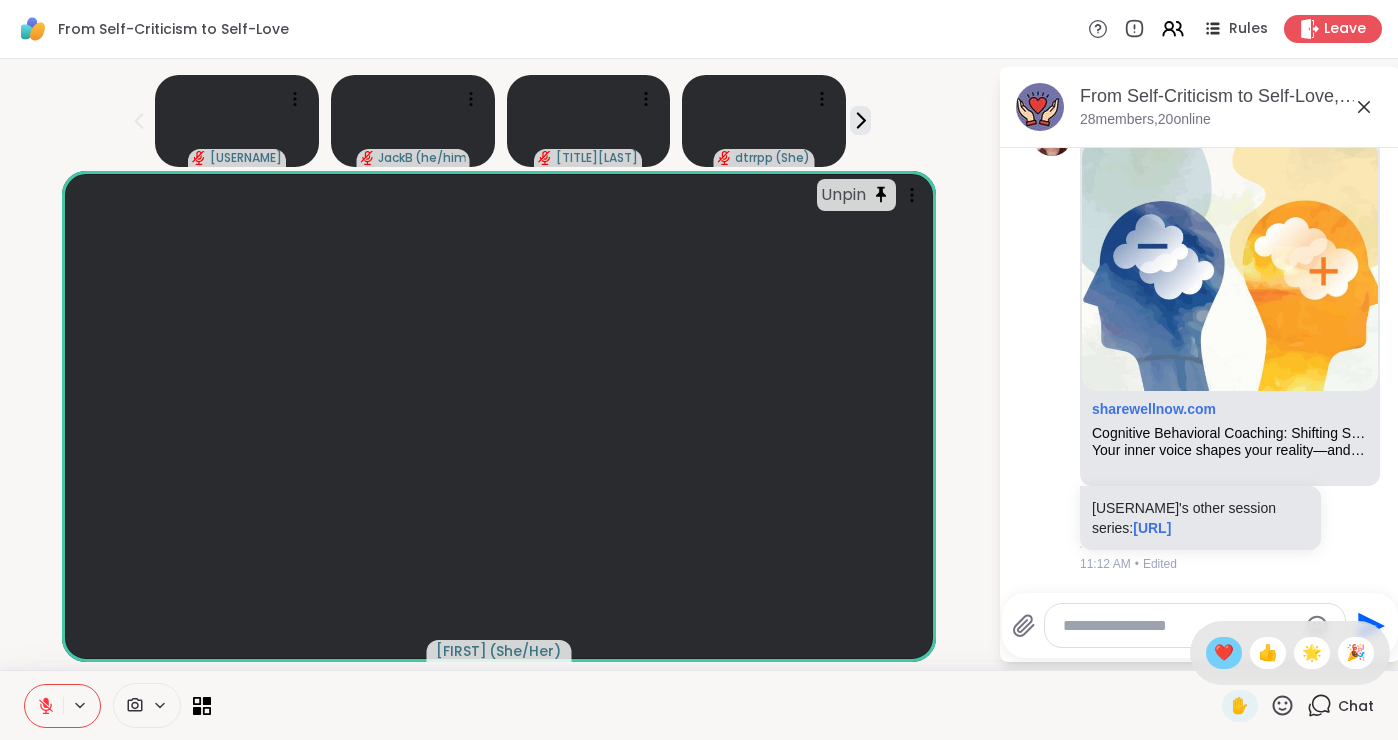 click on "❤️" at bounding box center (1224, 653) 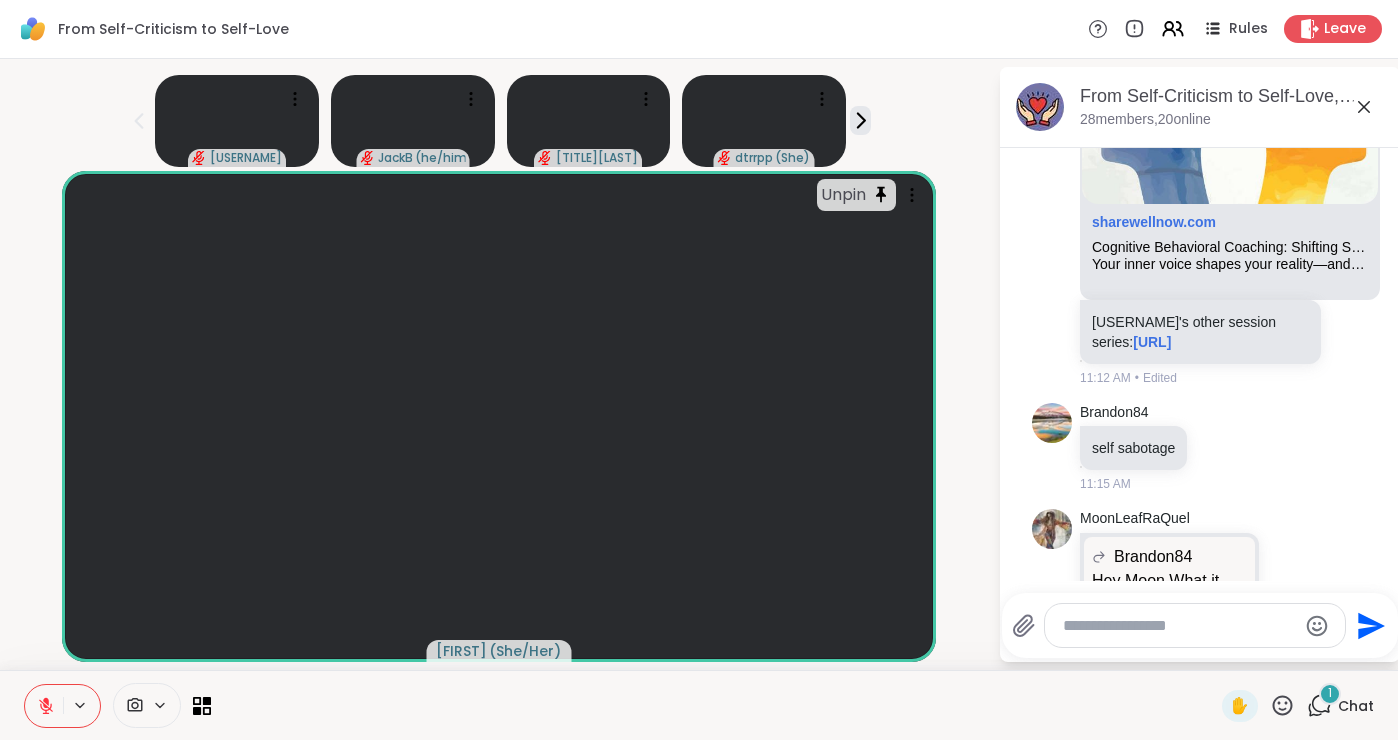 scroll, scrollTop: 7553, scrollLeft: 0, axis: vertical 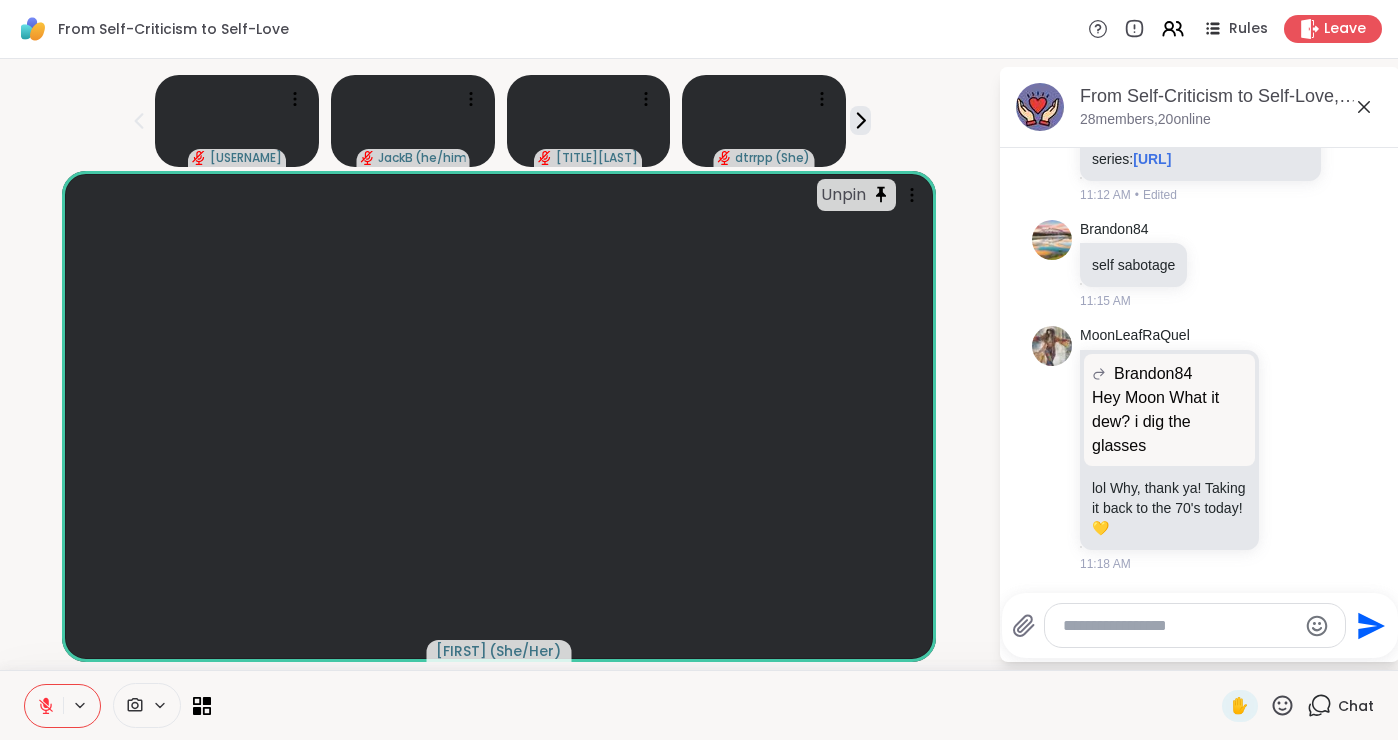 click 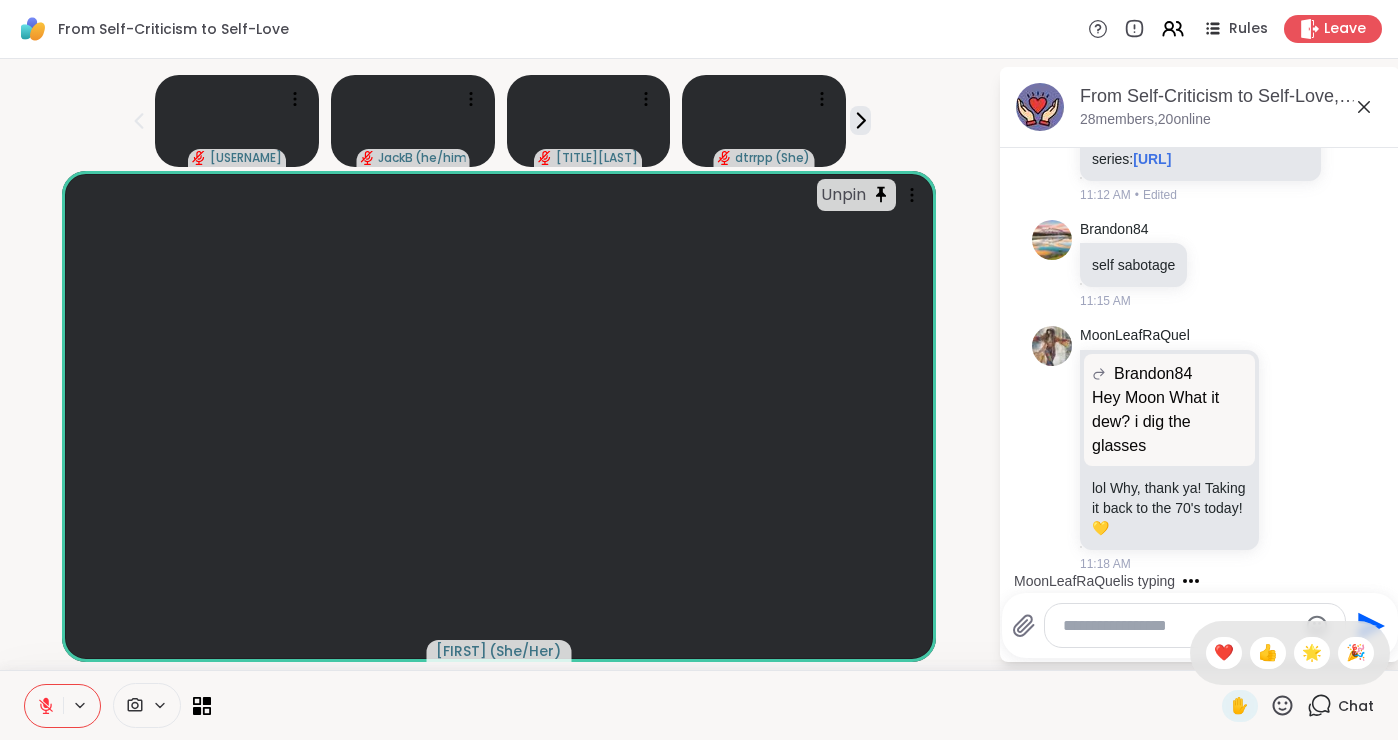 click at bounding box center (716, 705) 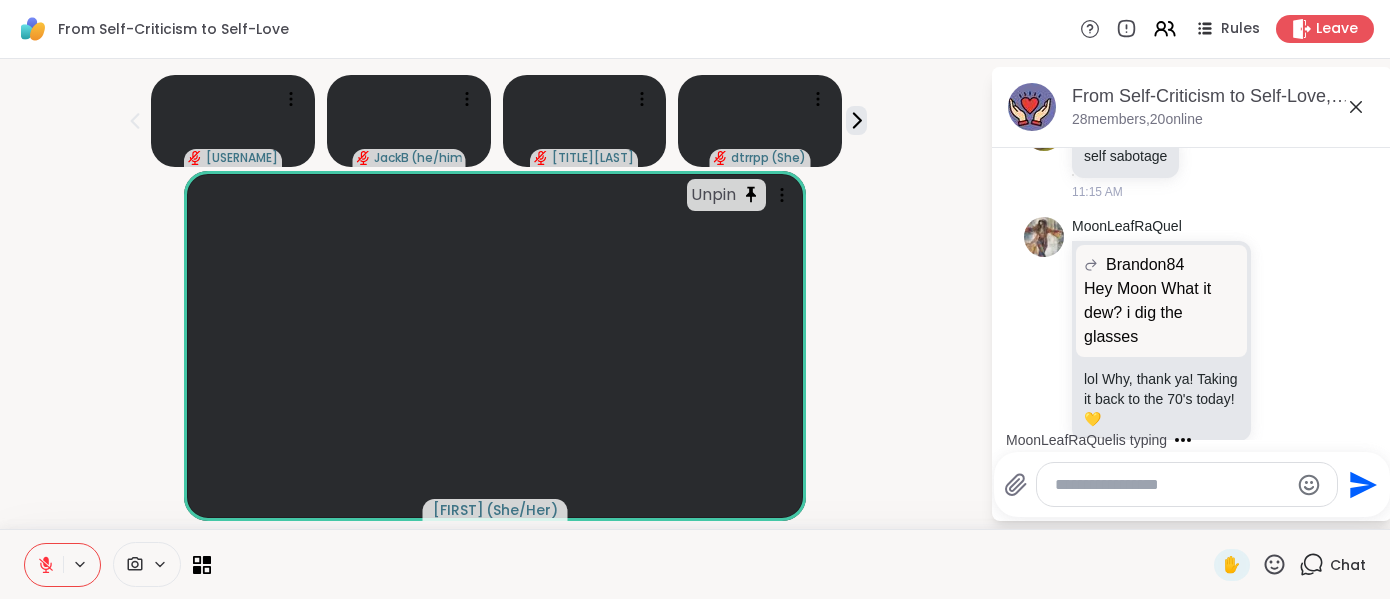 scroll, scrollTop: 7889, scrollLeft: 0, axis: vertical 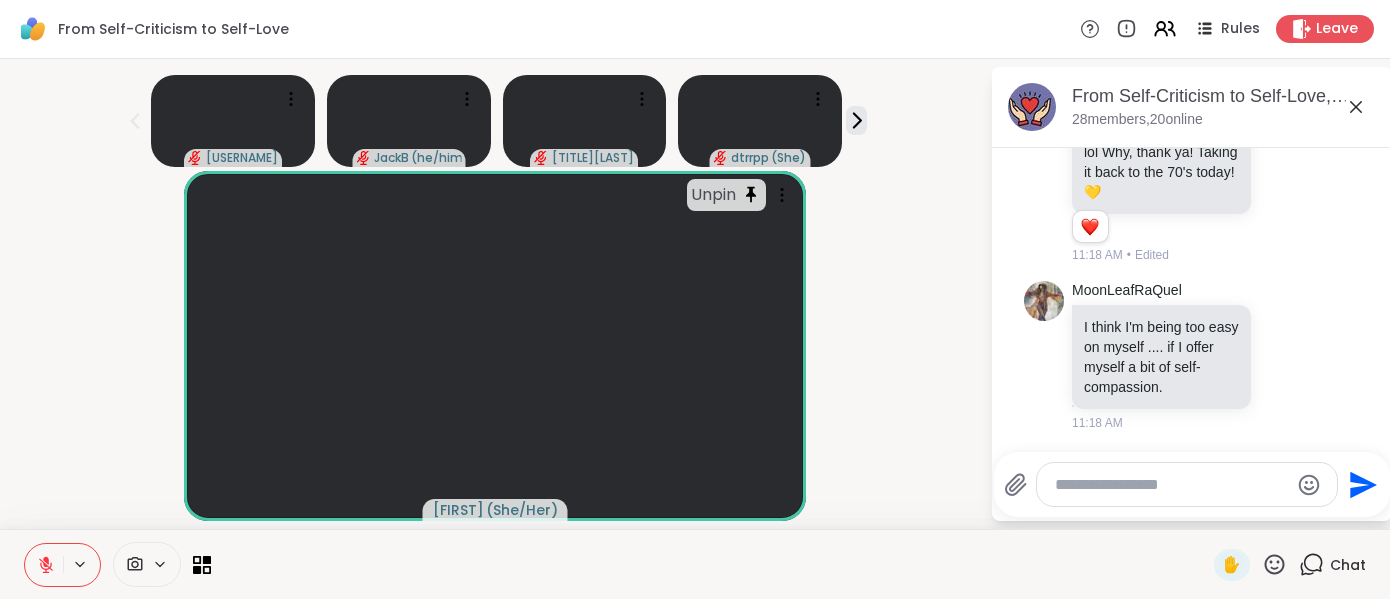 click 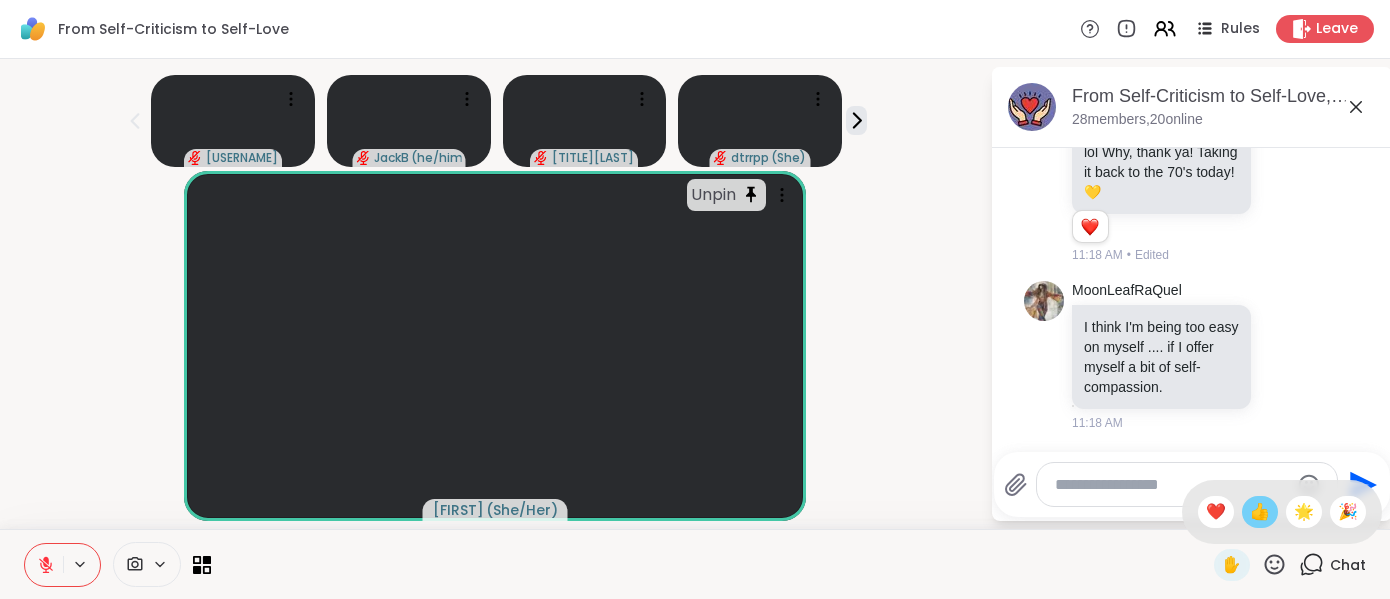 click on "👍" at bounding box center (1260, 512) 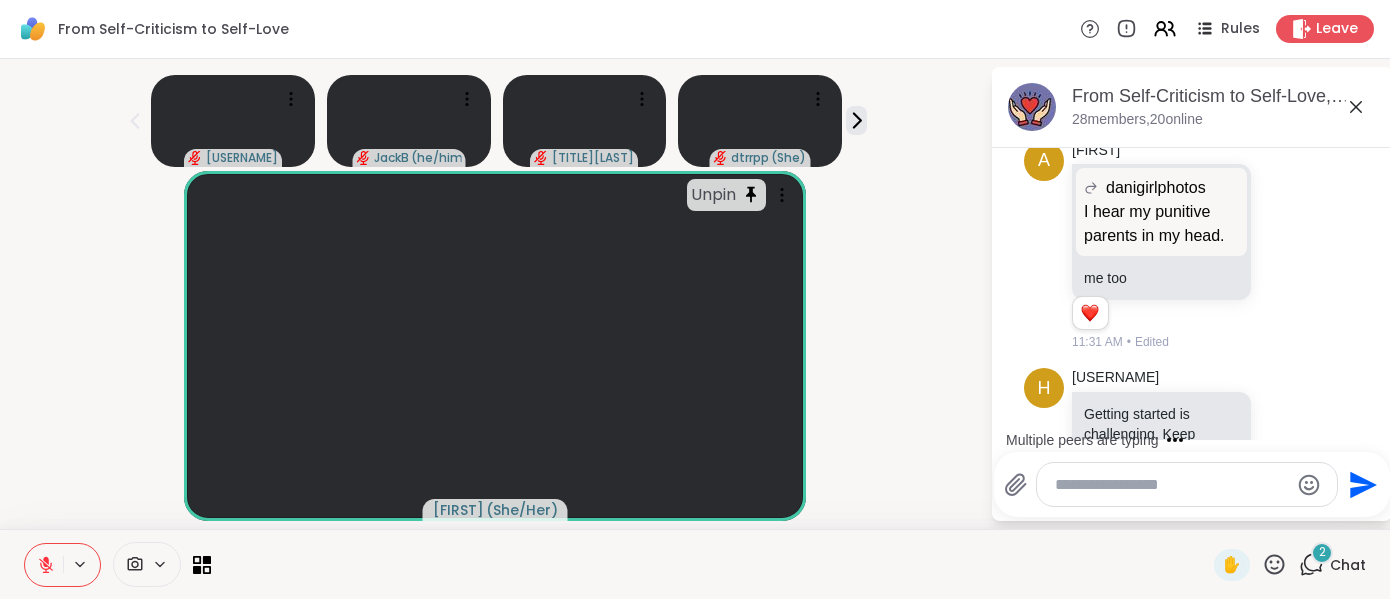 scroll, scrollTop: 9329, scrollLeft: 0, axis: vertical 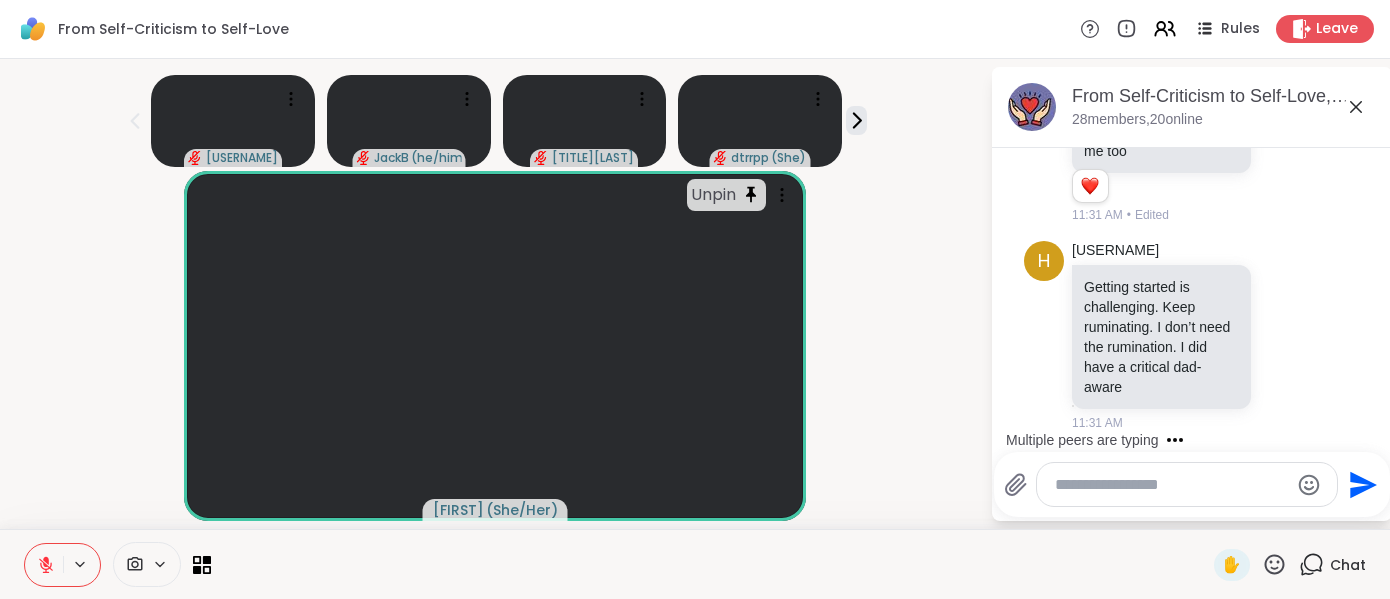 click at bounding box center (1171, 485) 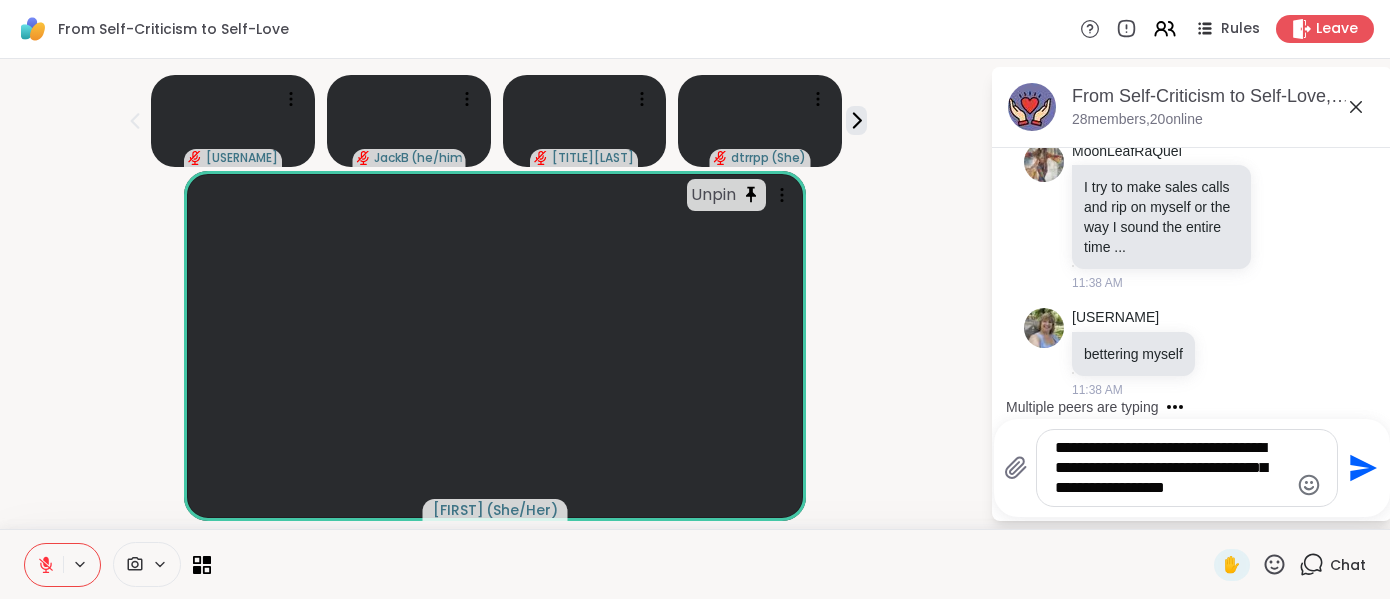 scroll, scrollTop: 12446, scrollLeft: 0, axis: vertical 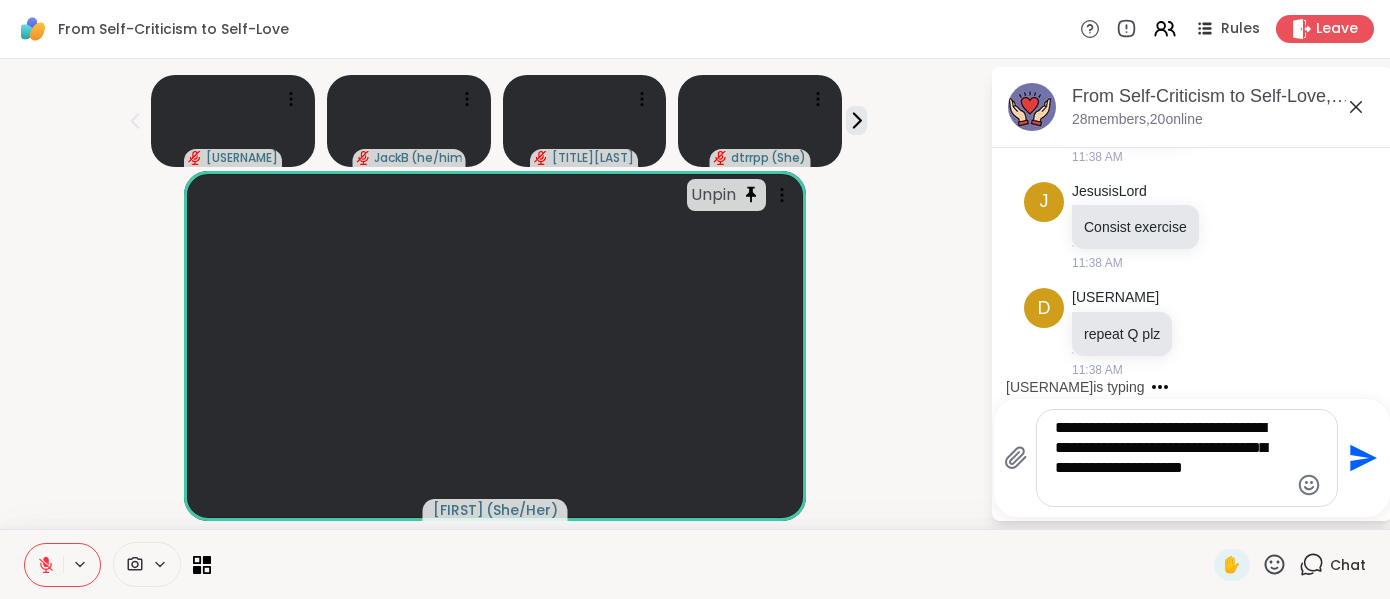 type on "**********" 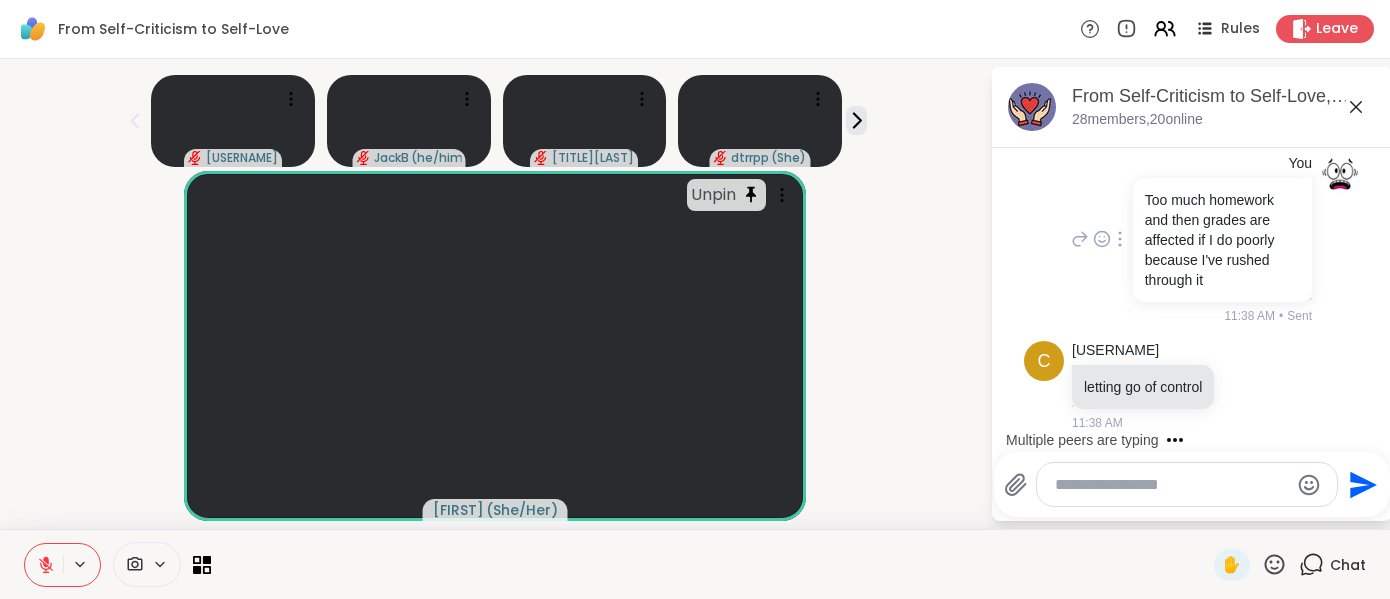 scroll, scrollTop: 12616, scrollLeft: 0, axis: vertical 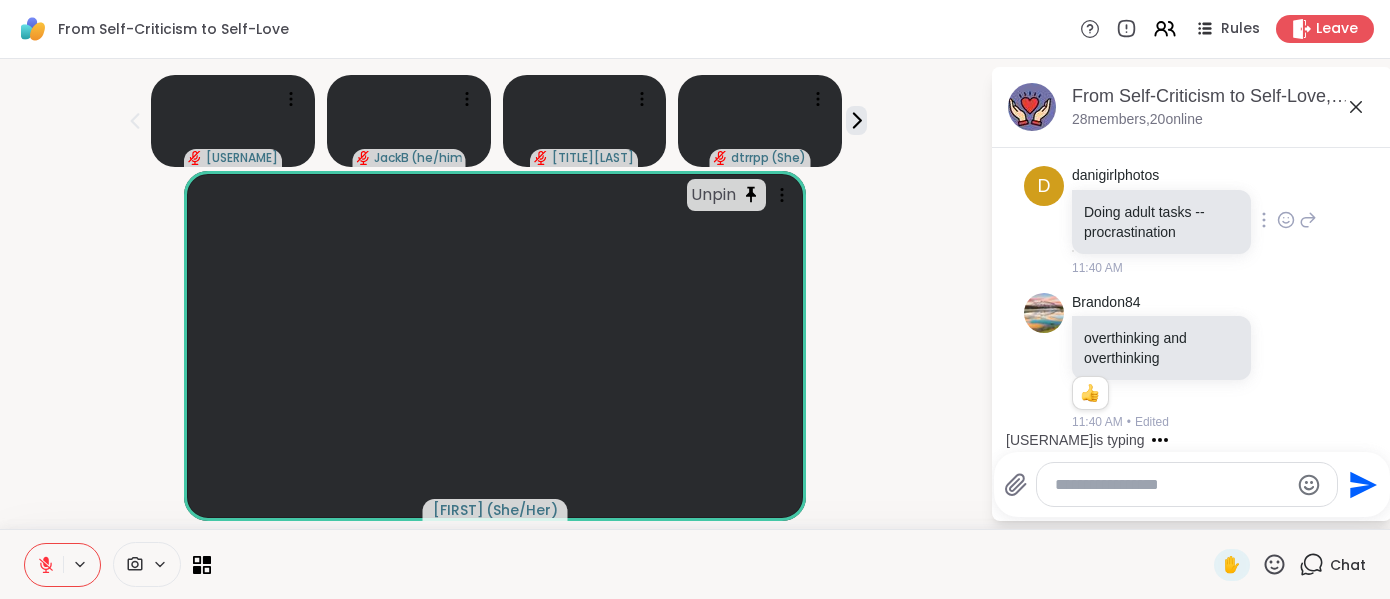 click 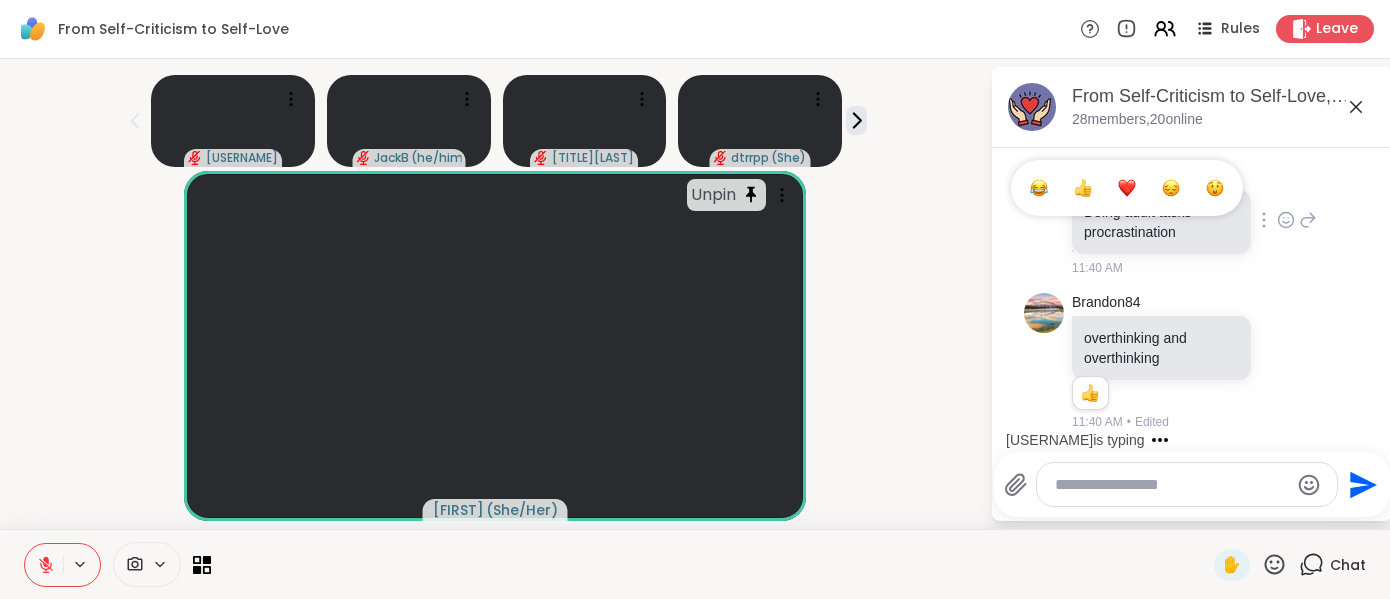 click at bounding box center [1083, 188] 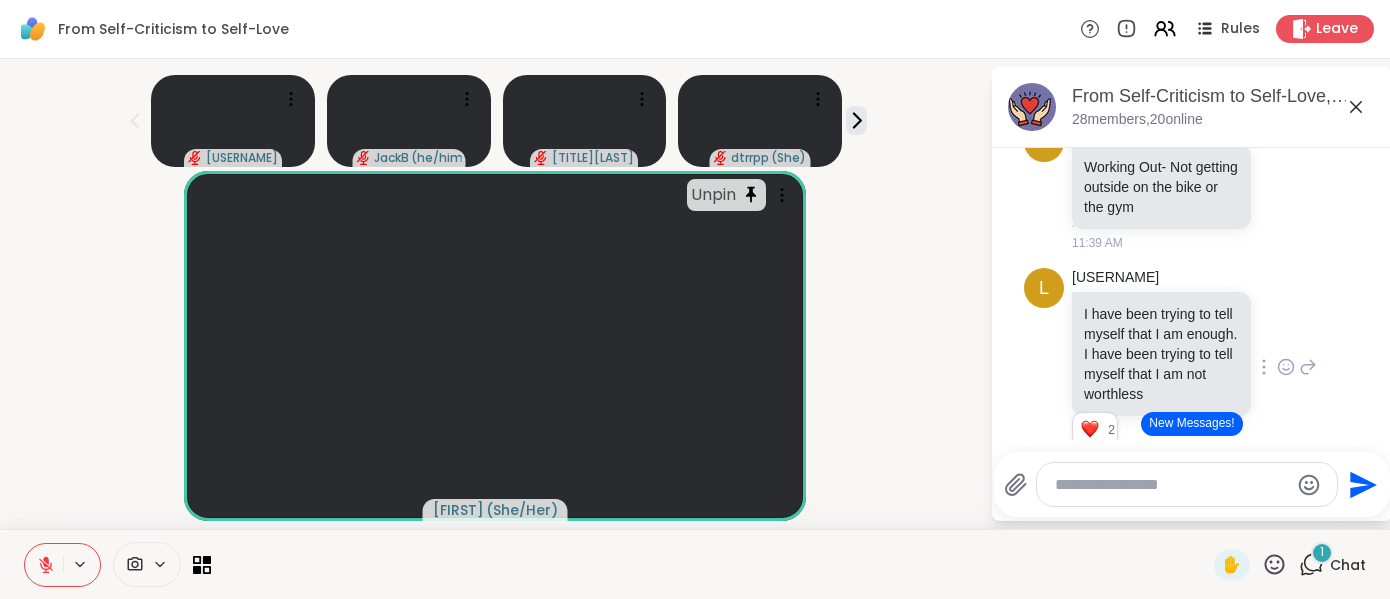 scroll, scrollTop: 13576, scrollLeft: 0, axis: vertical 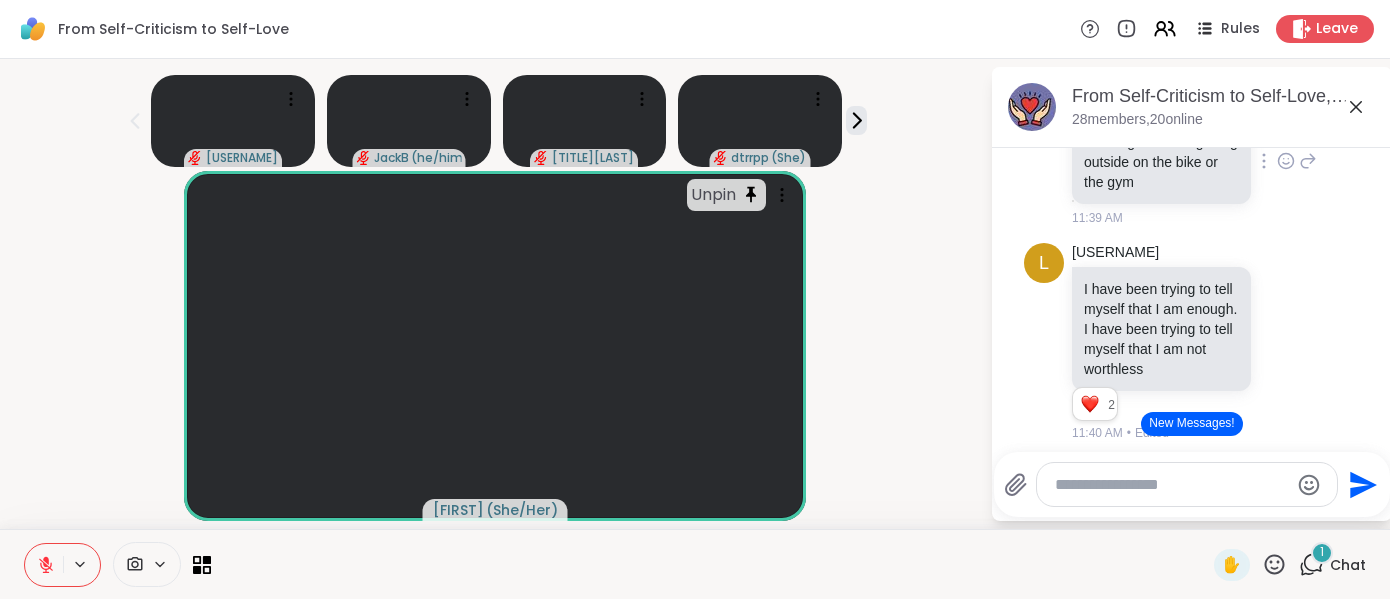 click 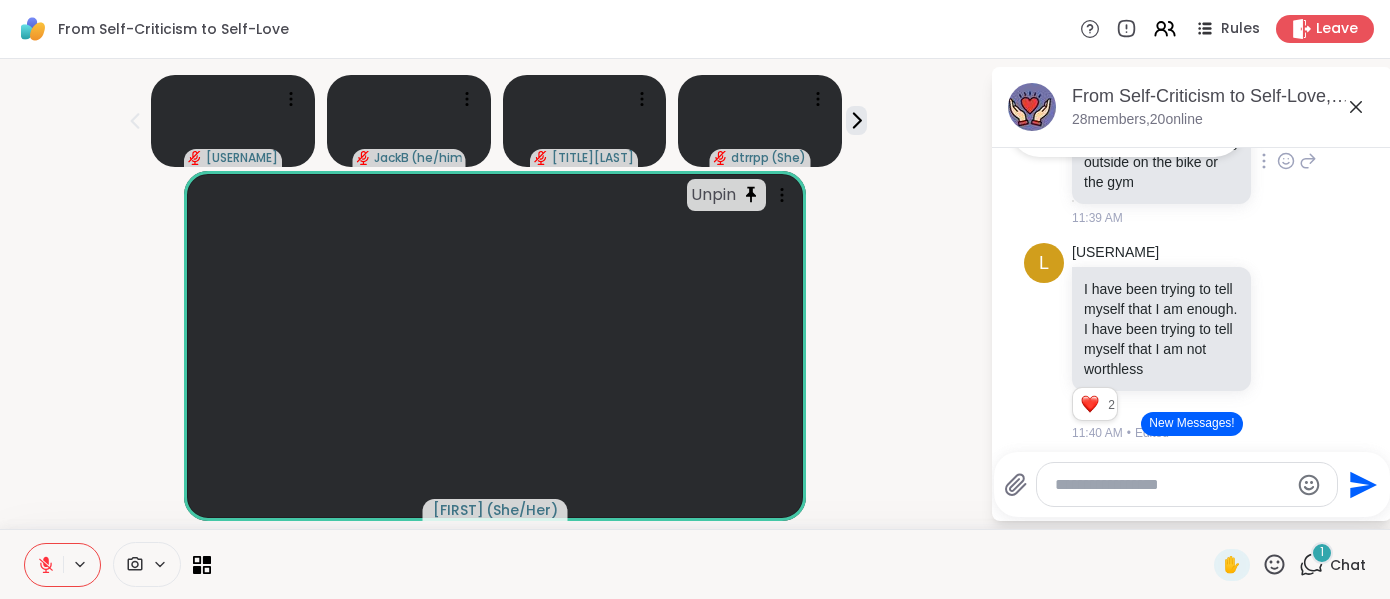 click at bounding box center [1083, 129] 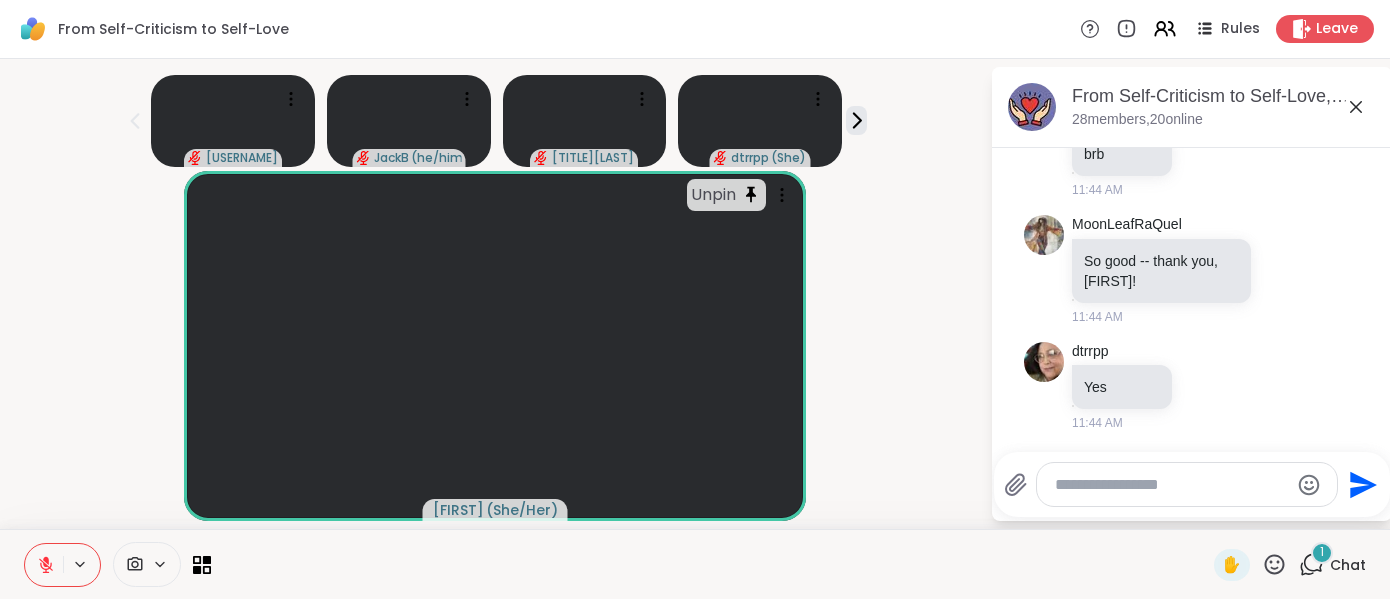 scroll, scrollTop: 14808, scrollLeft: 0, axis: vertical 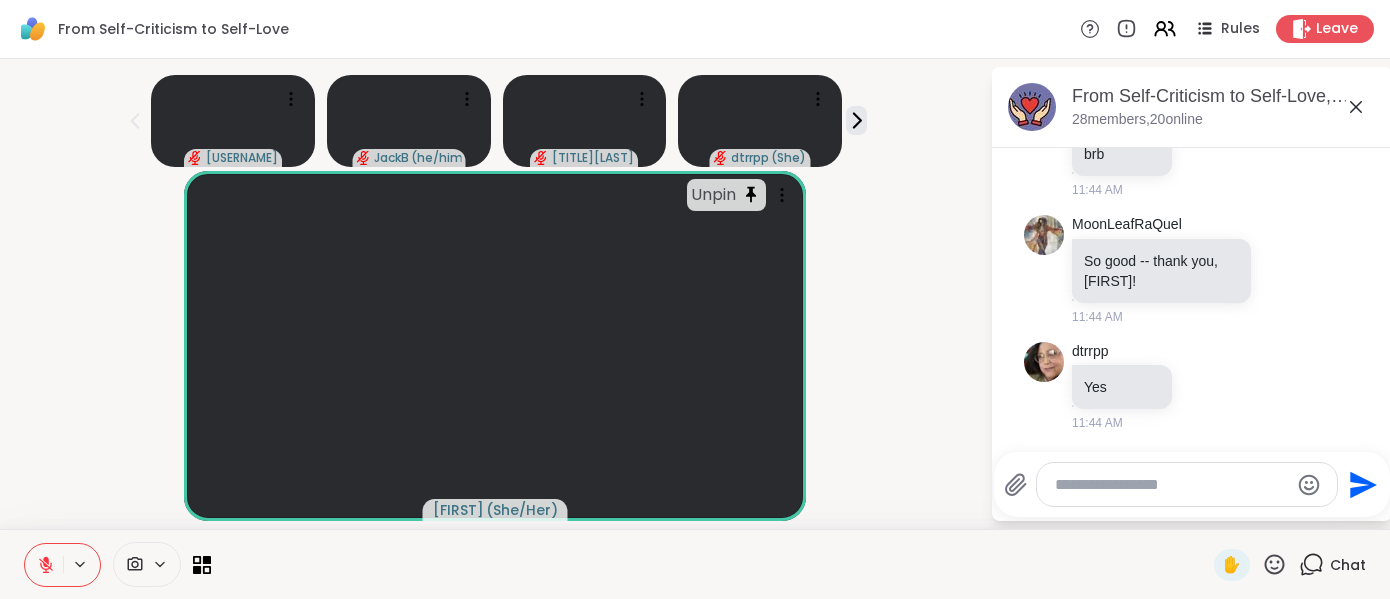 click at bounding box center [1171, 485] 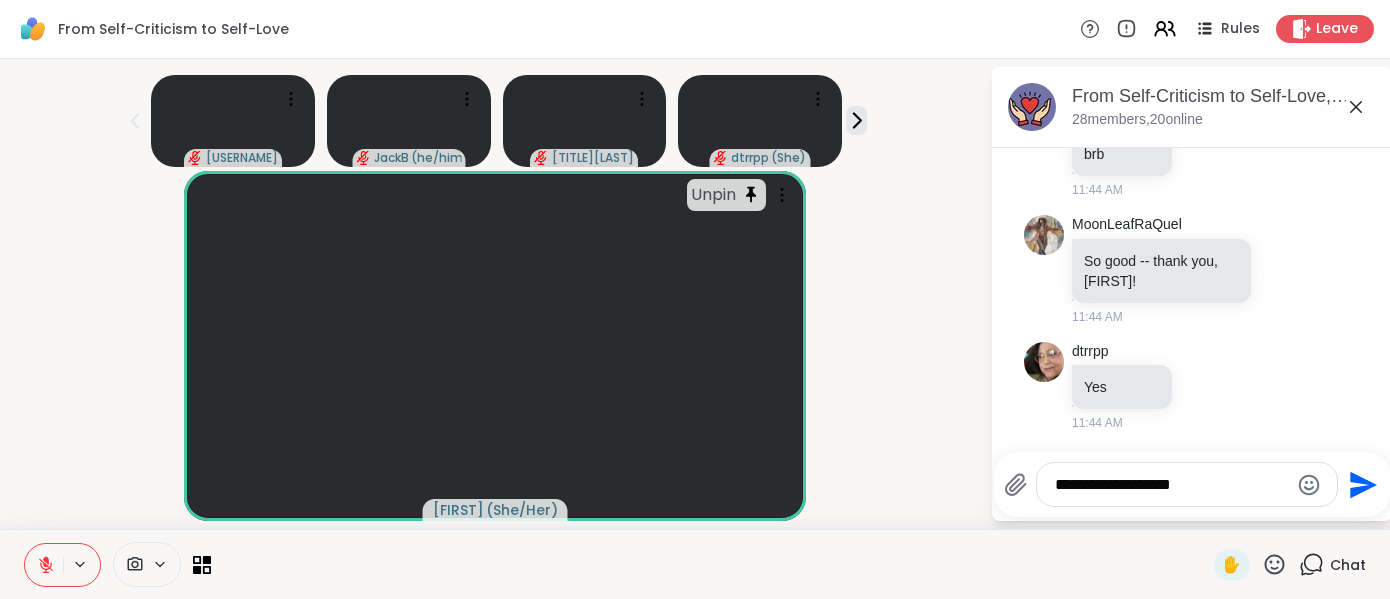 type on "**********" 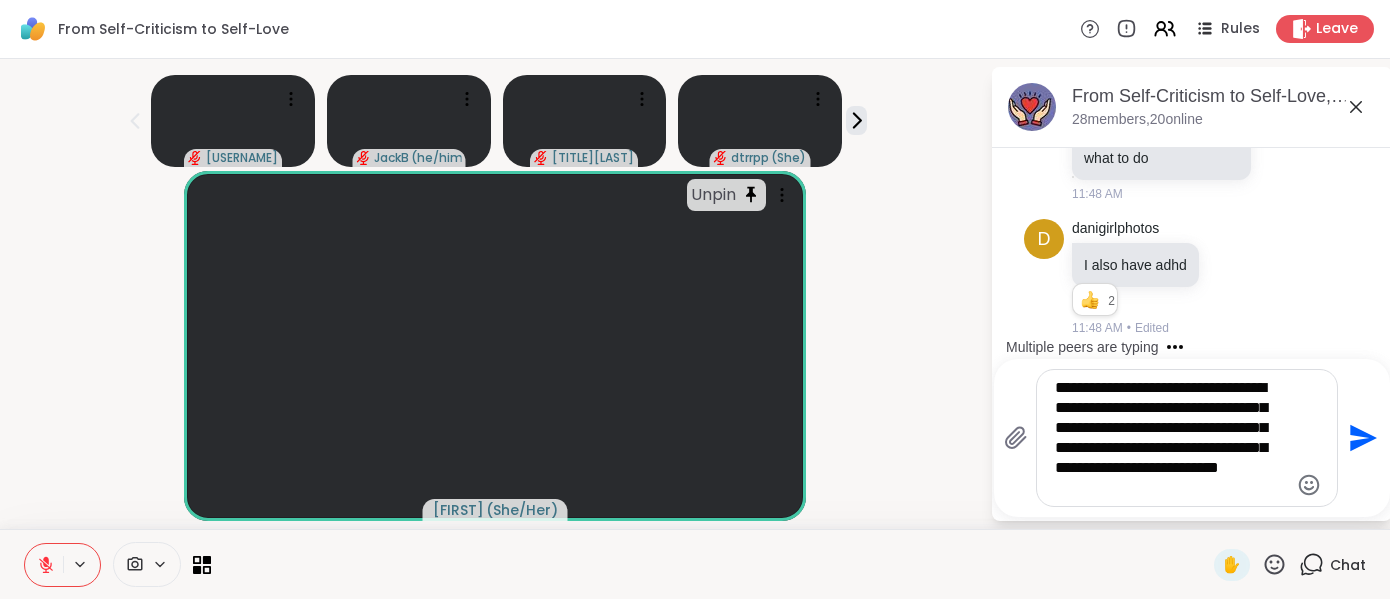 scroll, scrollTop: 16071, scrollLeft: 0, axis: vertical 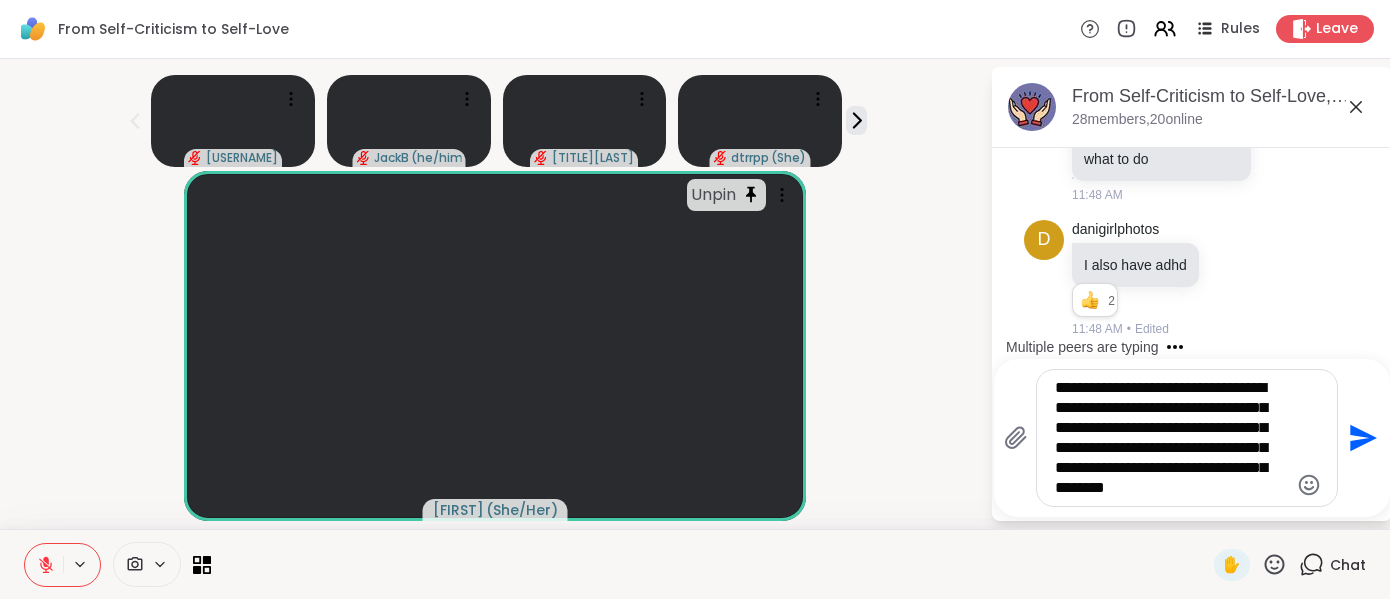type on "**********" 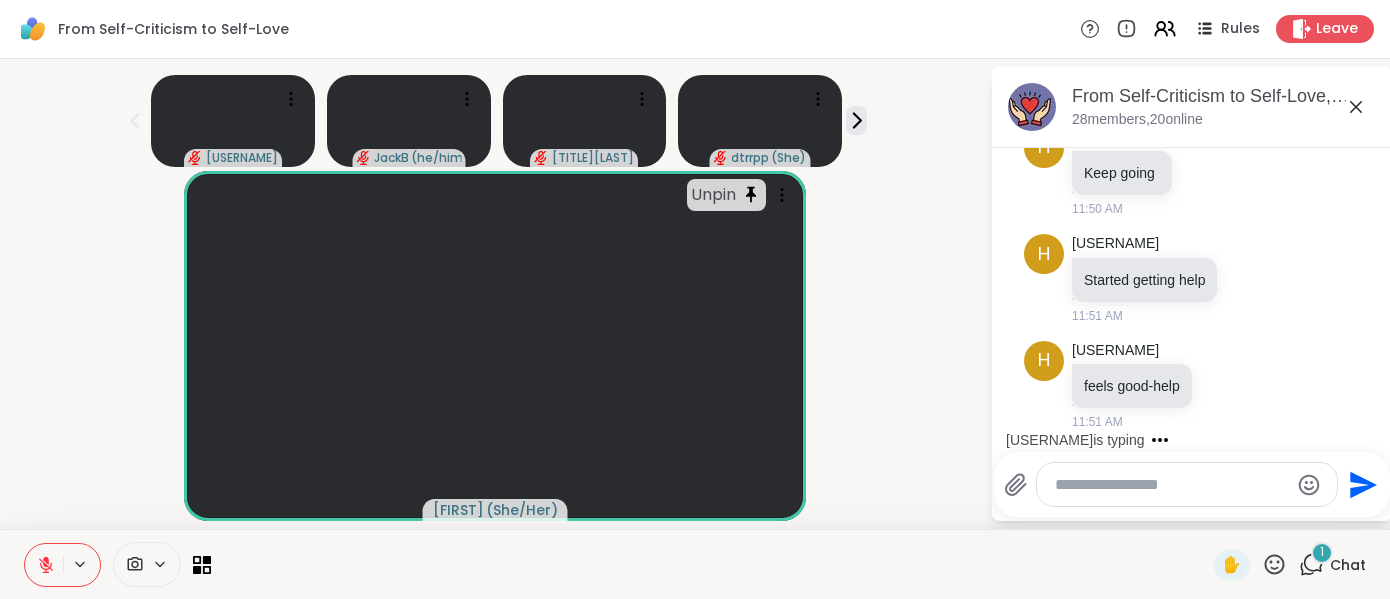 scroll, scrollTop: 18090, scrollLeft: 0, axis: vertical 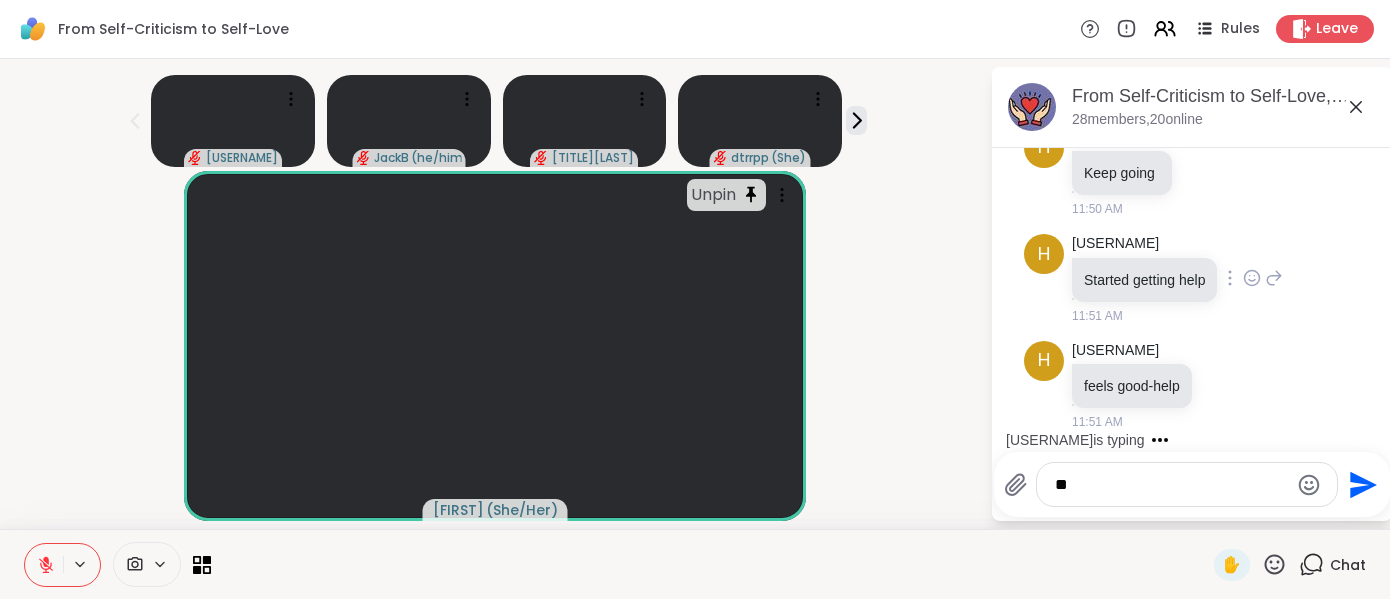 type on "*" 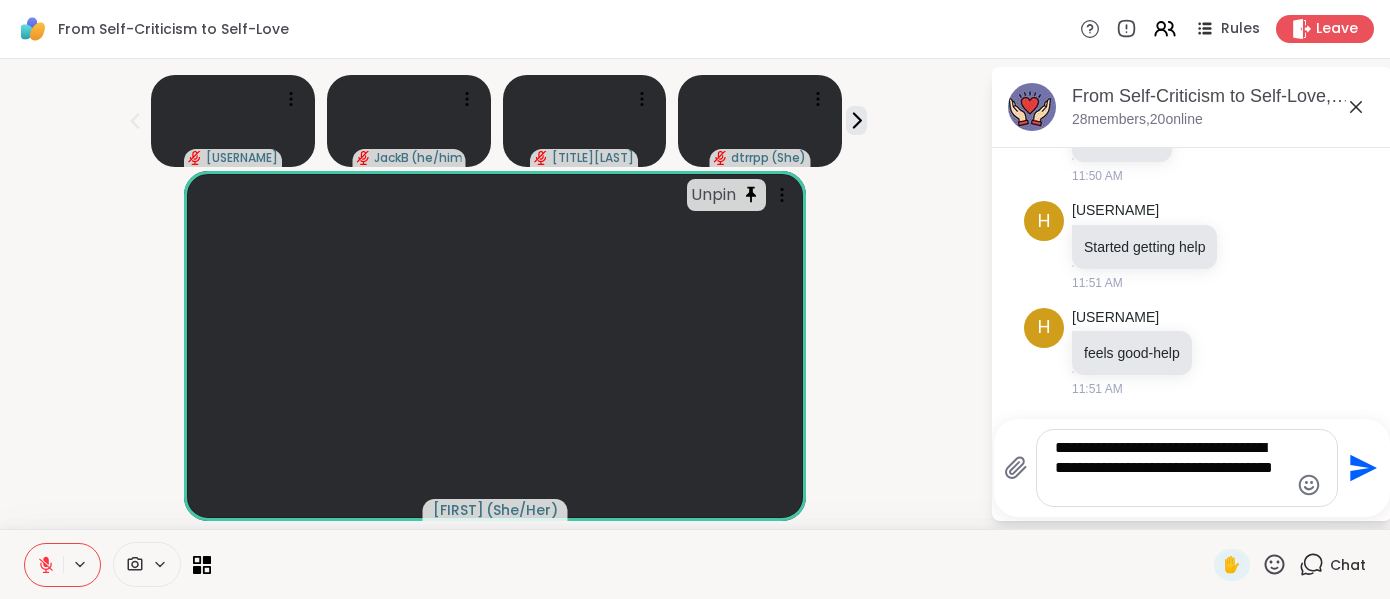 click on "**********" at bounding box center [1171, 468] 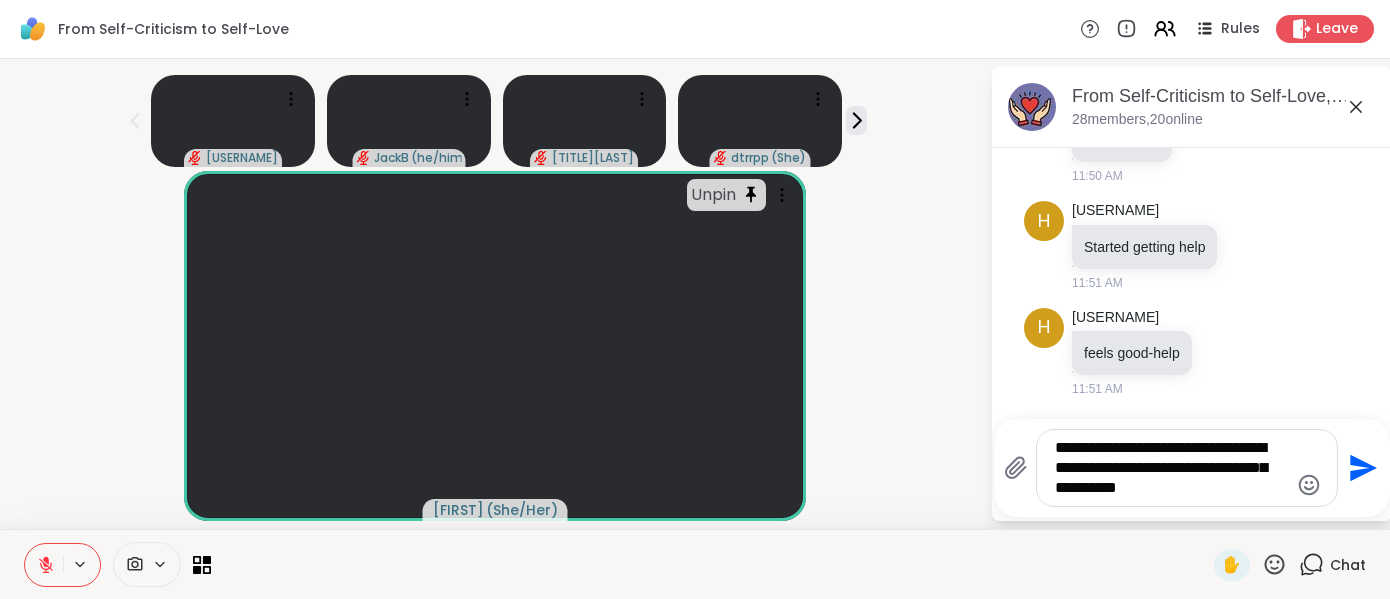 click on "**********" at bounding box center [1171, 468] 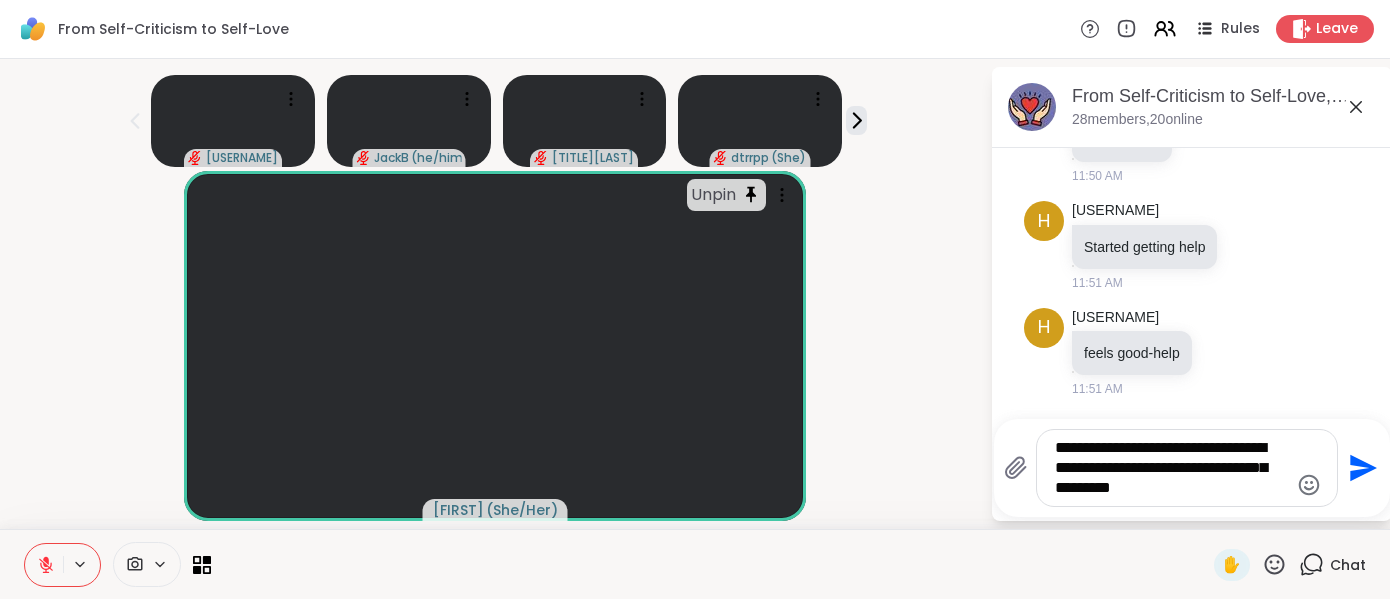 type on "**********" 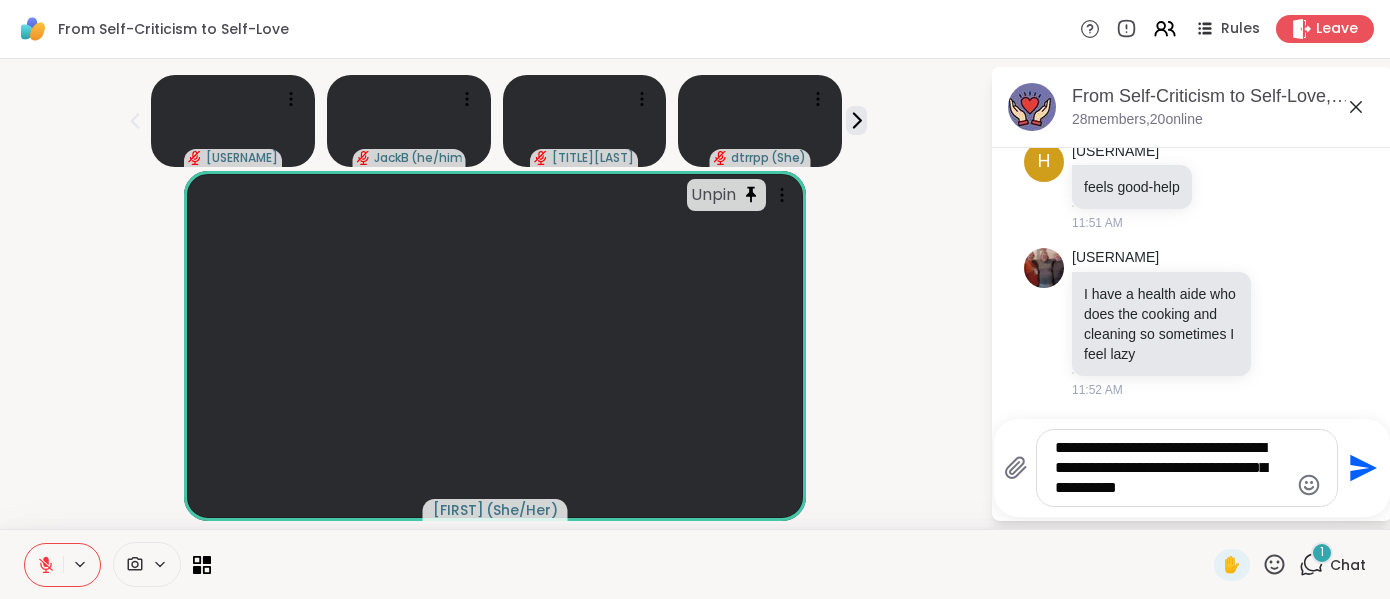 type 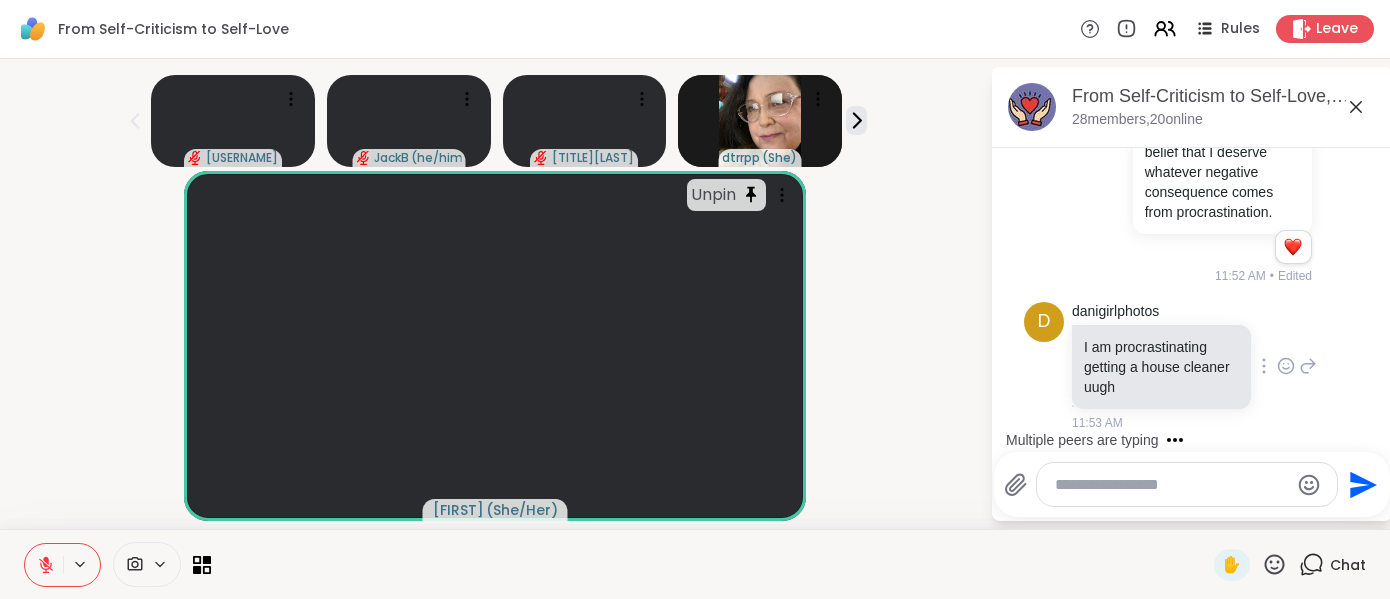 scroll, scrollTop: 18627, scrollLeft: 0, axis: vertical 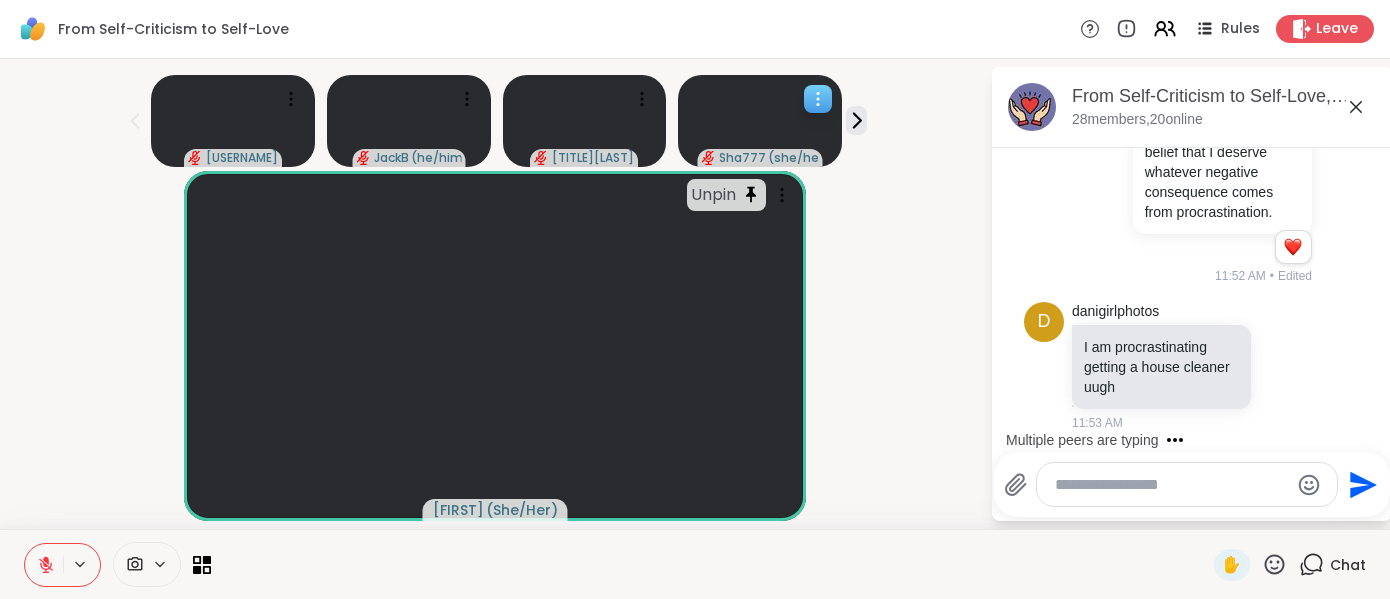 click 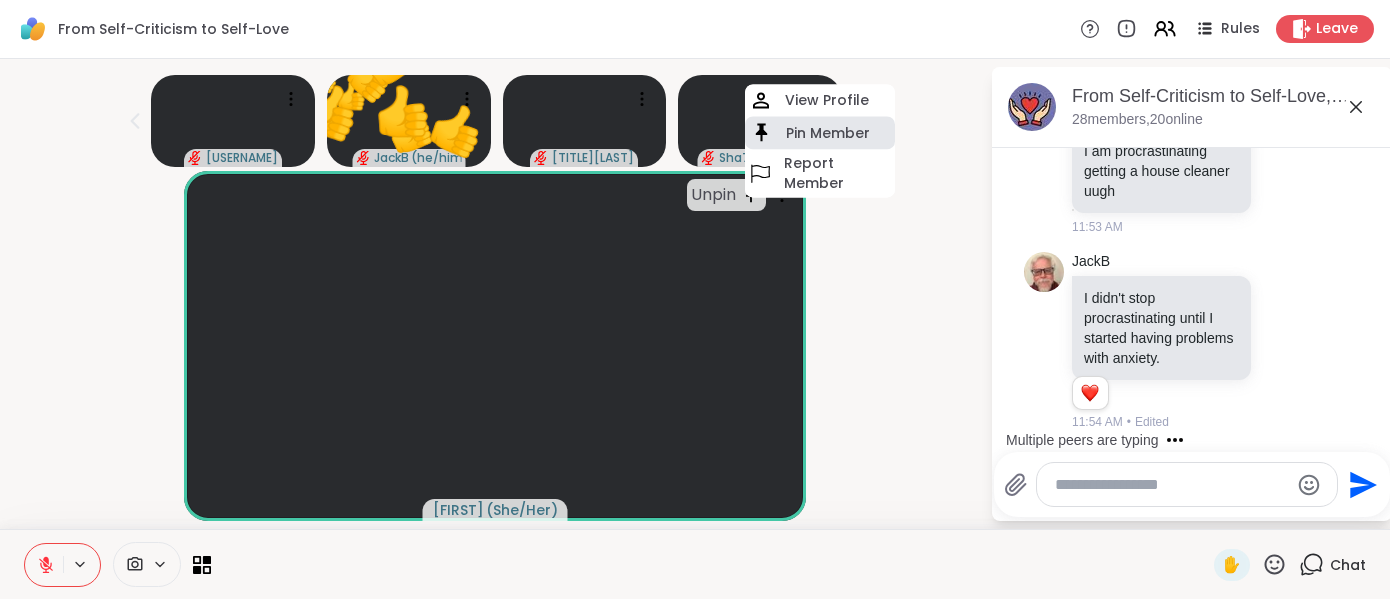 scroll, scrollTop: 18989, scrollLeft: 0, axis: vertical 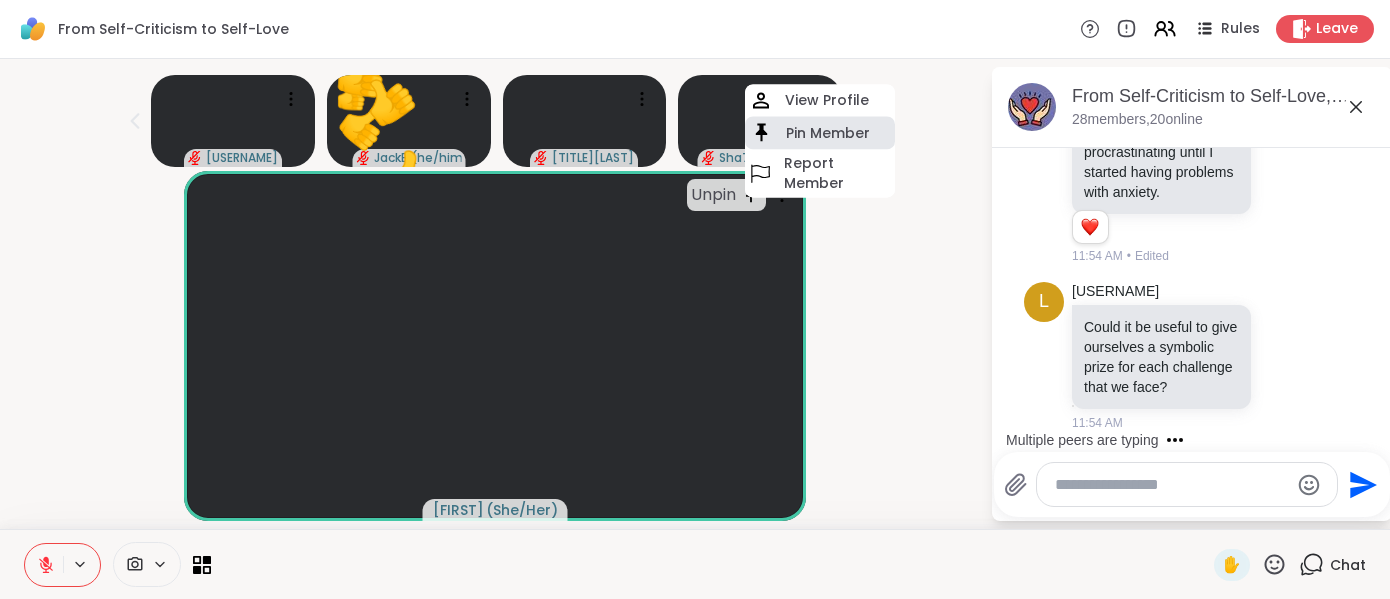 click on "Pin Member" at bounding box center (828, 133) 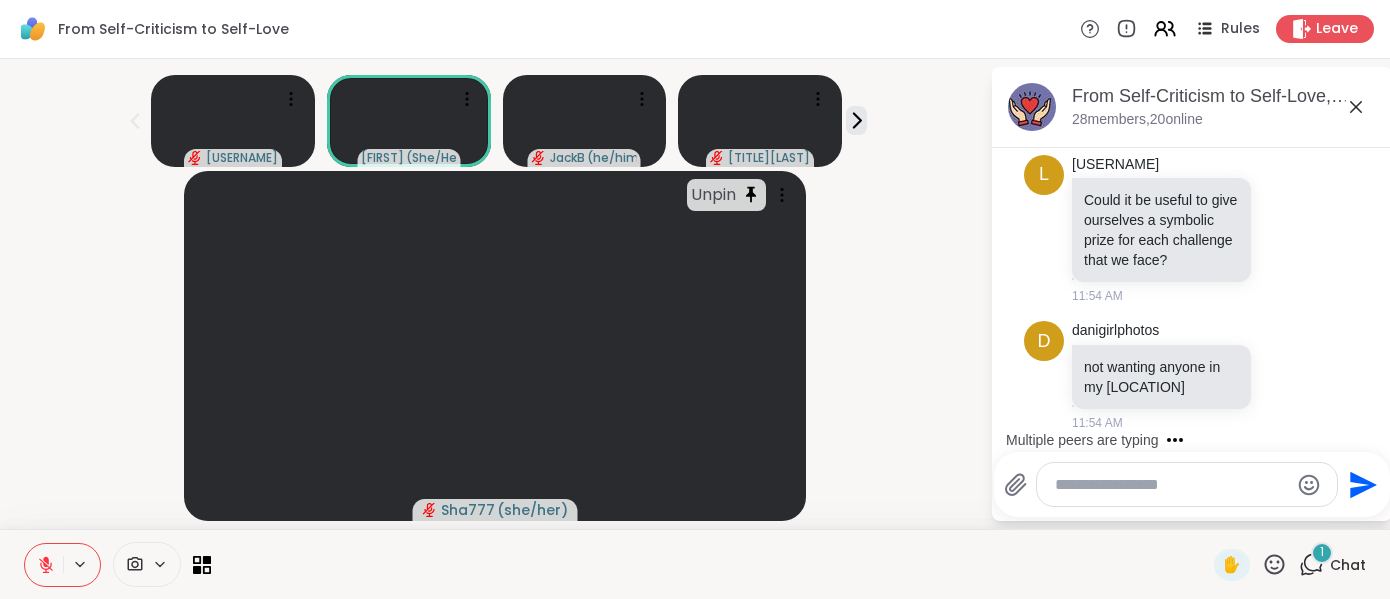 scroll, scrollTop: 19115, scrollLeft: 0, axis: vertical 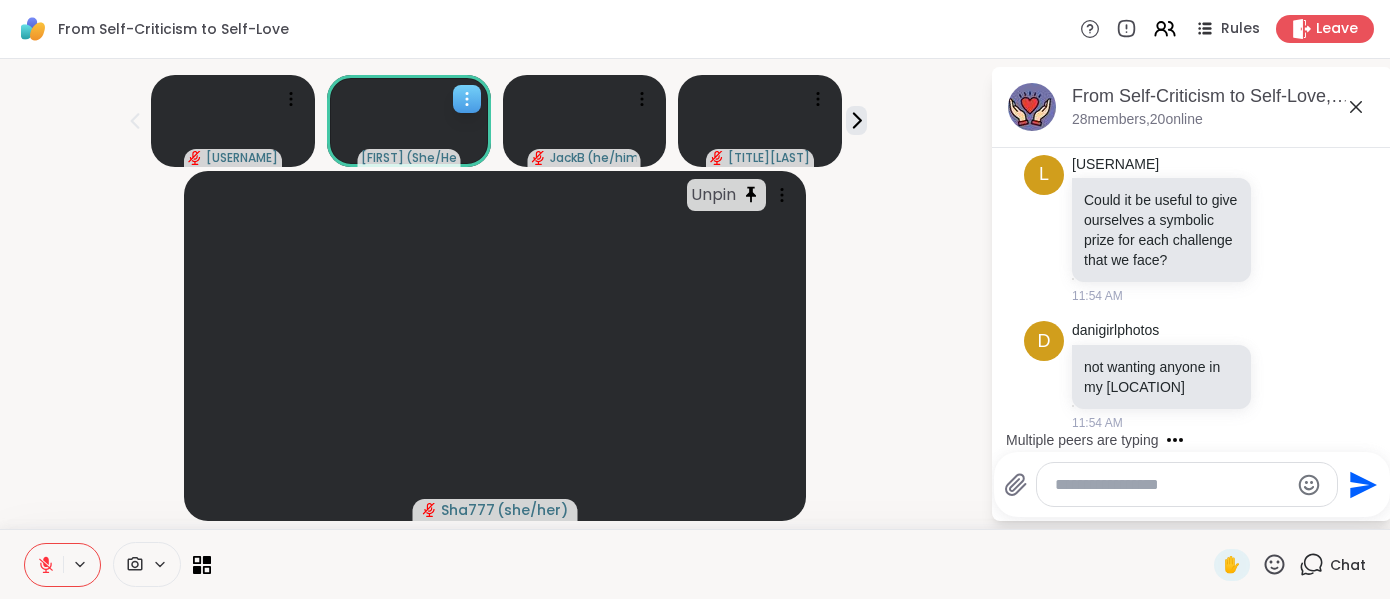 click 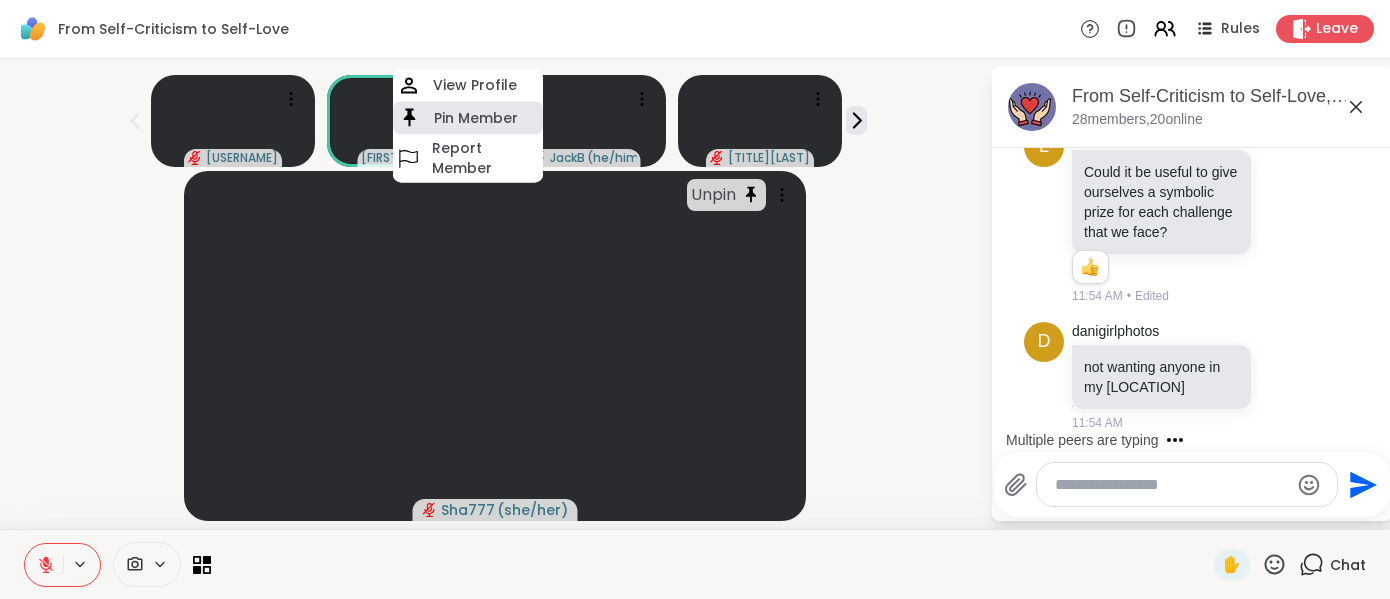 click on "Pin Member" at bounding box center (476, 118) 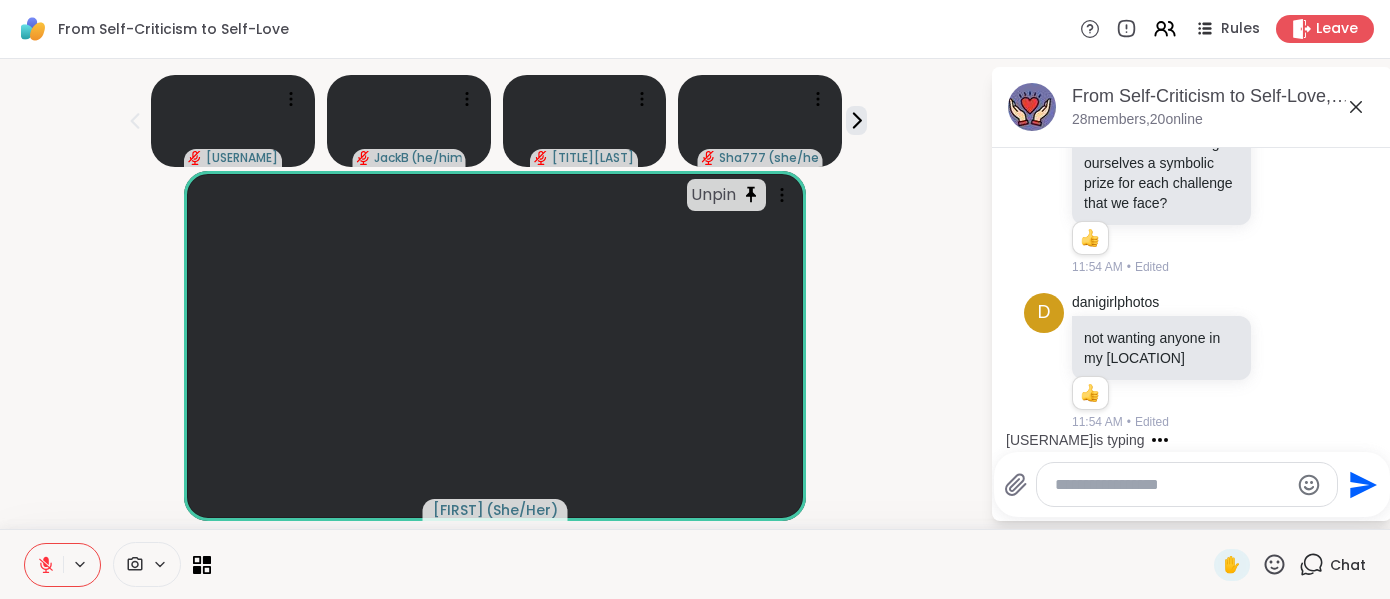 scroll, scrollTop: 19173, scrollLeft: 0, axis: vertical 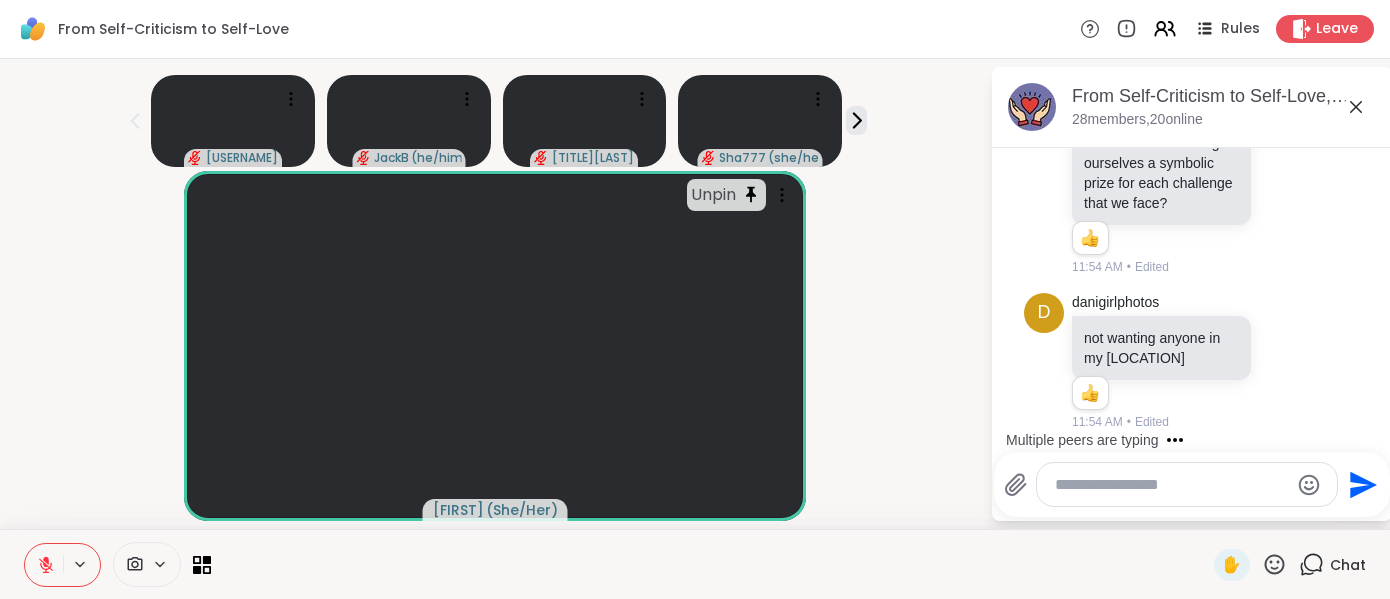 click at bounding box center (1171, 485) 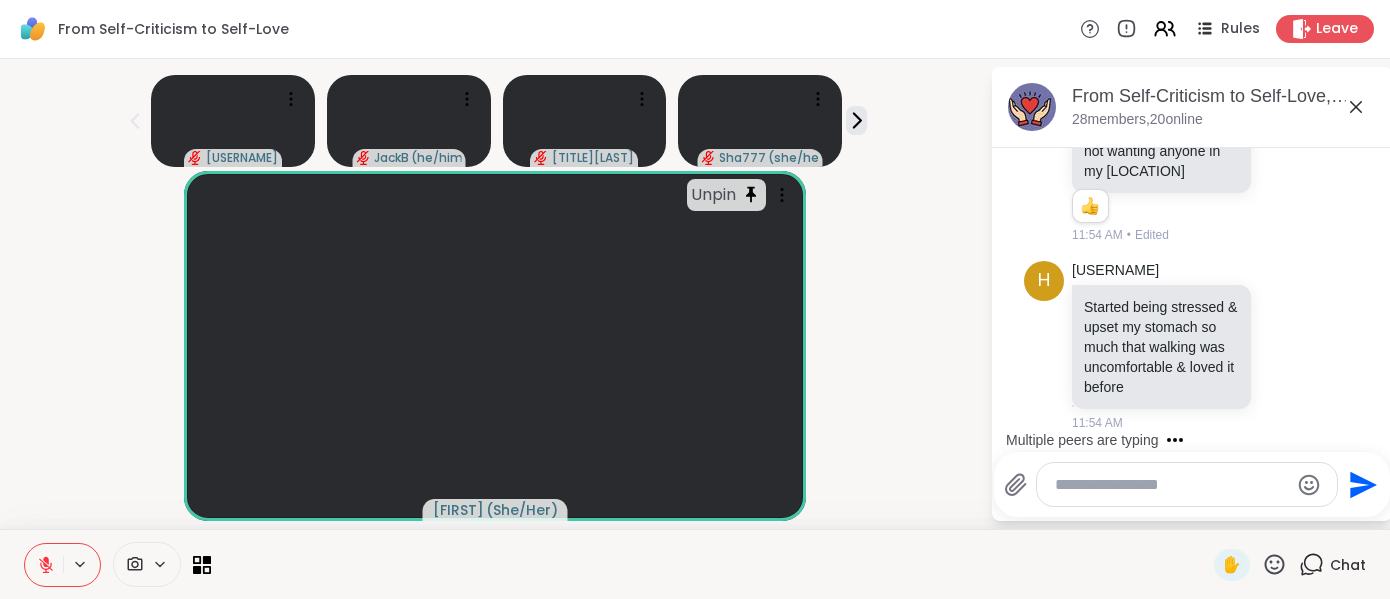 scroll, scrollTop: 19388, scrollLeft: 0, axis: vertical 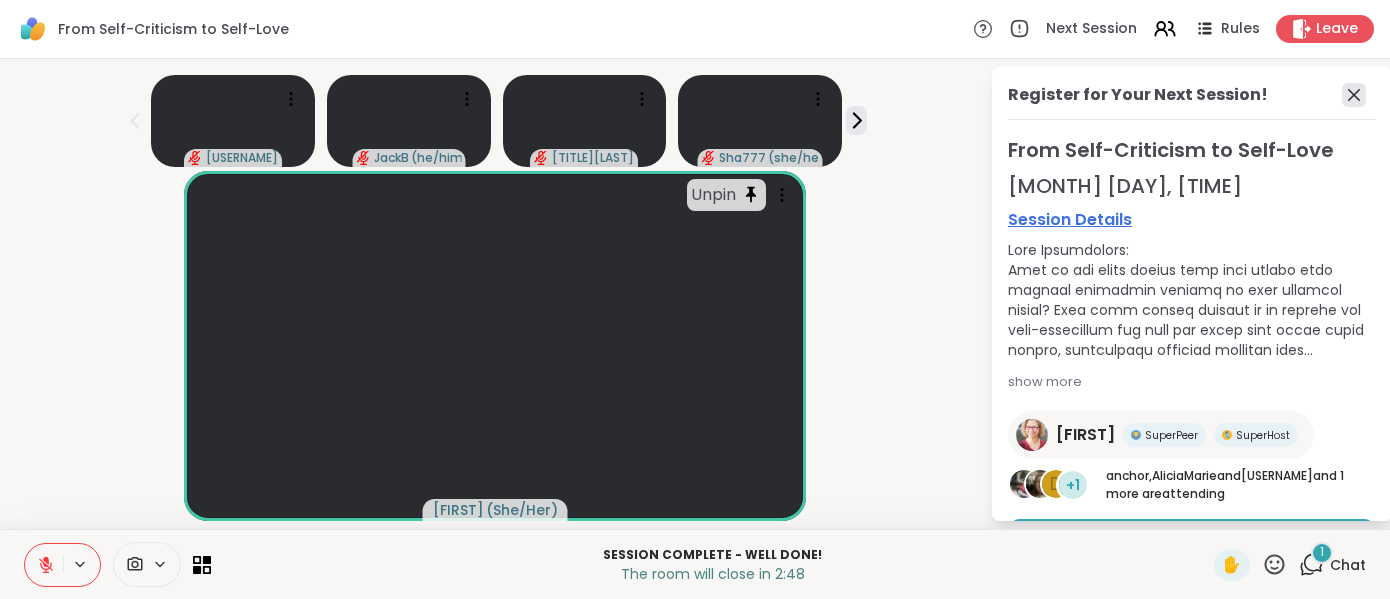 click 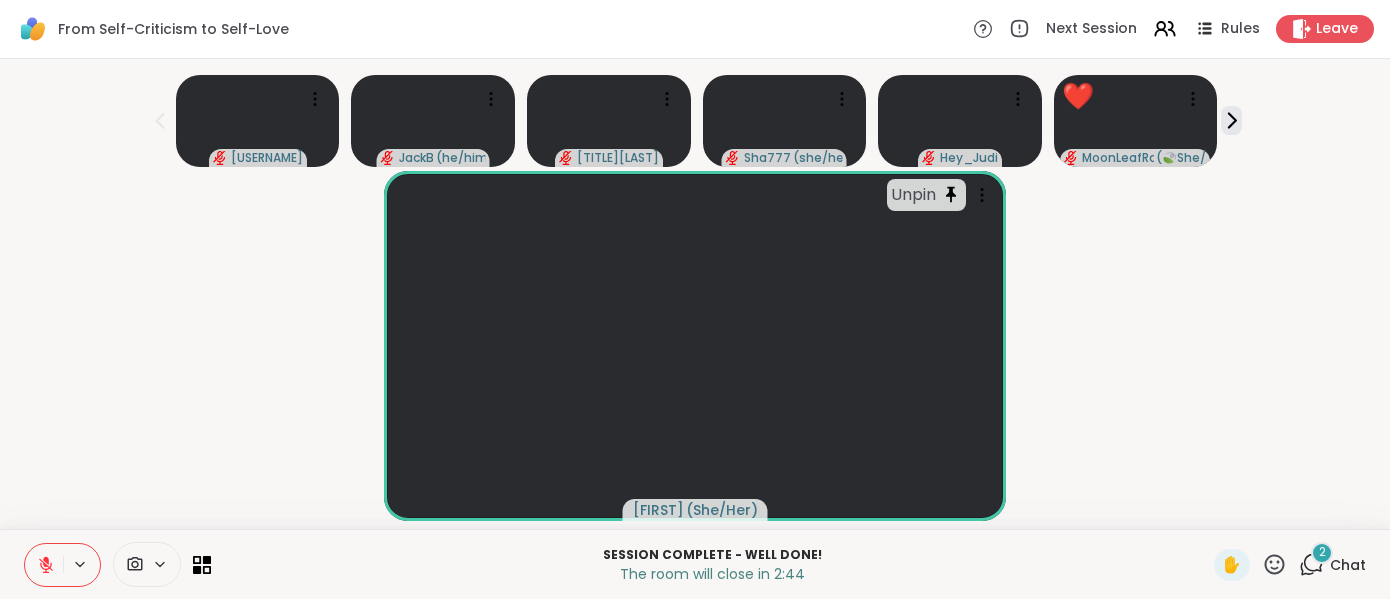 click on "2" at bounding box center [1322, 553] 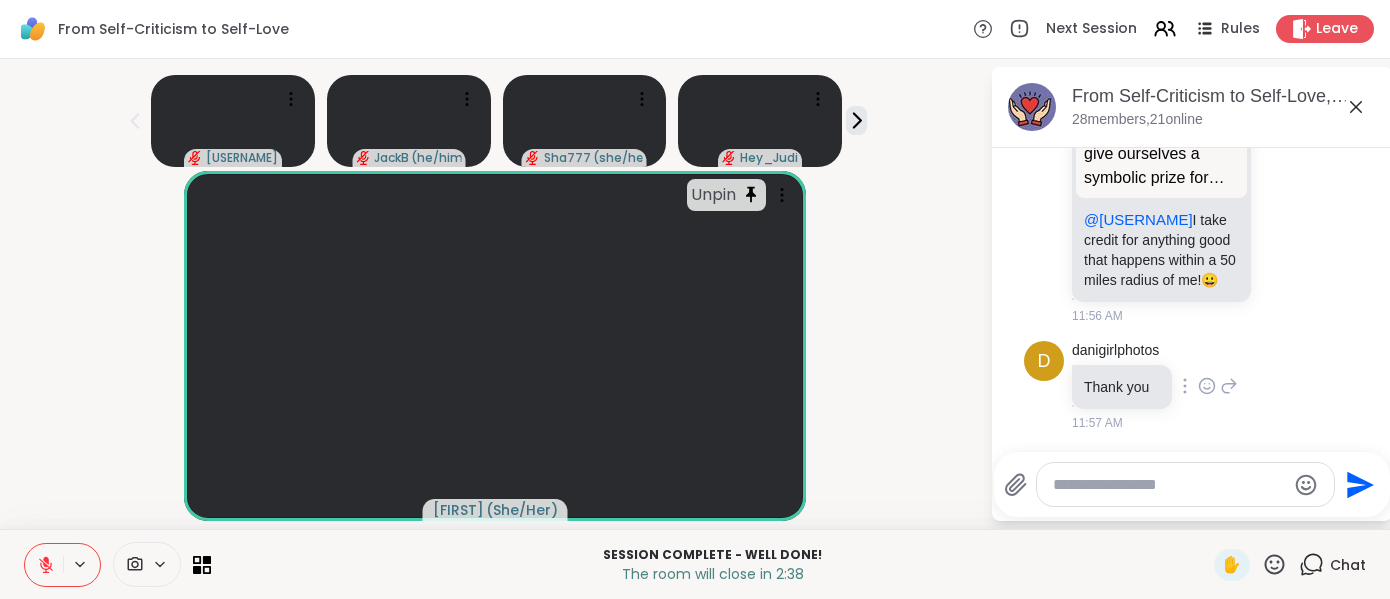 scroll, scrollTop: 19845, scrollLeft: 0, axis: vertical 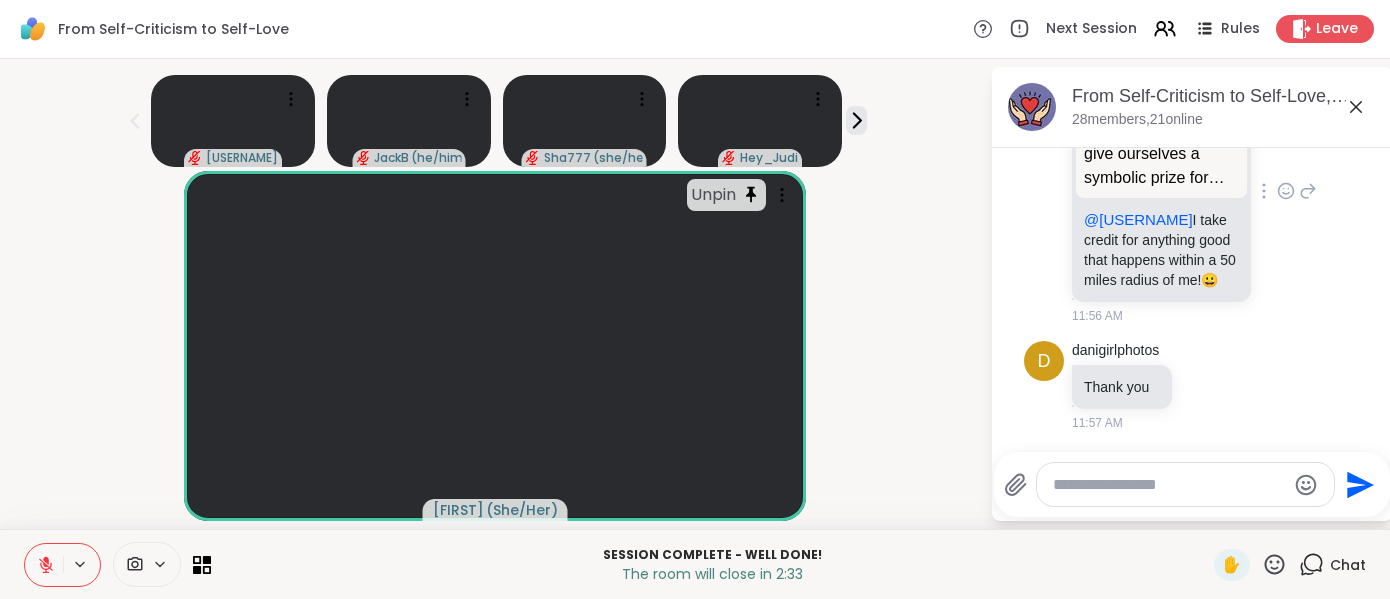click 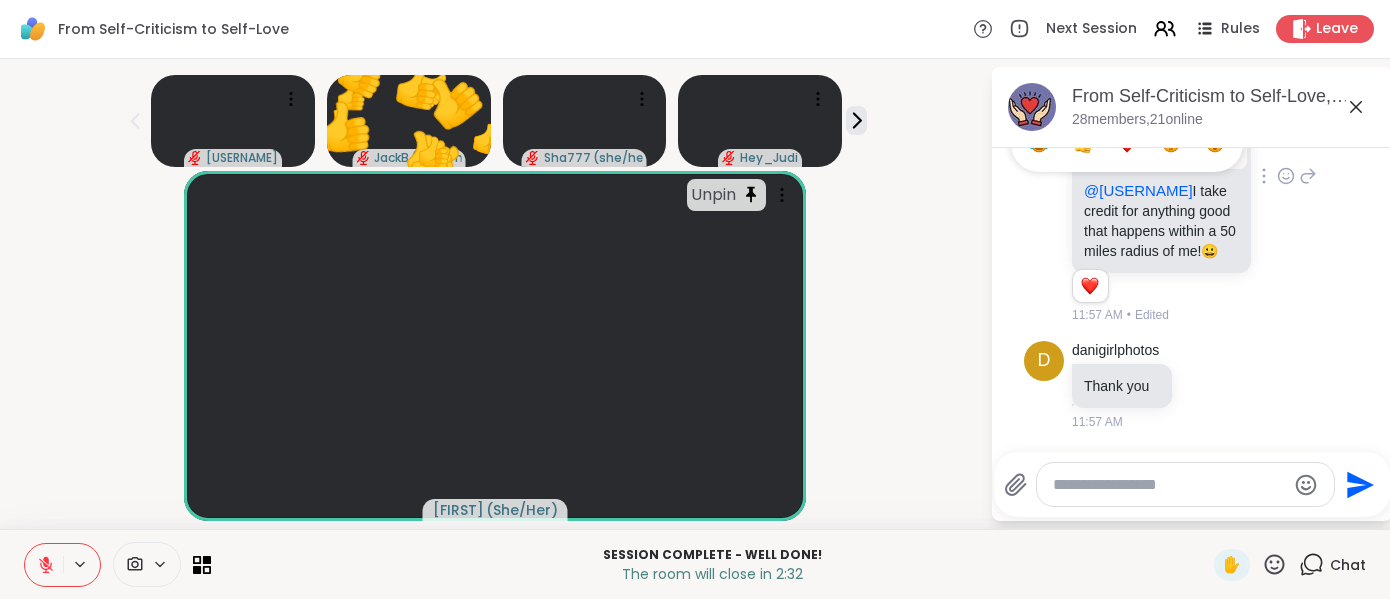 scroll, scrollTop: 19789, scrollLeft: 0, axis: vertical 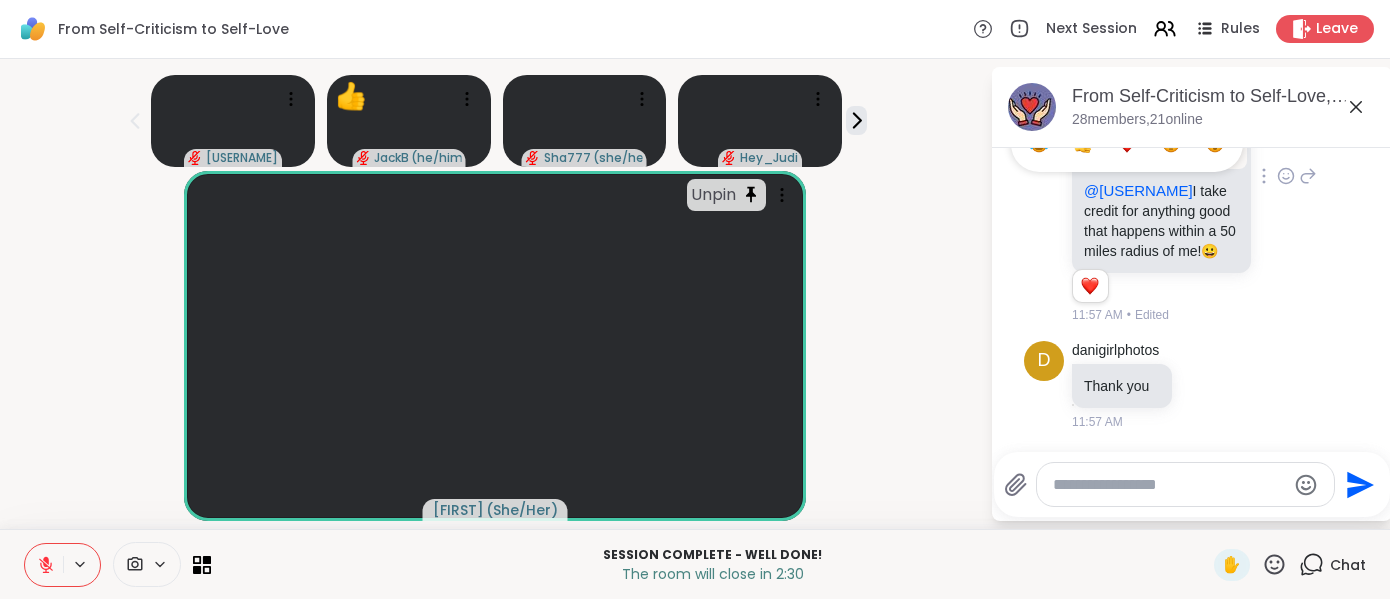 click at bounding box center (1039, 144) 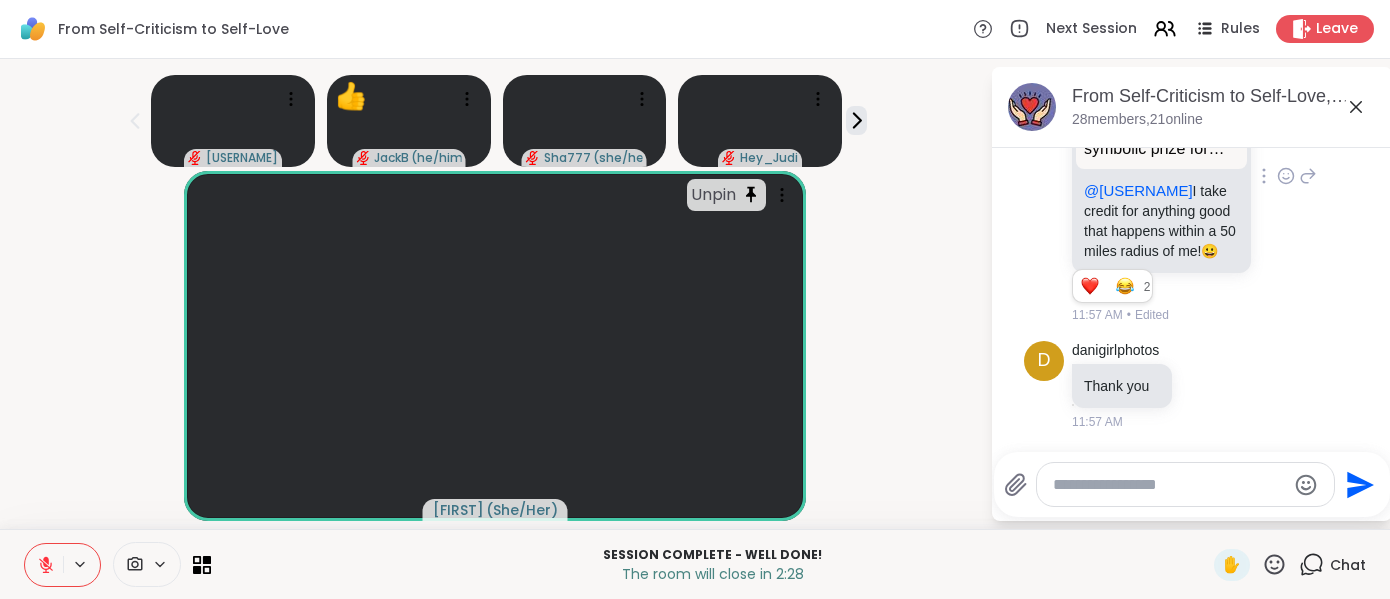 scroll, scrollTop: 19873, scrollLeft: 0, axis: vertical 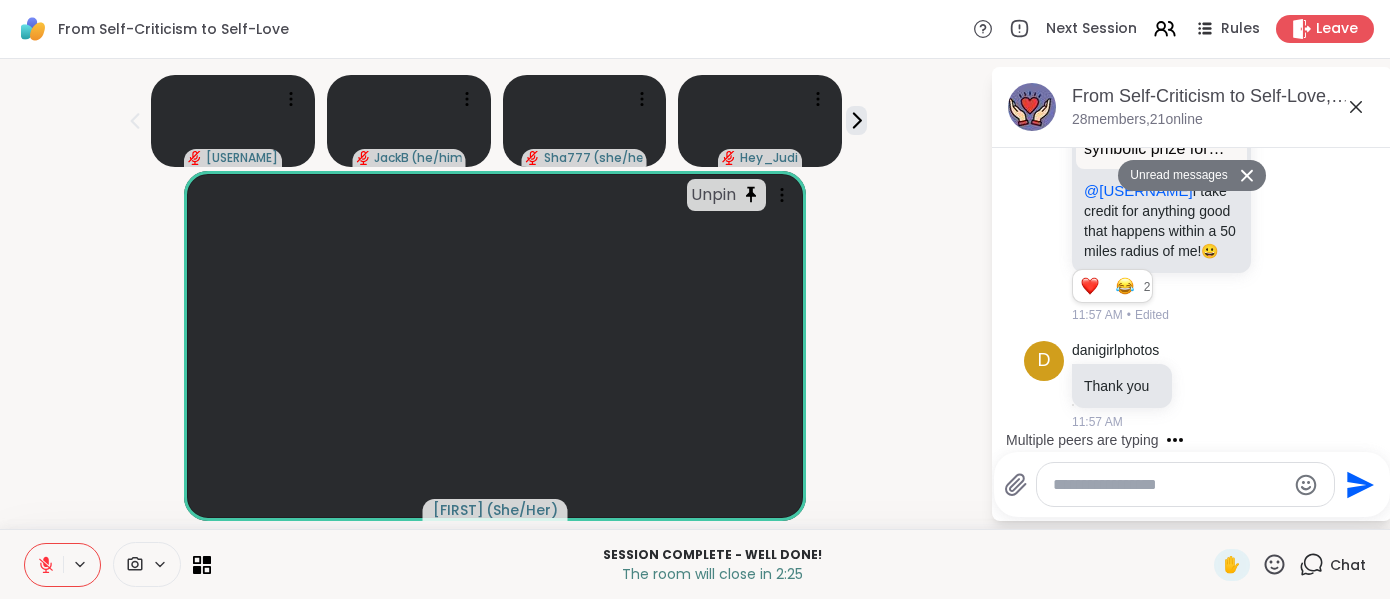 click at bounding box center (1169, 485) 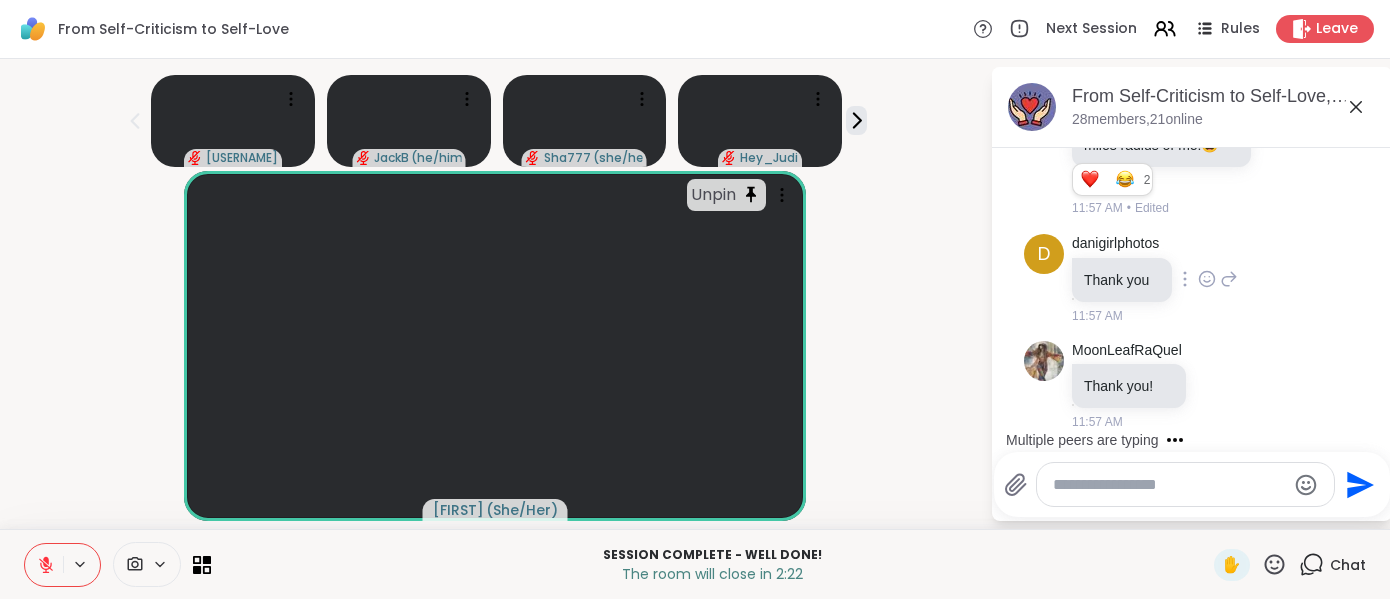 scroll, scrollTop: 19932, scrollLeft: 0, axis: vertical 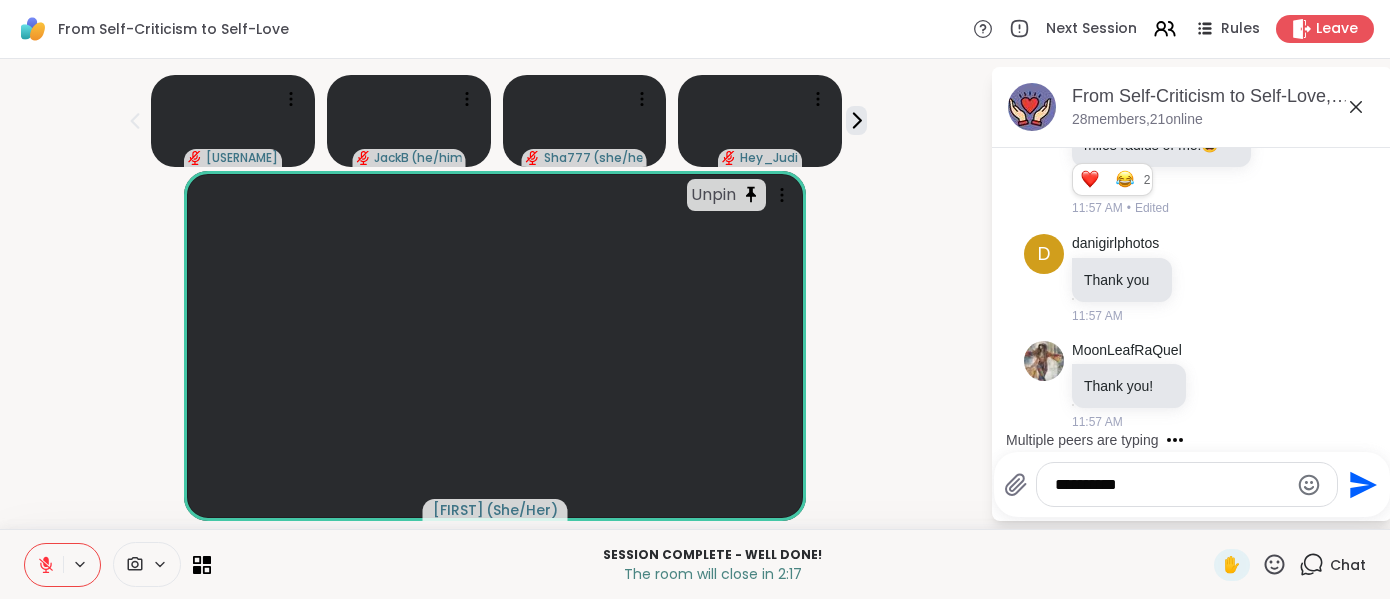 type on "*********" 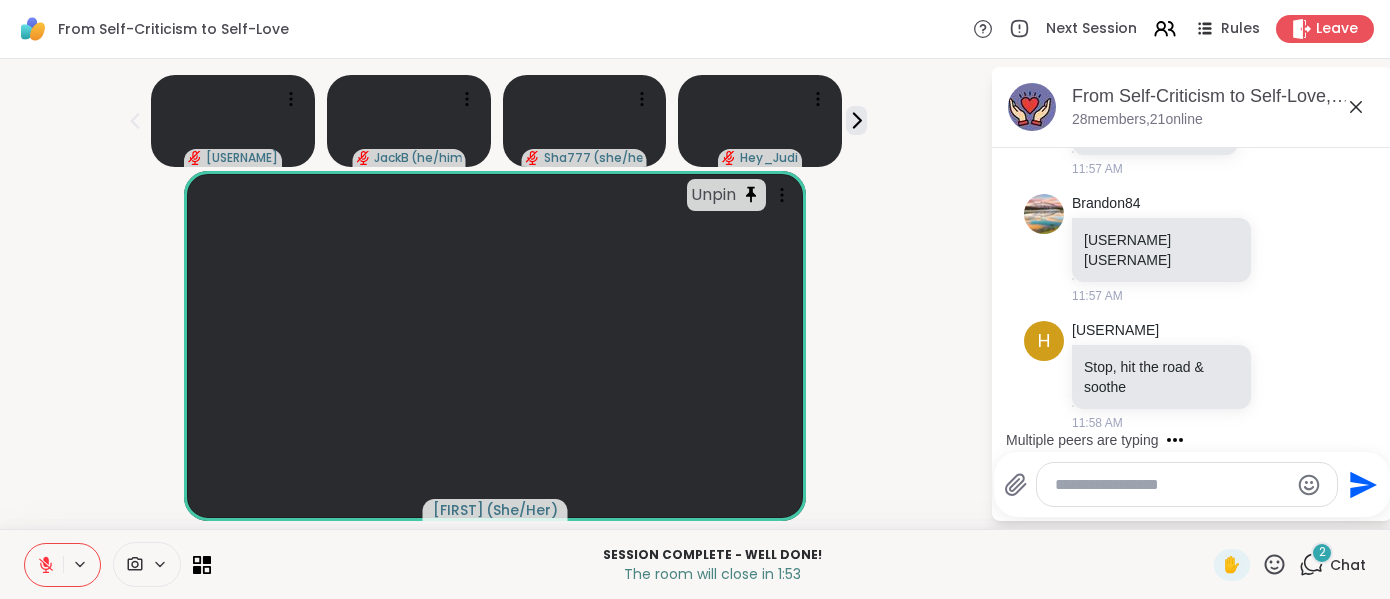 scroll, scrollTop: 20698, scrollLeft: 0, axis: vertical 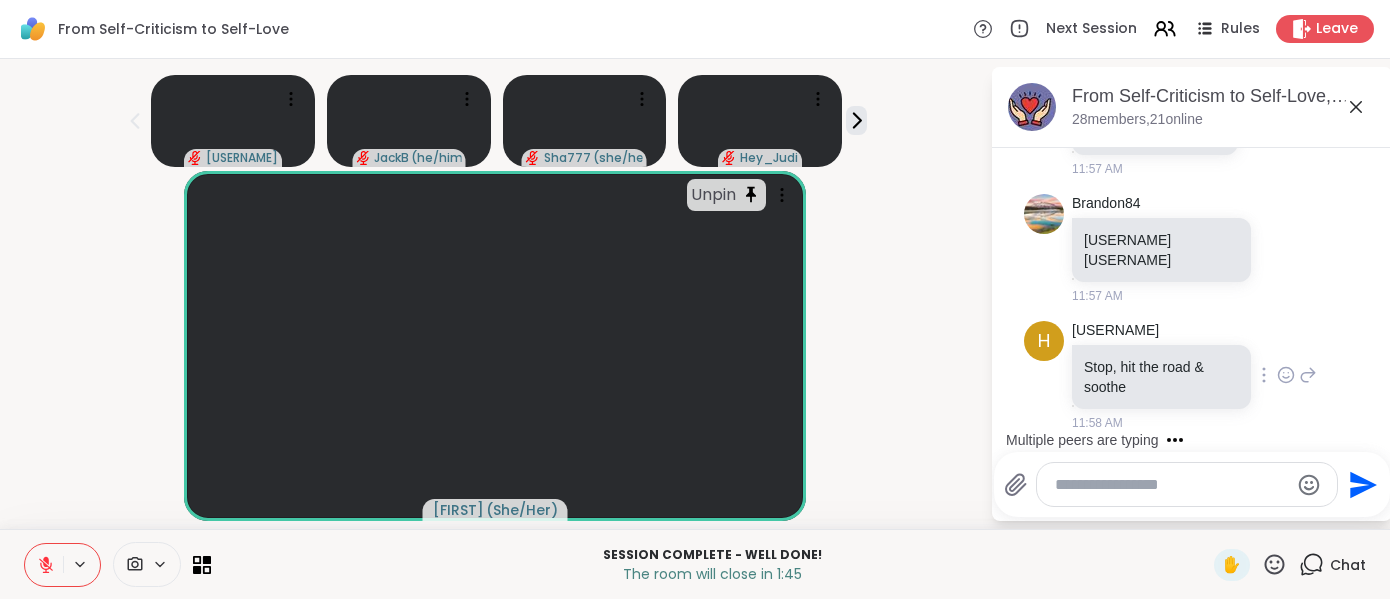 click 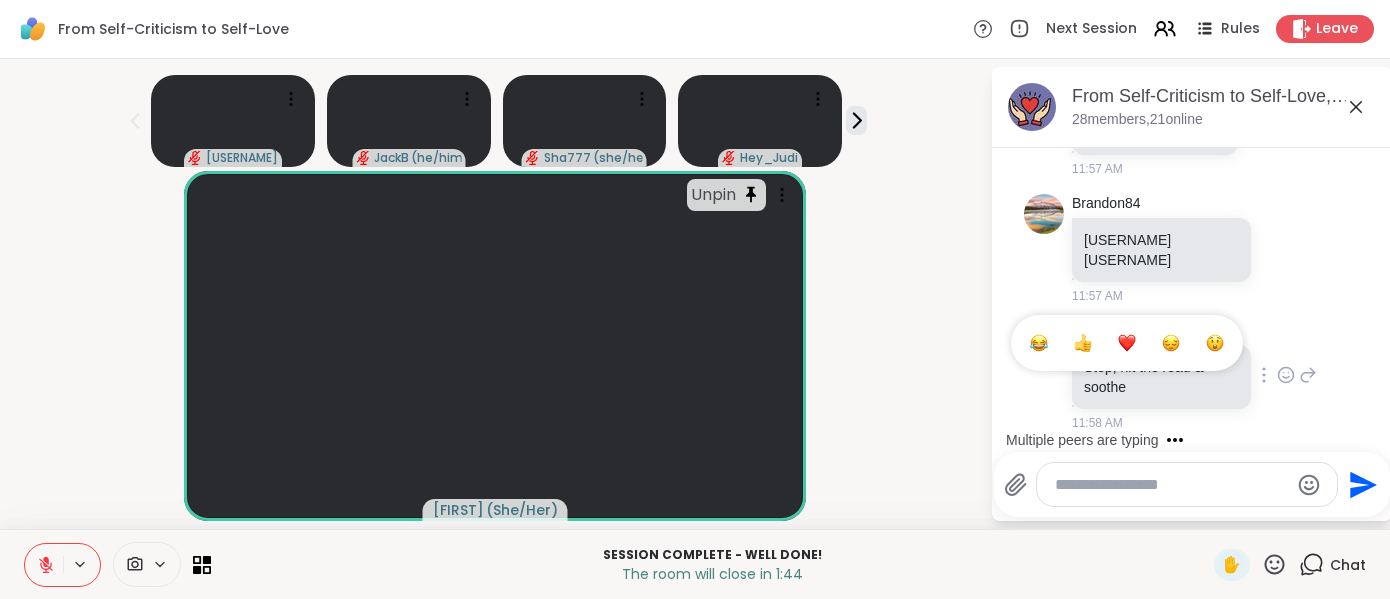 click at bounding box center (1083, 343) 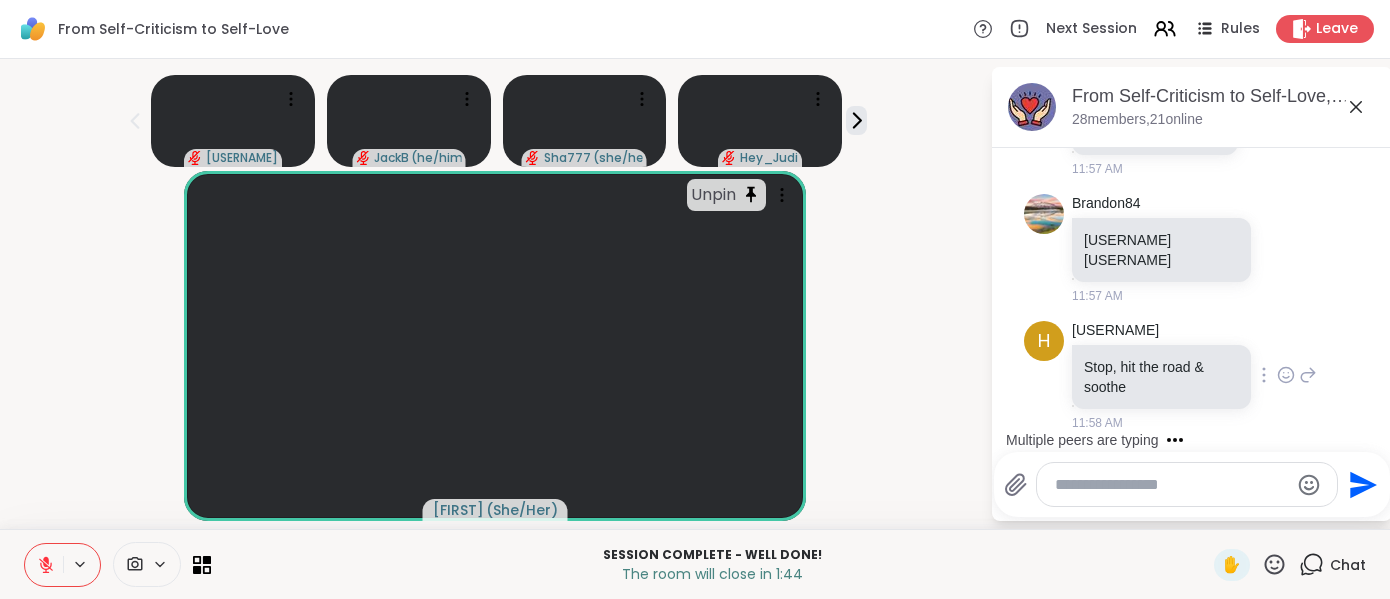 scroll, scrollTop: 20727, scrollLeft: 0, axis: vertical 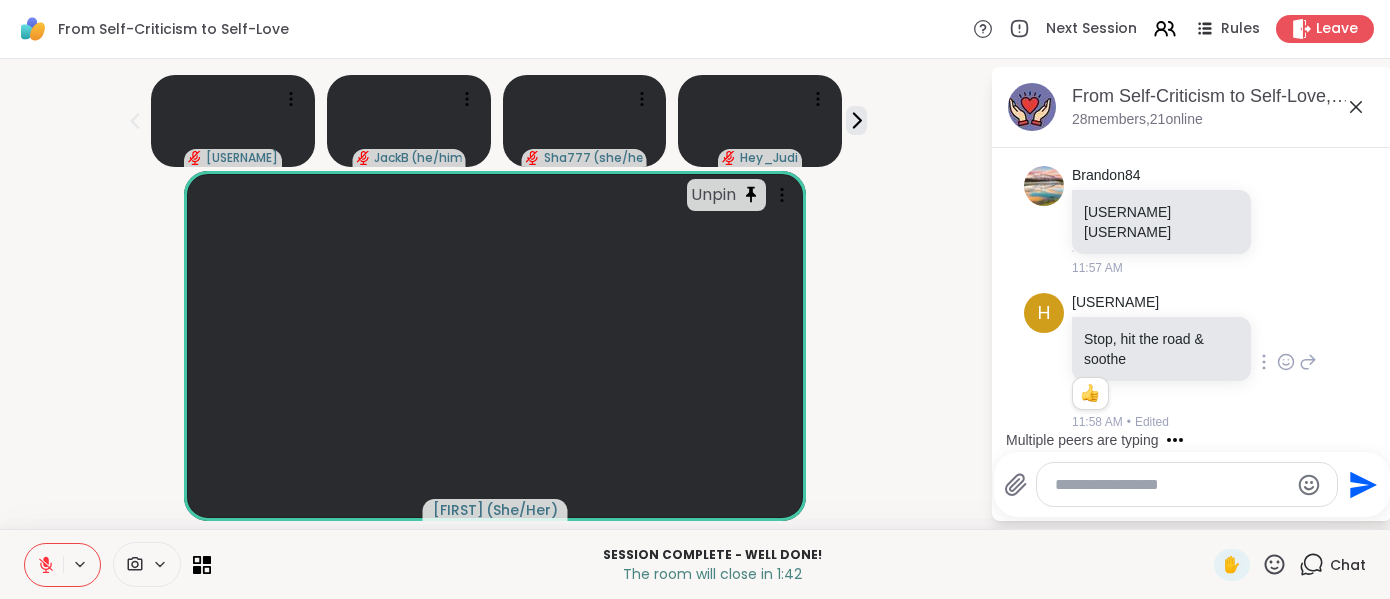 click at bounding box center (1171, 485) 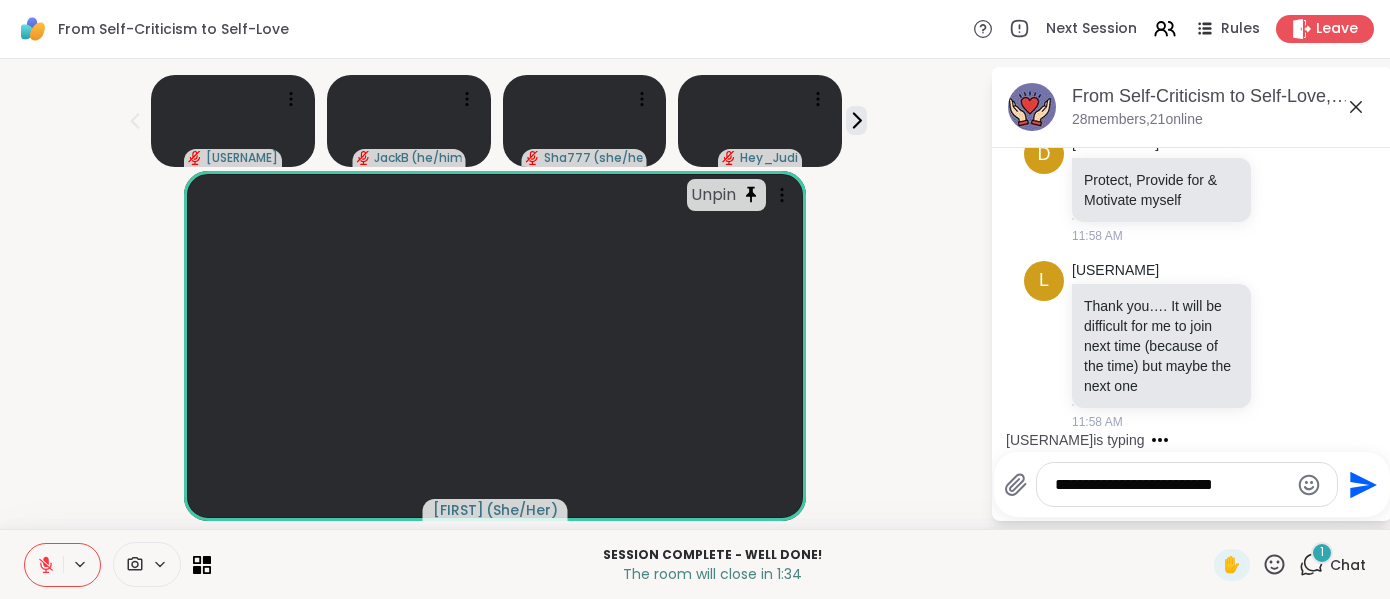 scroll, scrollTop: 21040, scrollLeft: 0, axis: vertical 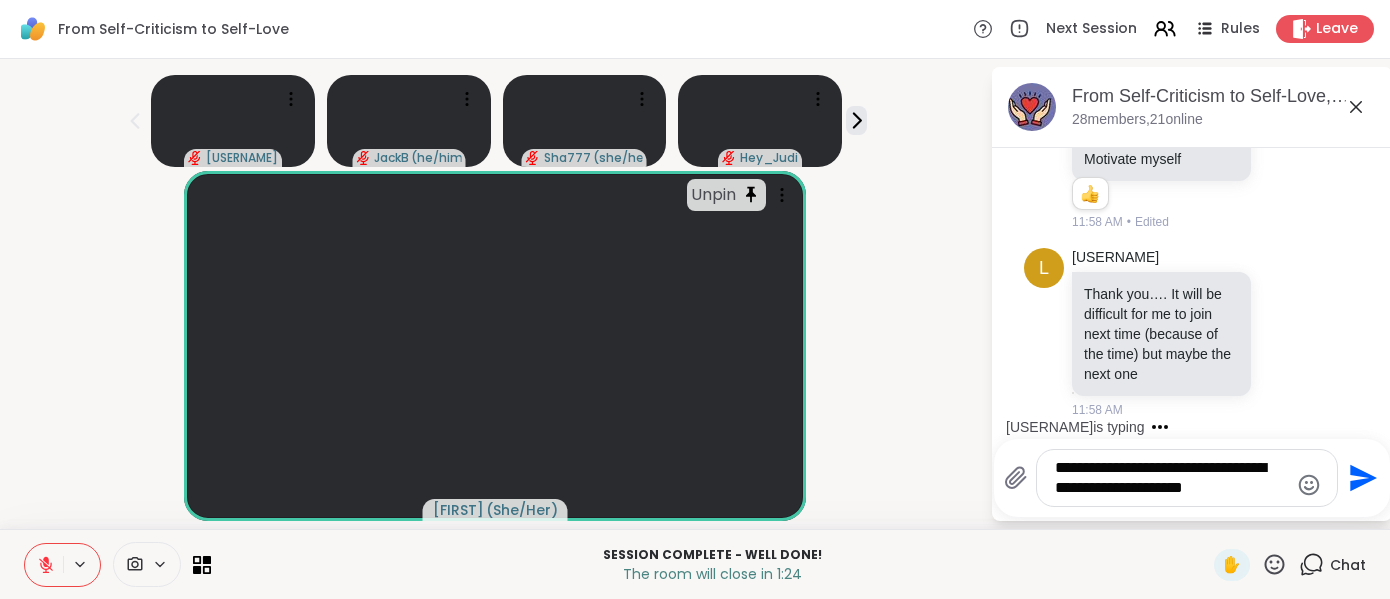 type on "**********" 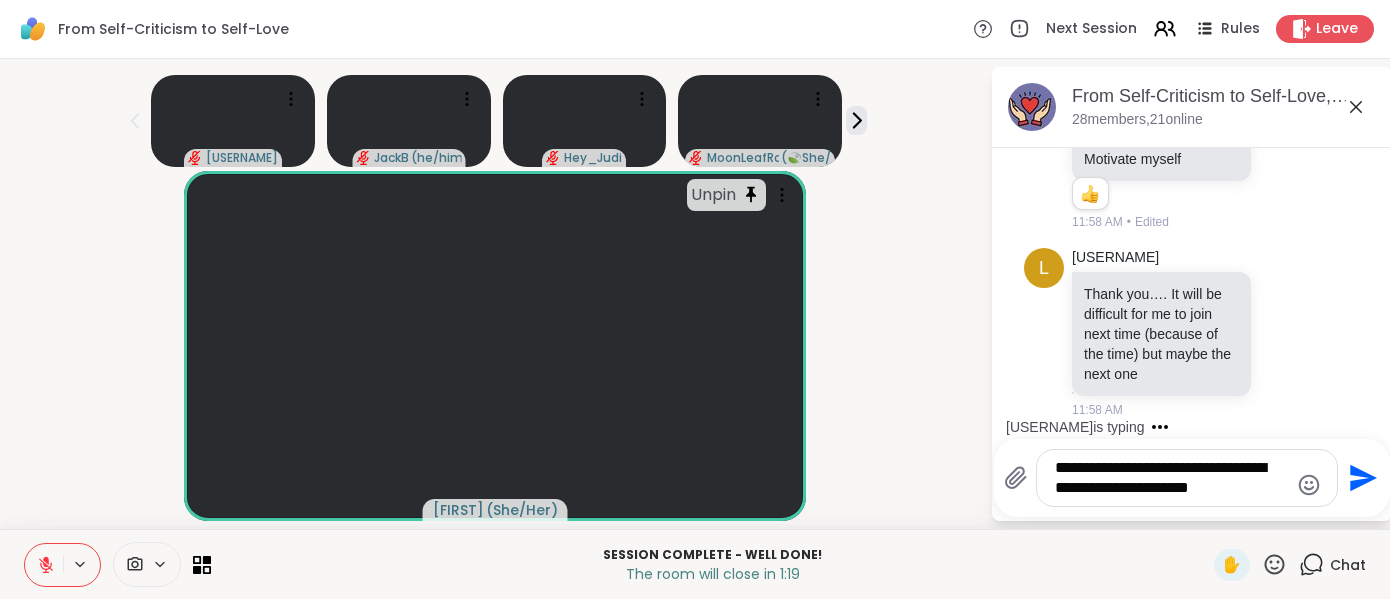 click on "**********" at bounding box center (1171, 478) 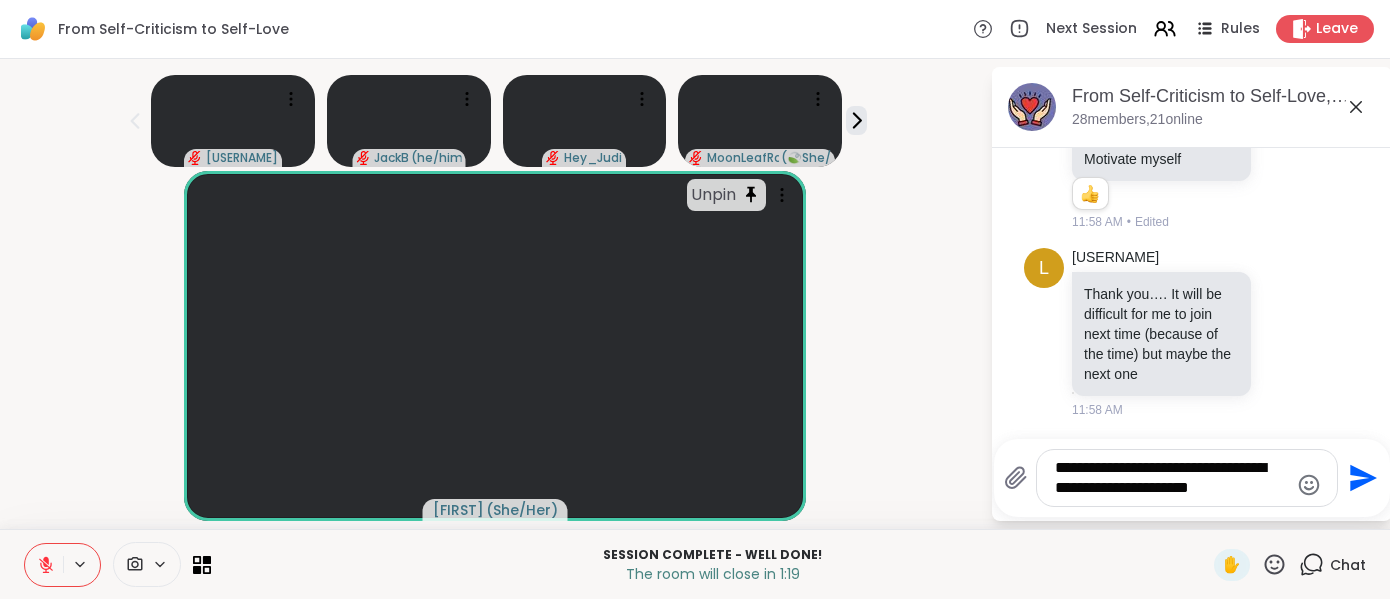 click on "**********" at bounding box center (1171, 478) 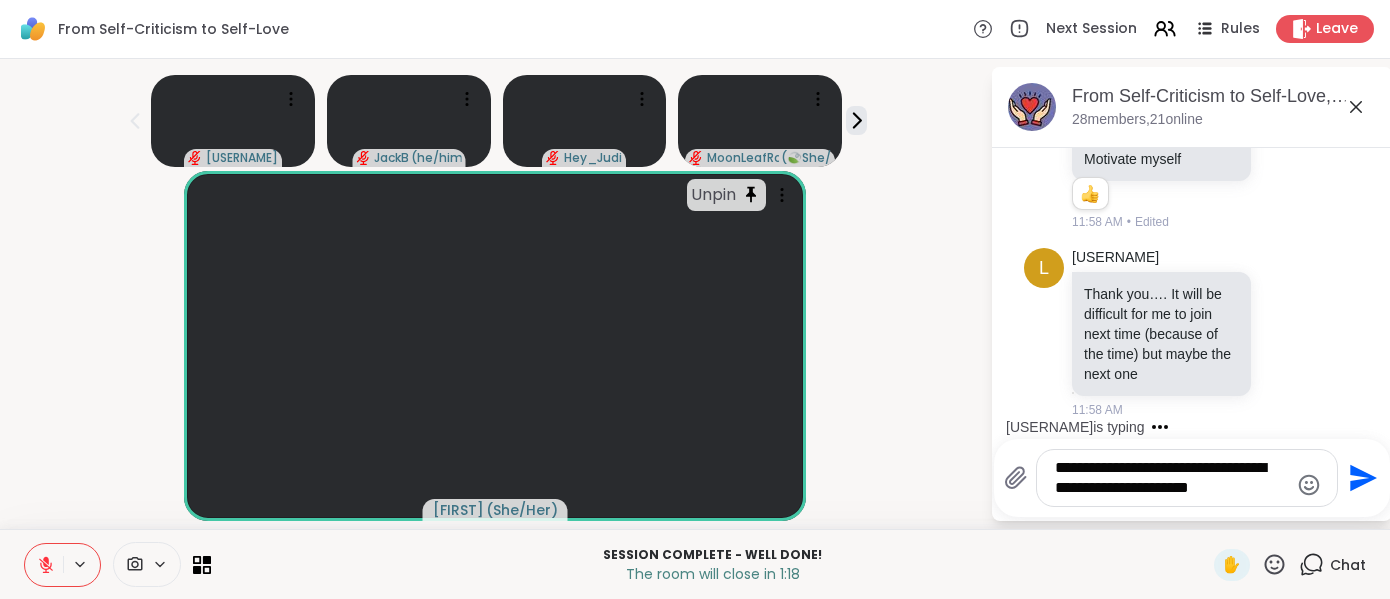 type 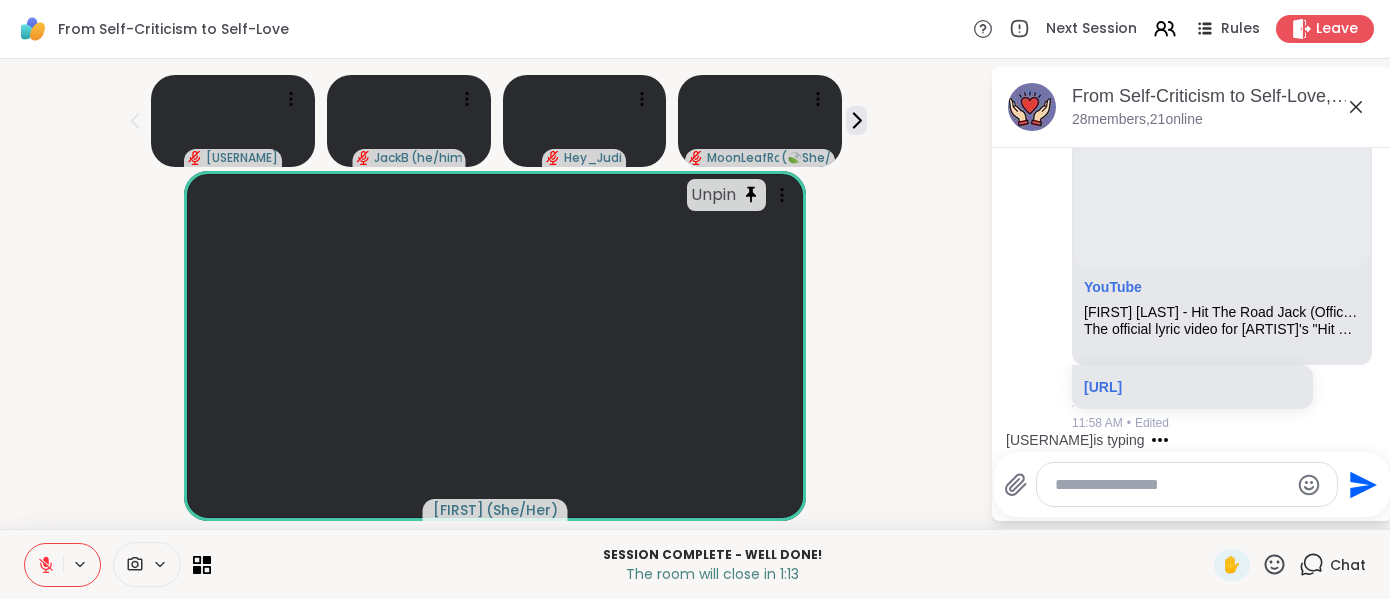 scroll, scrollTop: 21468, scrollLeft: 0, axis: vertical 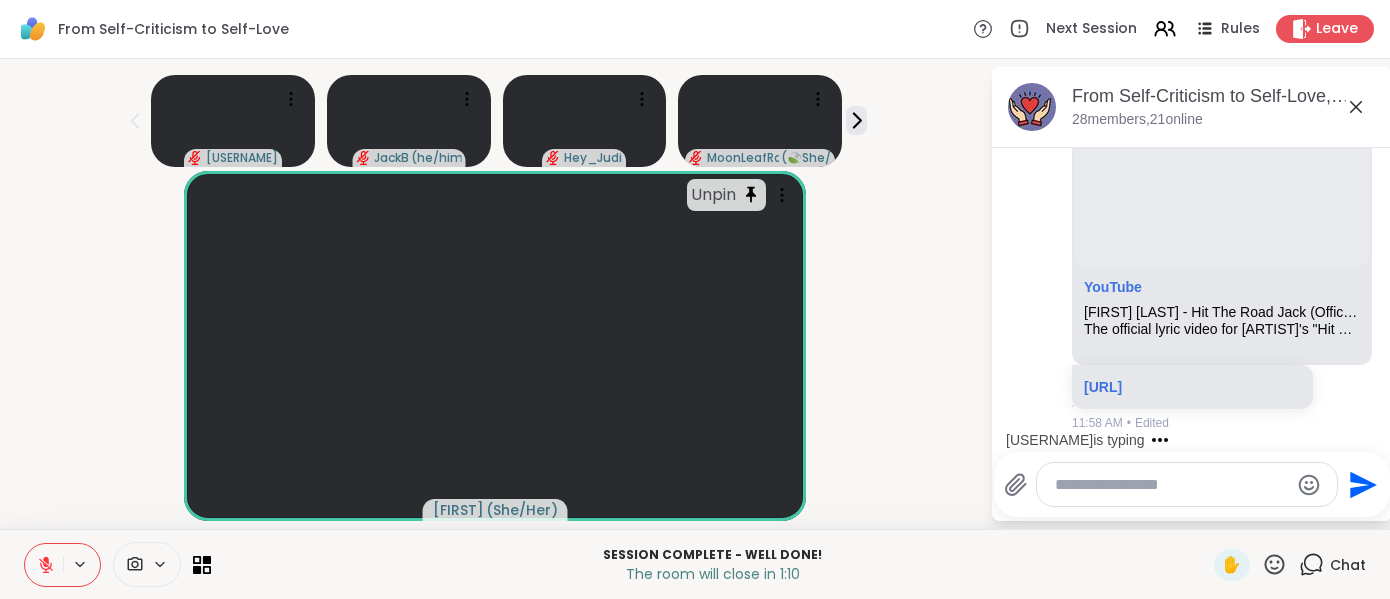 click at bounding box center (1171, 485) 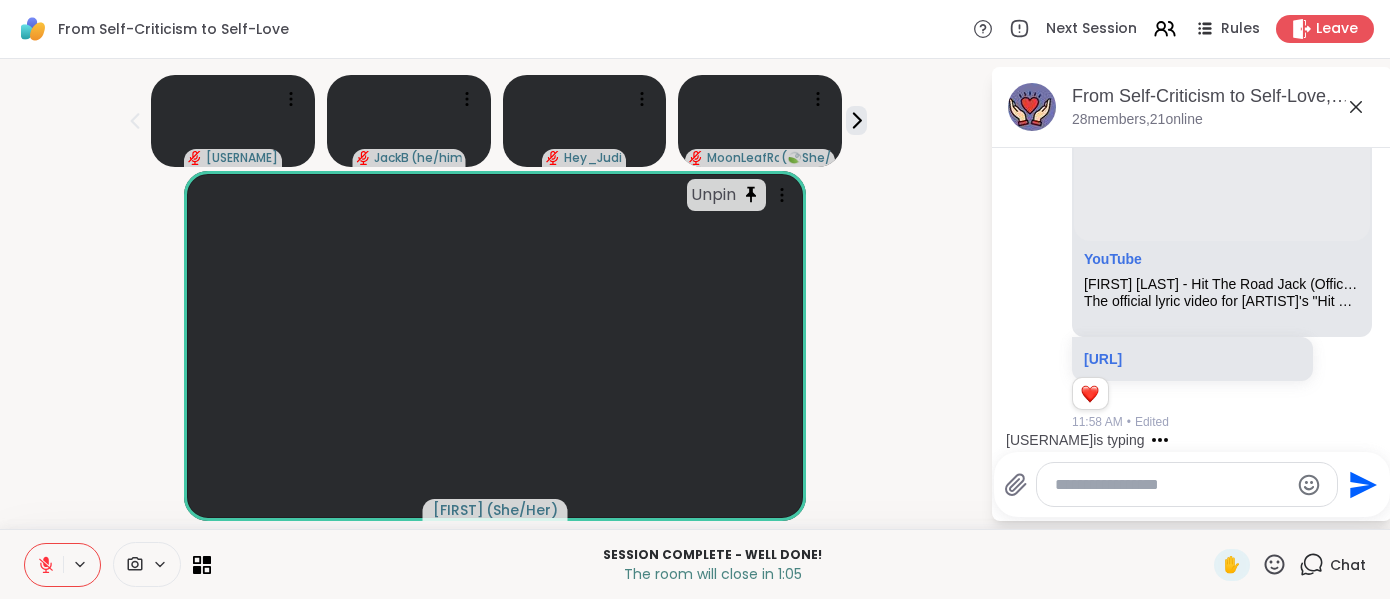 scroll, scrollTop: 21587, scrollLeft: 0, axis: vertical 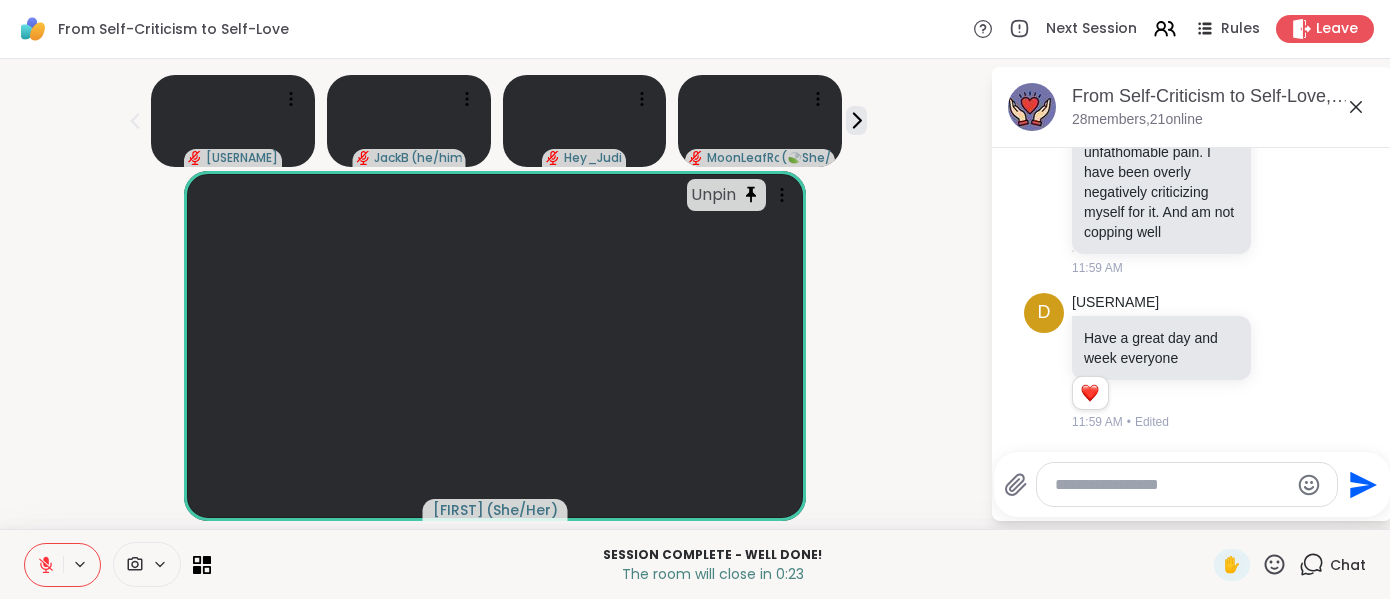 click at bounding box center [1171, 485] 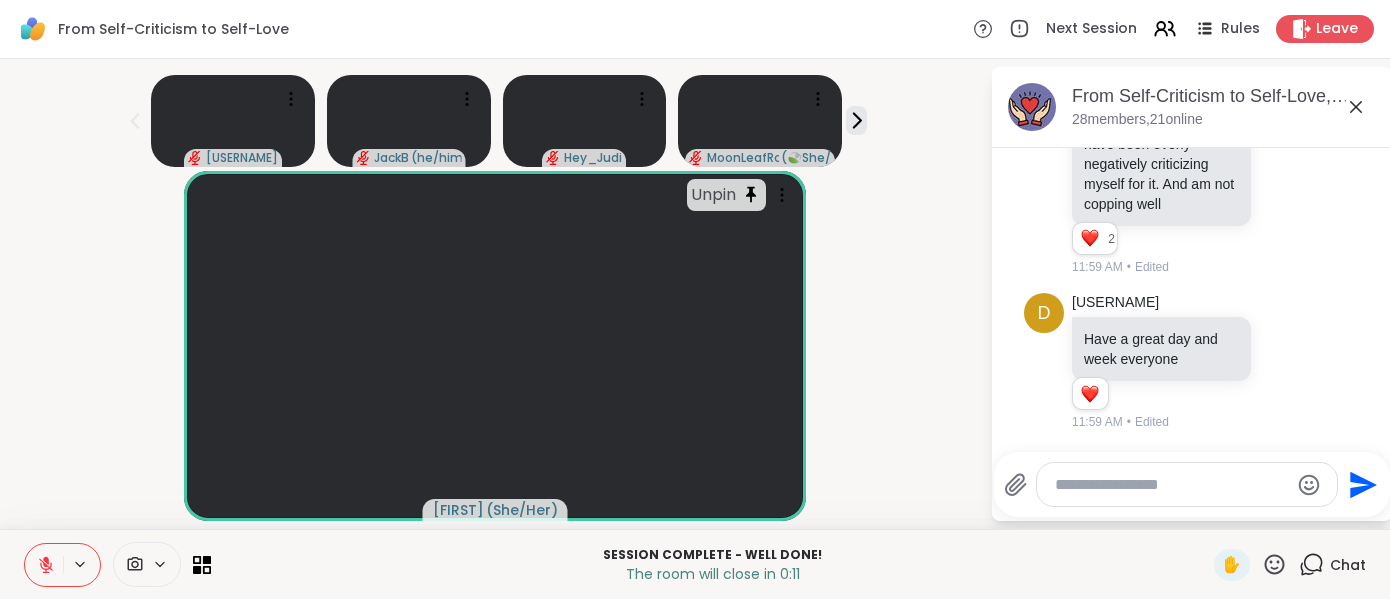 scroll, scrollTop: 0, scrollLeft: 0, axis: both 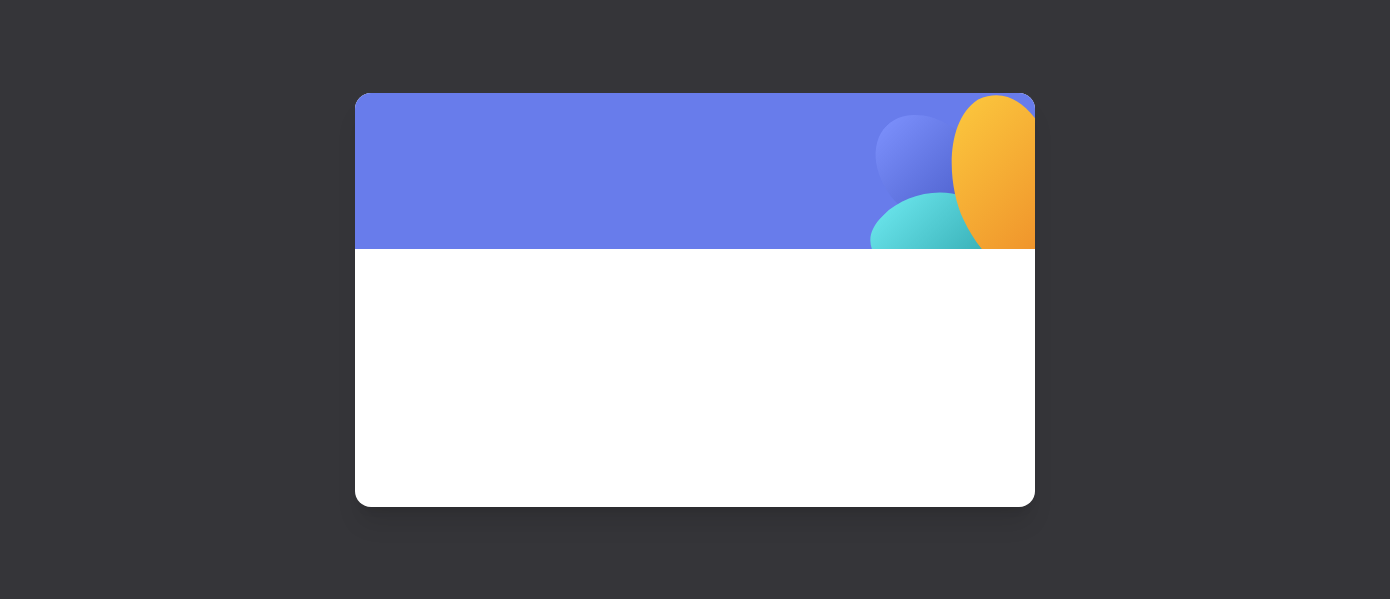 click at bounding box center [964, 194] 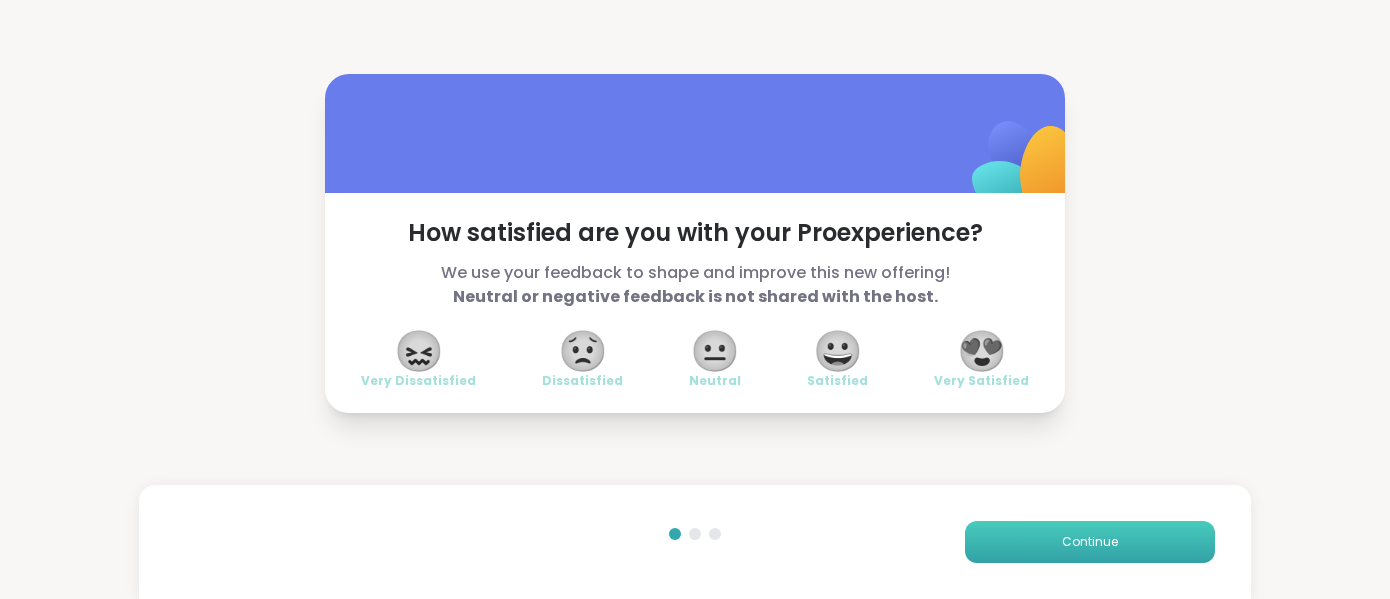 click on "Continue" at bounding box center (1090, 542) 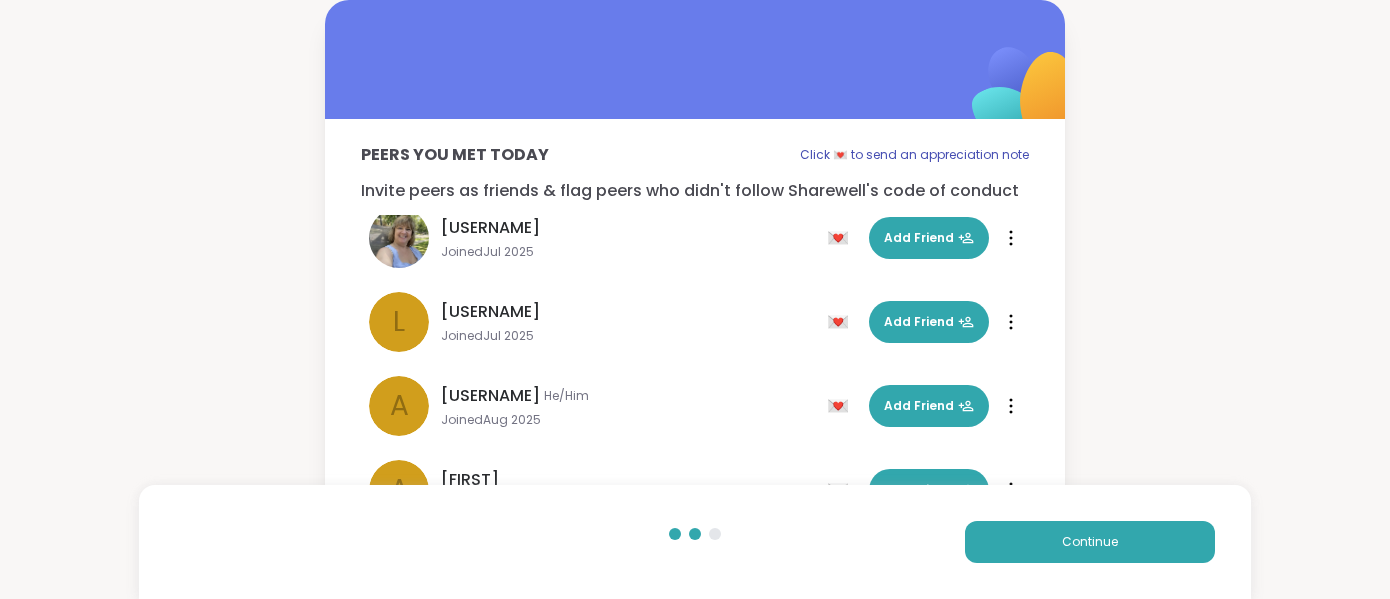 scroll, scrollTop: 1824, scrollLeft: 0, axis: vertical 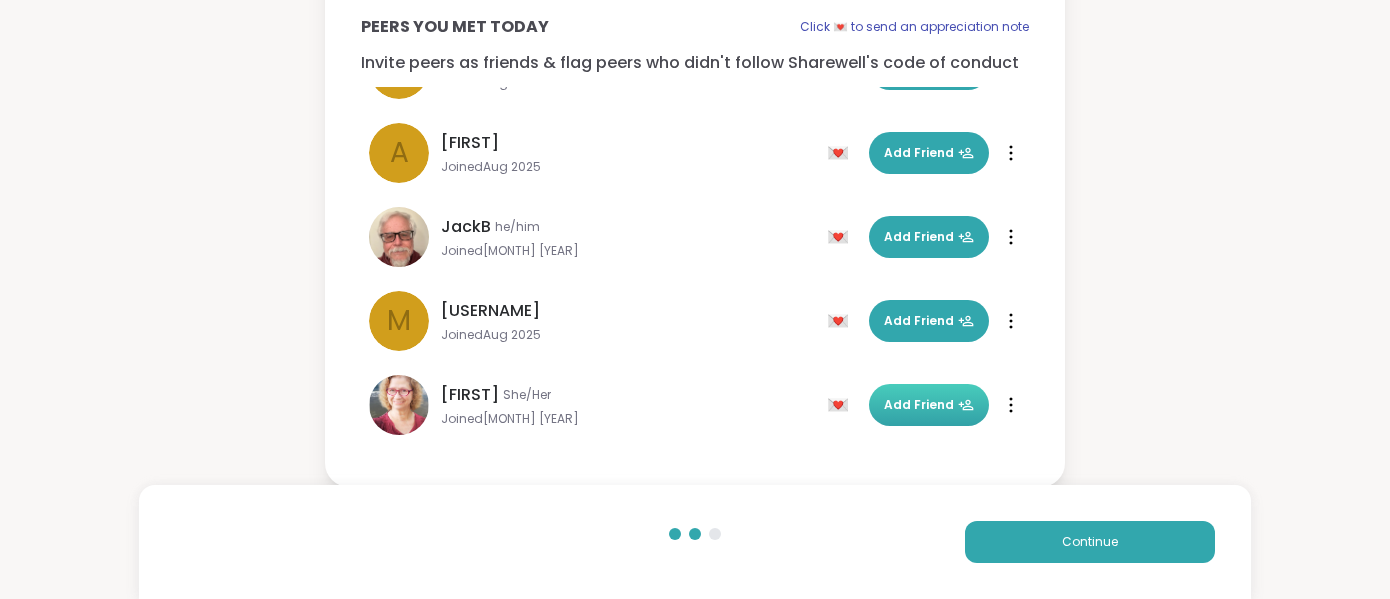 click on "Add Friend" at bounding box center (929, 405) 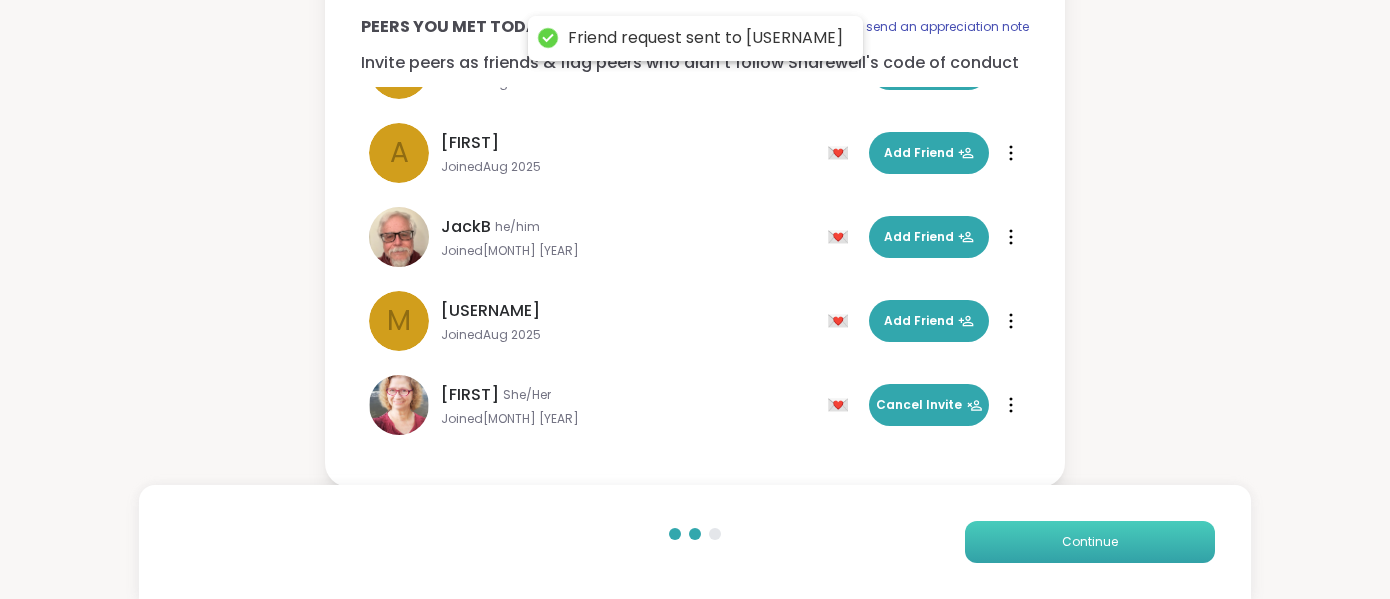 click on "Continue" at bounding box center [1090, 542] 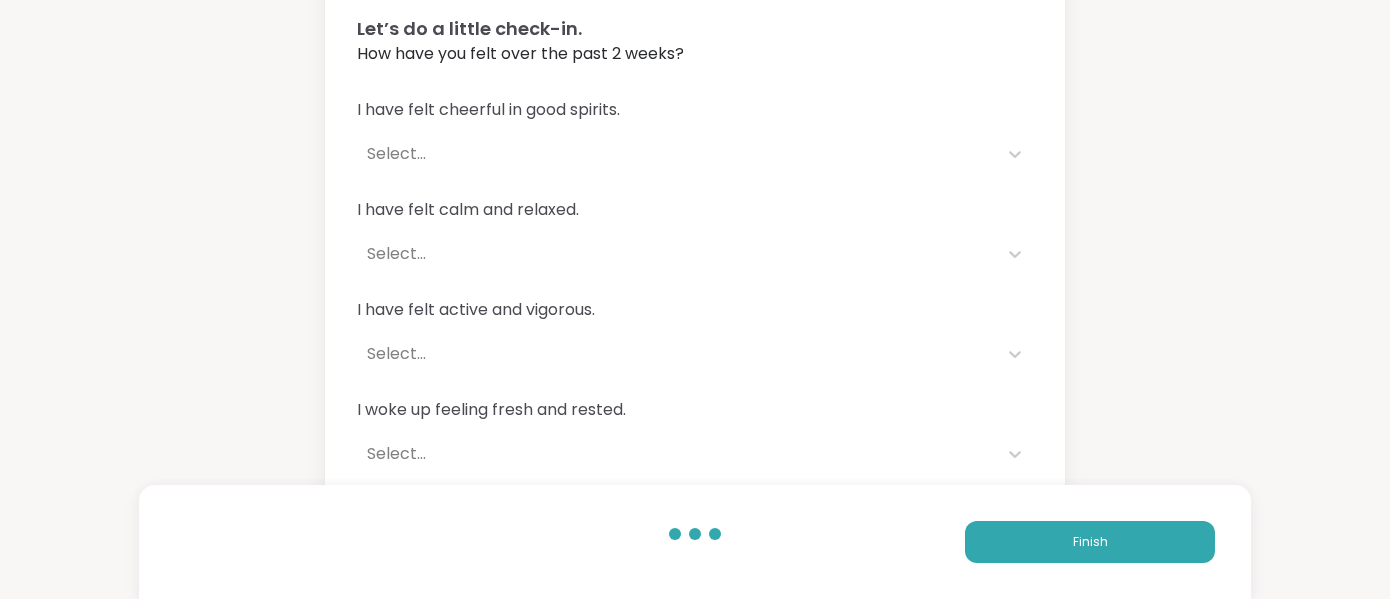 scroll, scrollTop: 121, scrollLeft: 0, axis: vertical 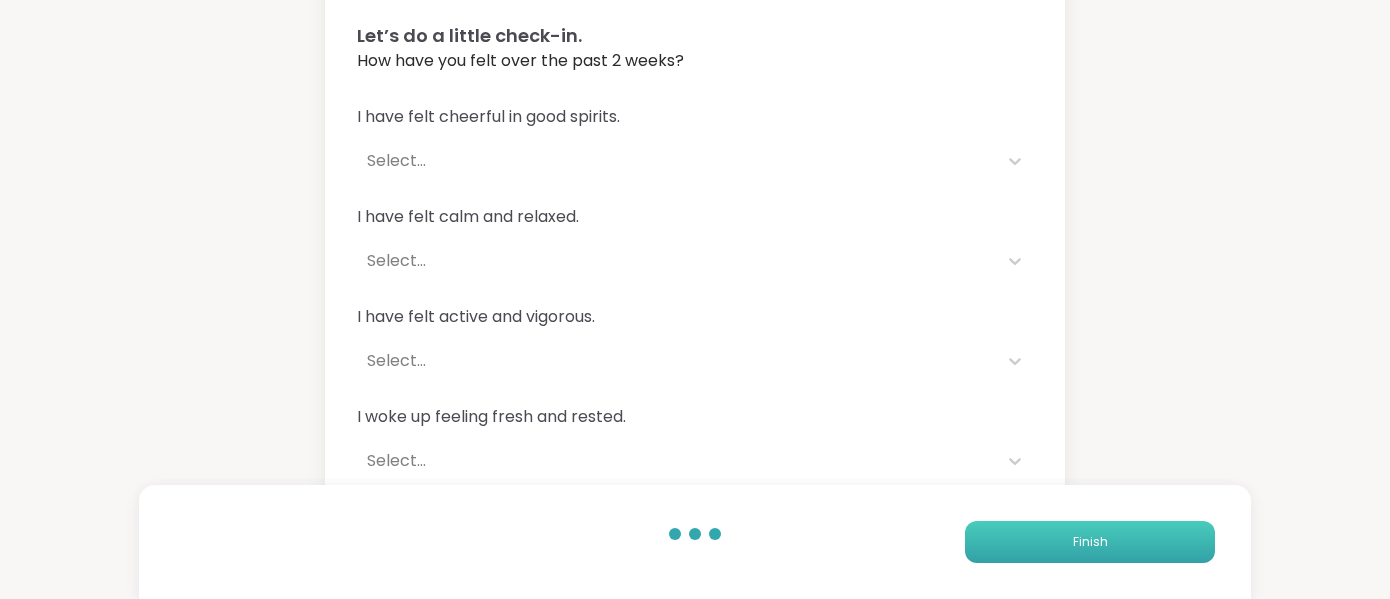 click on "Finish" at bounding box center (1090, 542) 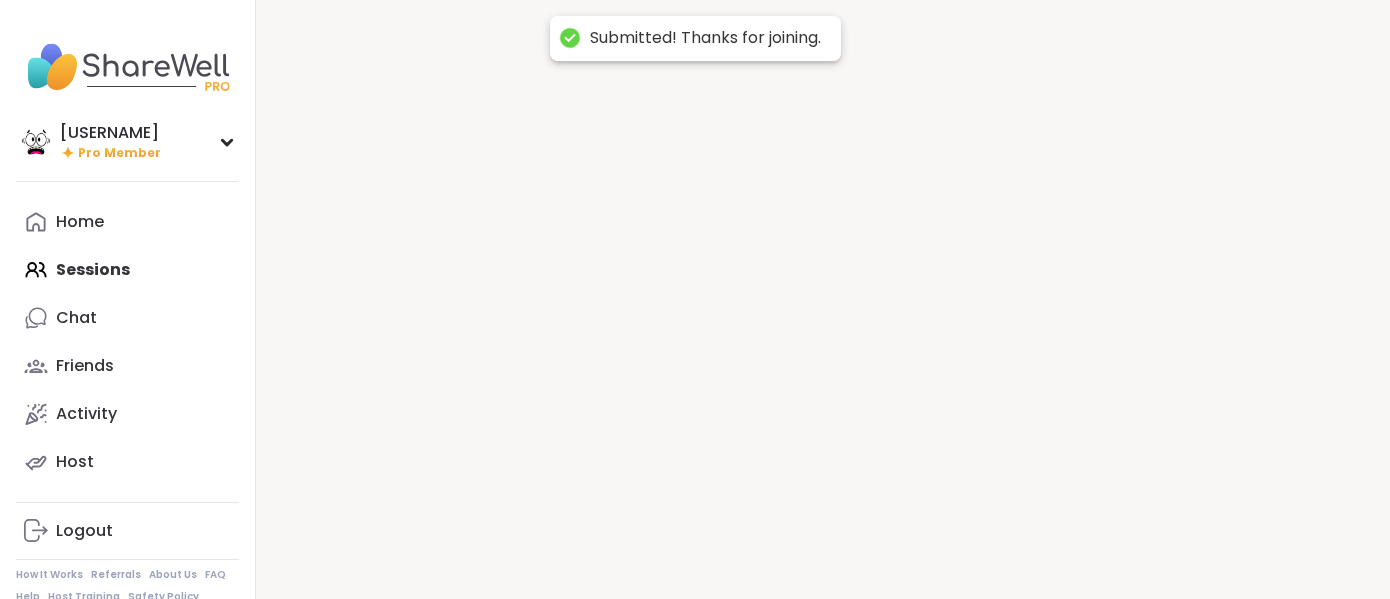 scroll, scrollTop: 0, scrollLeft: 0, axis: both 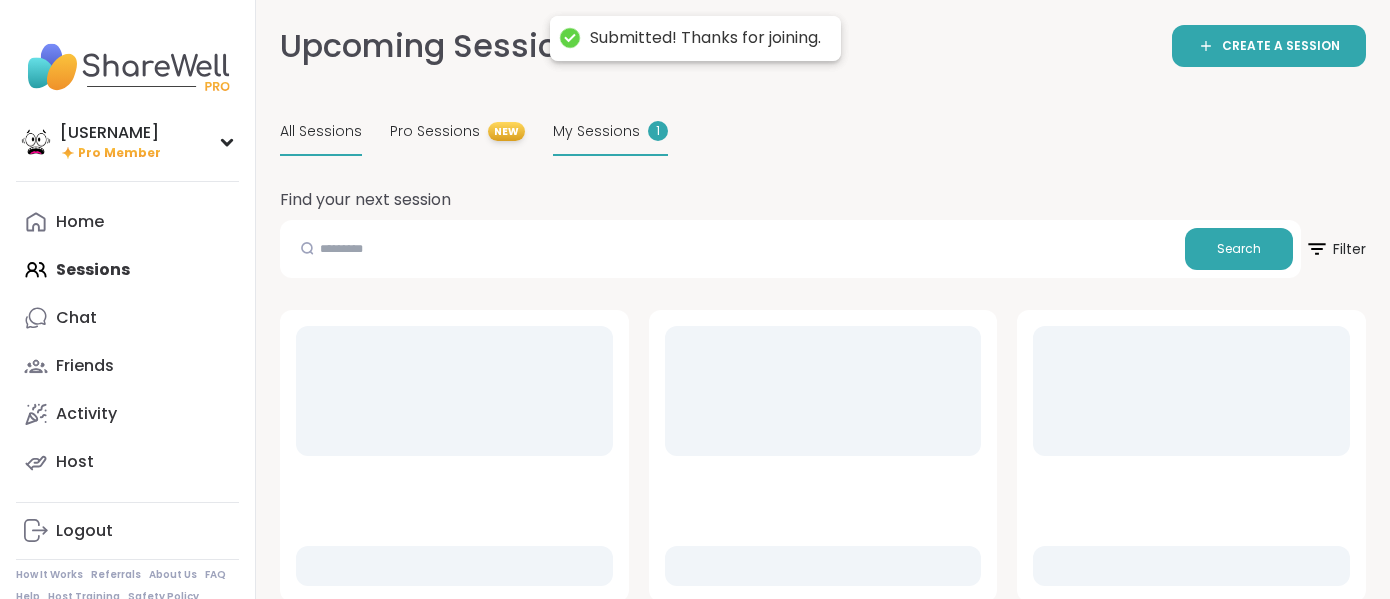click on "My Sessions 1" at bounding box center (610, 132) 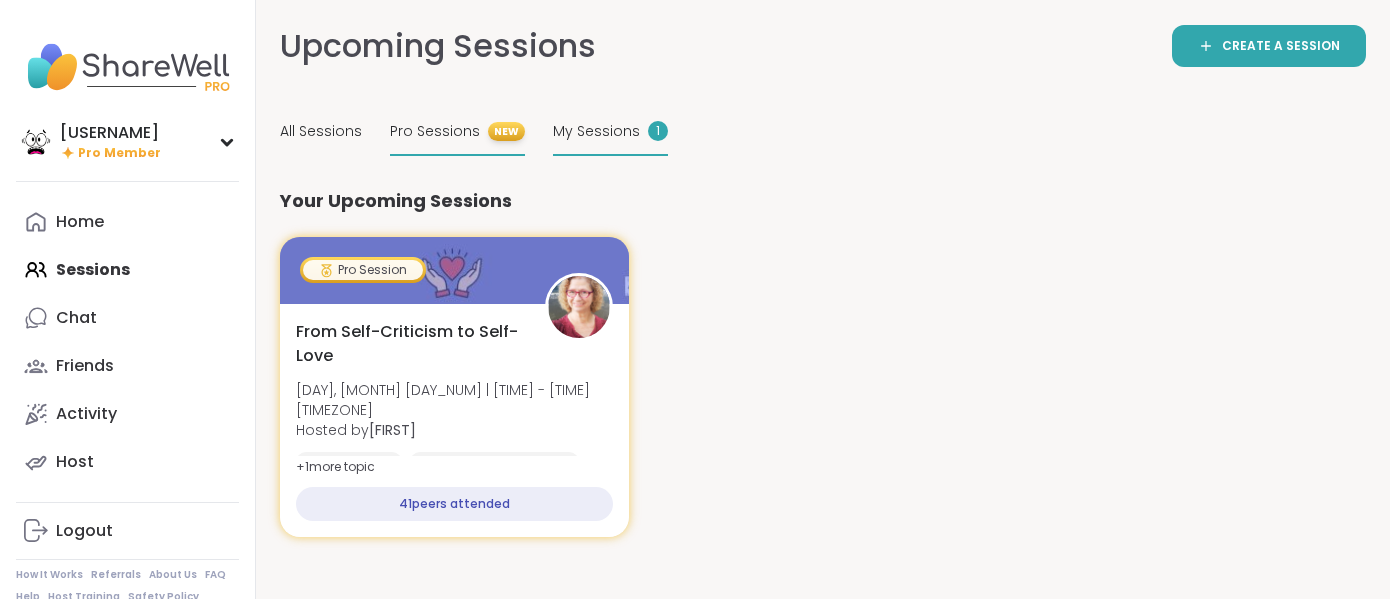 click on "Pro Sessions NEW" at bounding box center [457, 132] 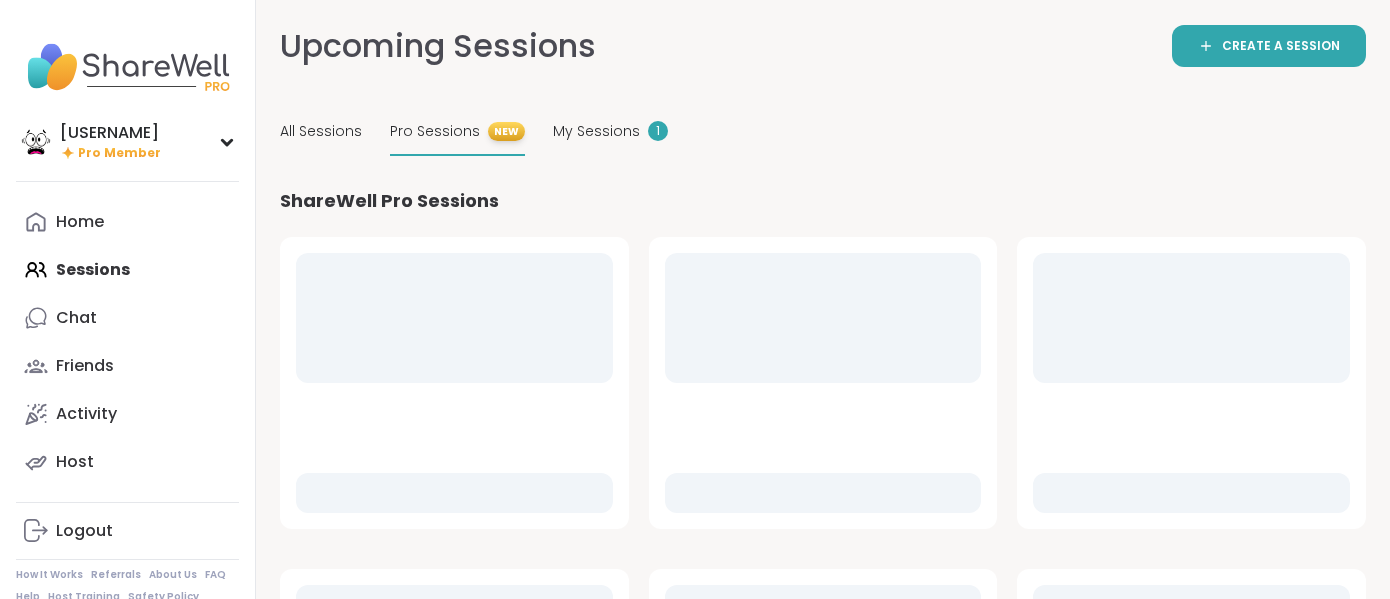 click on "Pro Sessions NEW" at bounding box center [457, 132] 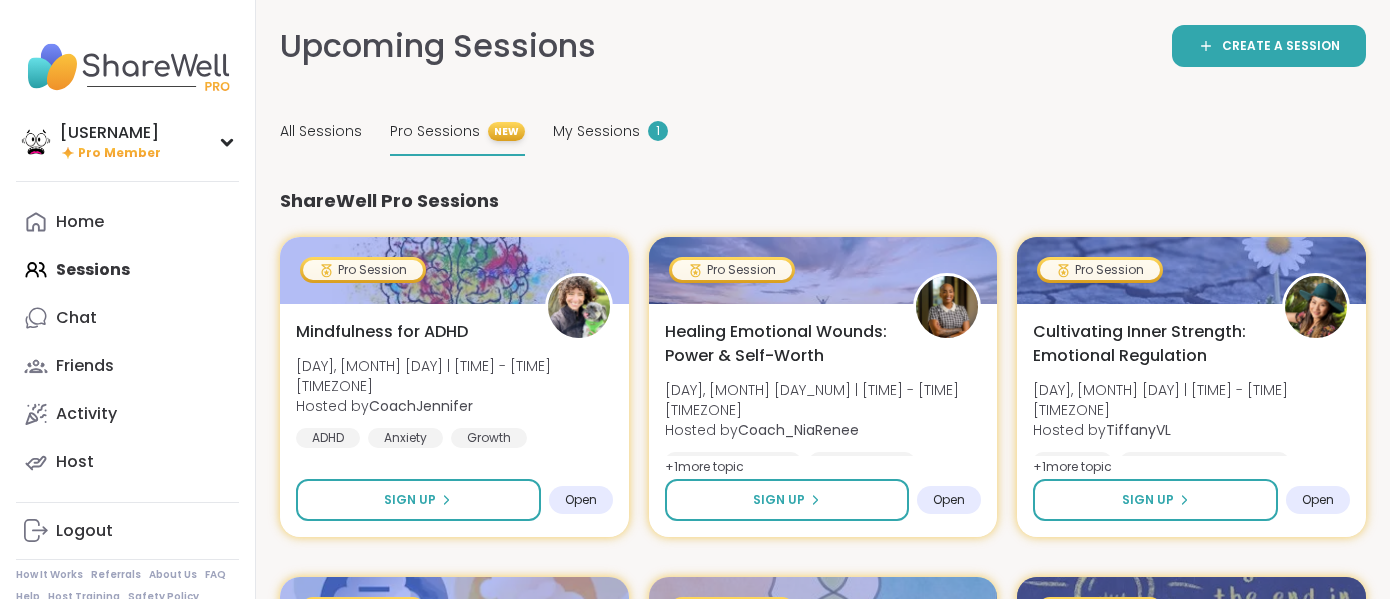 click on "Home Sessions Chat Friends Activity Host" at bounding box center (127, 342) 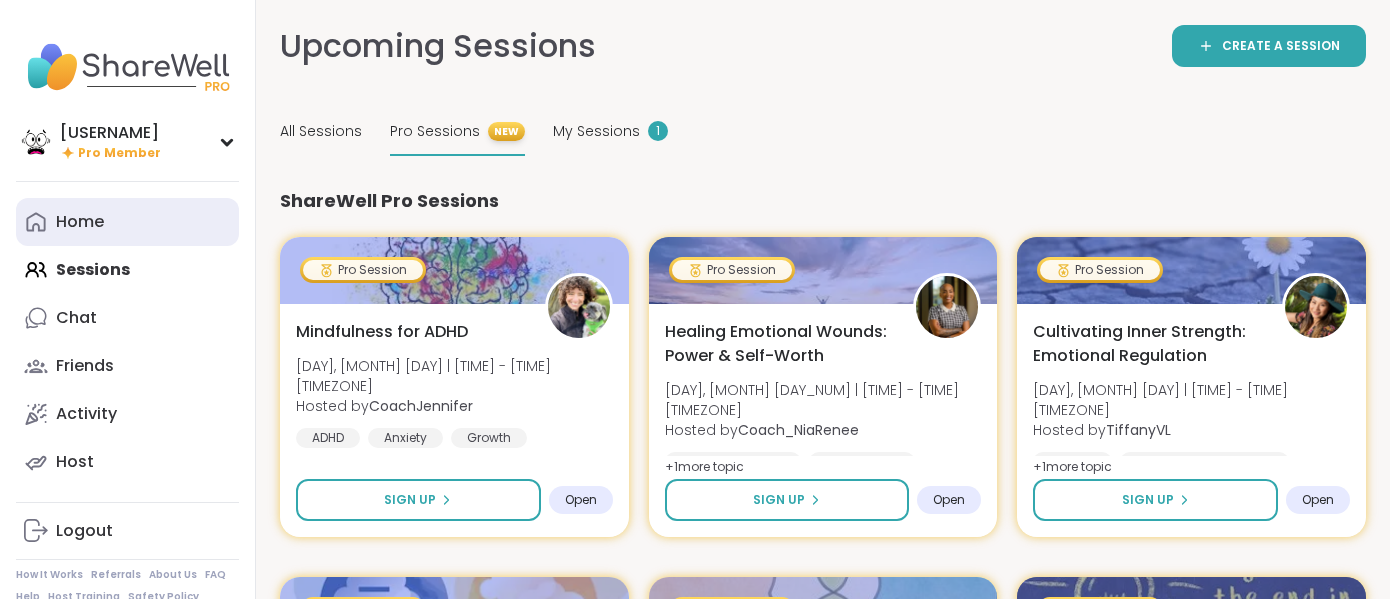 click on "Home" at bounding box center [127, 222] 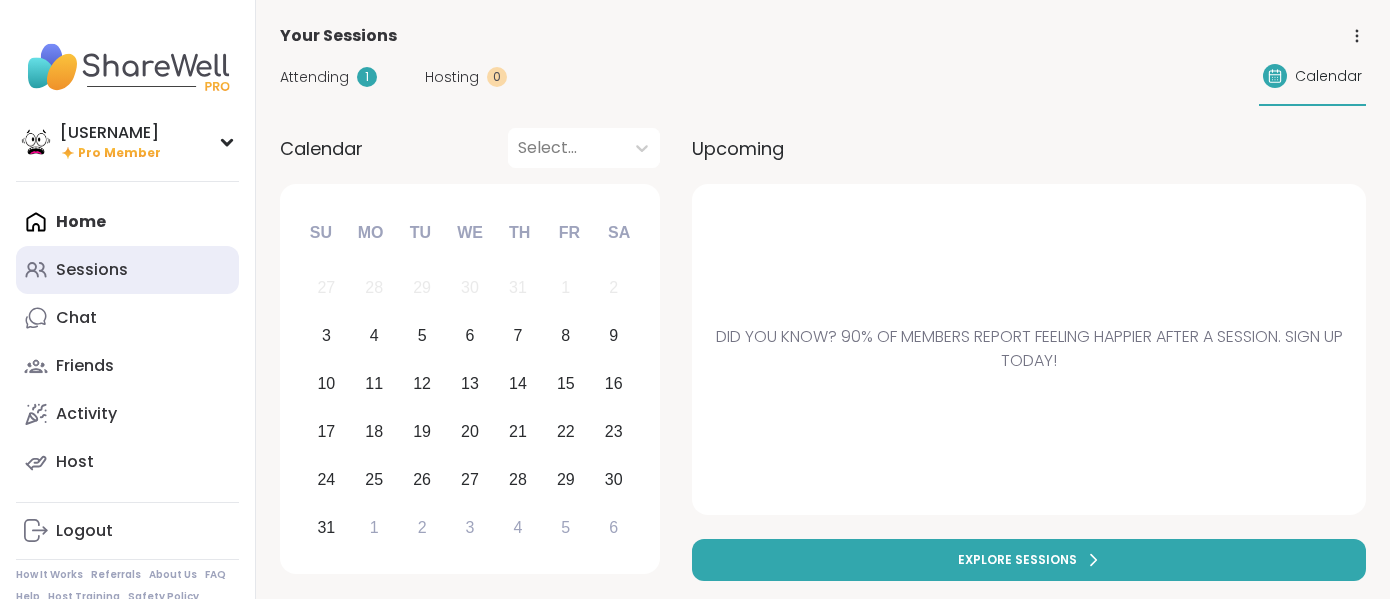 click on "Sessions" at bounding box center (92, 270) 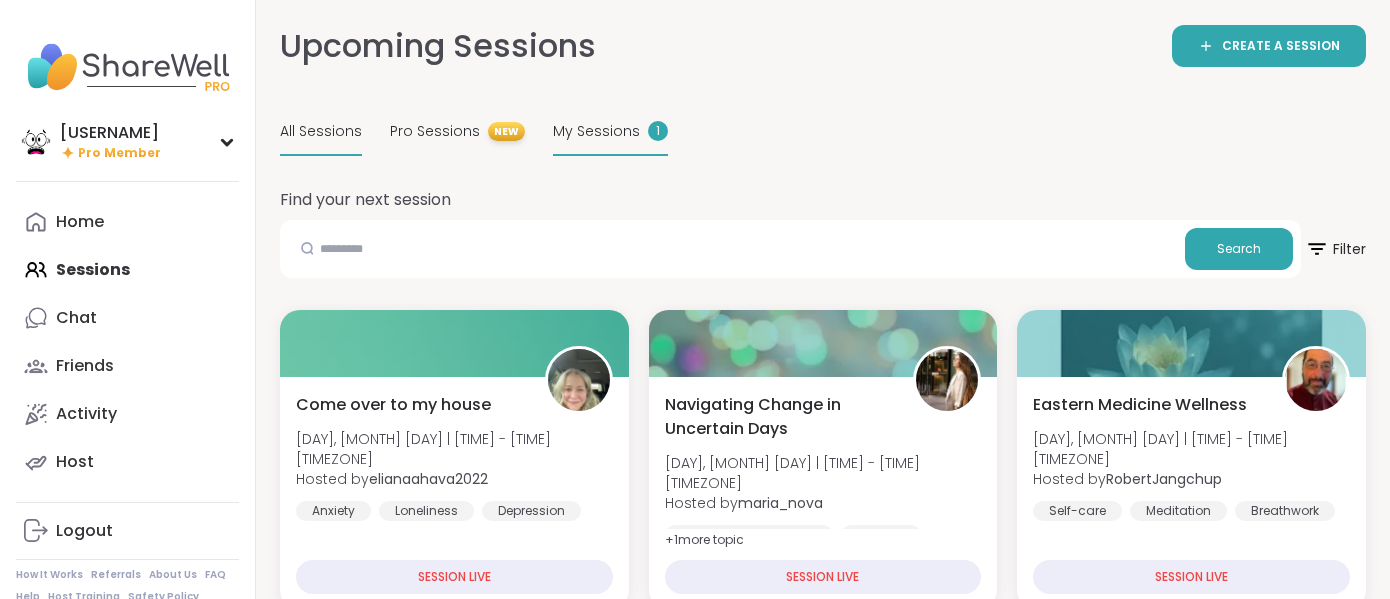 click on "My Sessions 1" at bounding box center (610, 132) 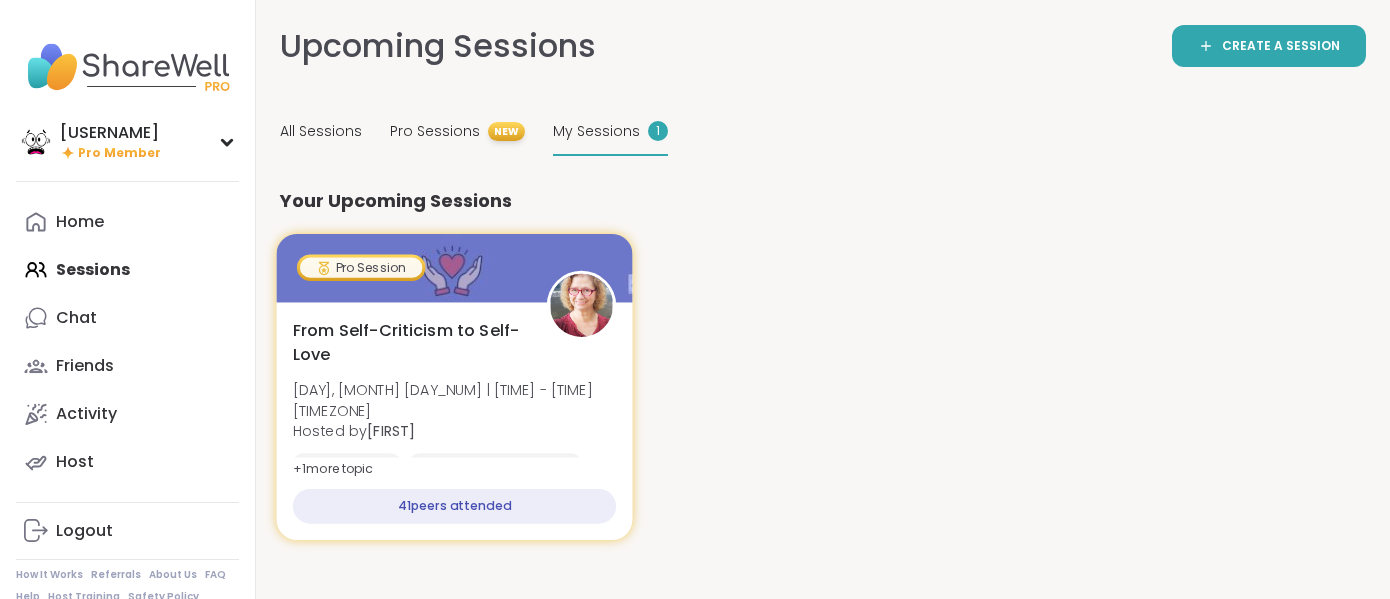 click on "41  peers attended" at bounding box center (454, 506) 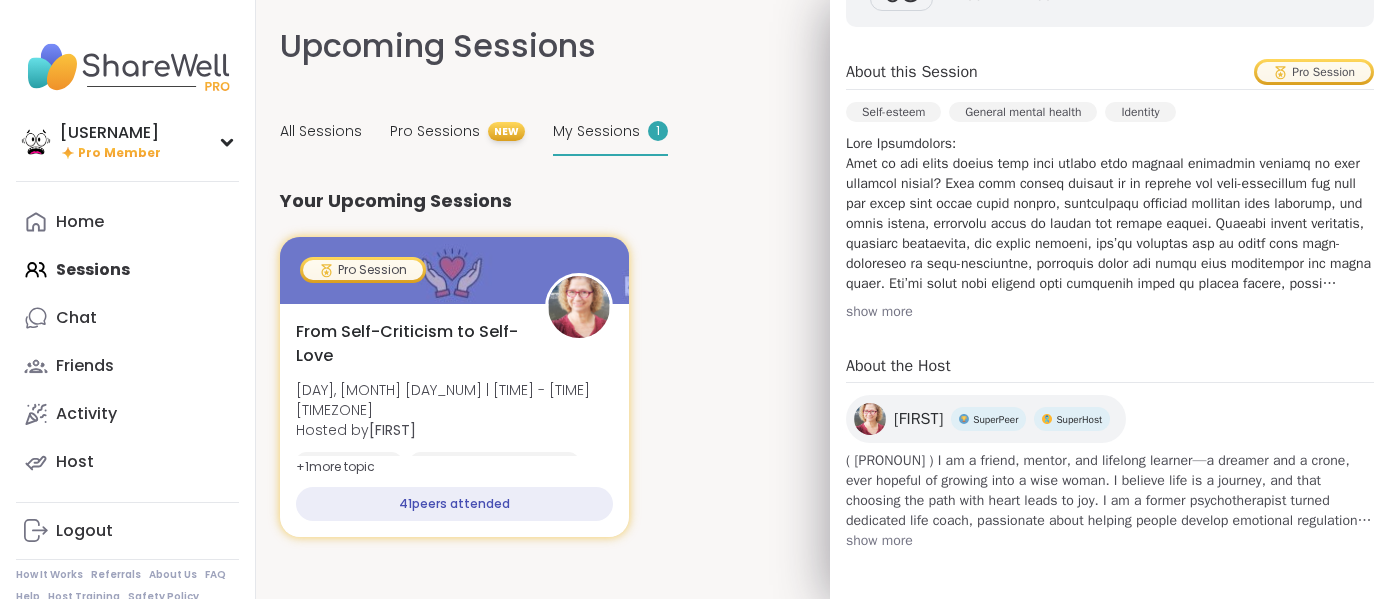 scroll, scrollTop: 0, scrollLeft: 0, axis: both 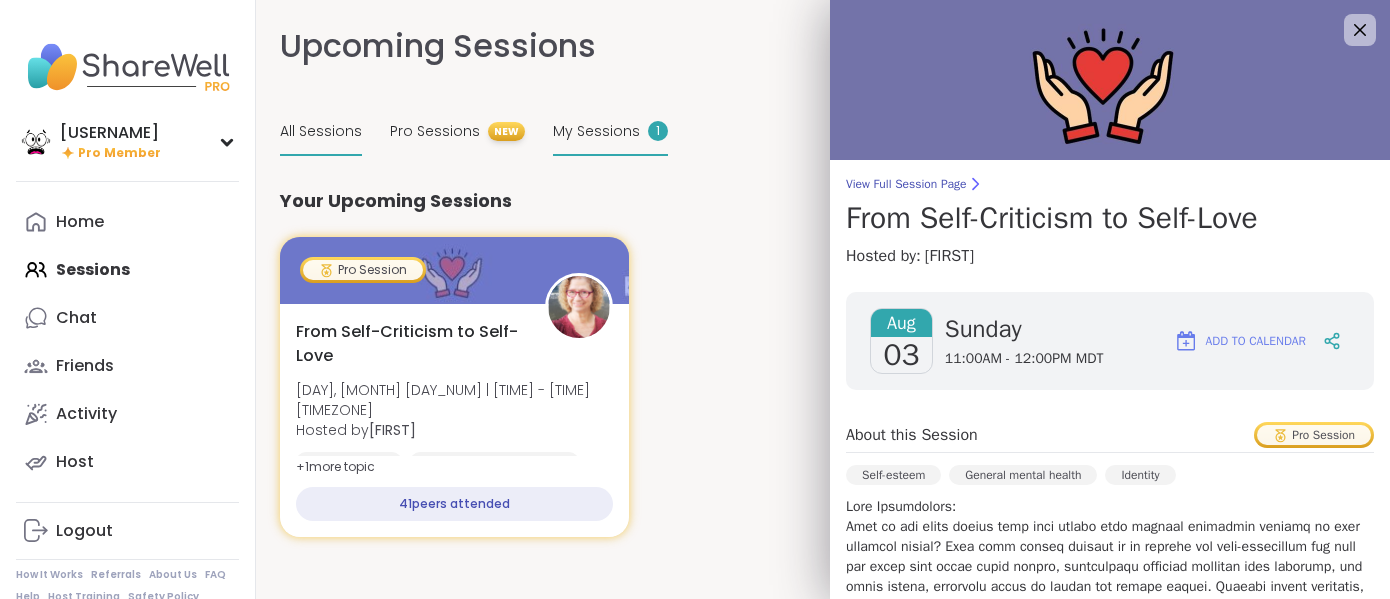 click on "All Sessions" at bounding box center (321, 132) 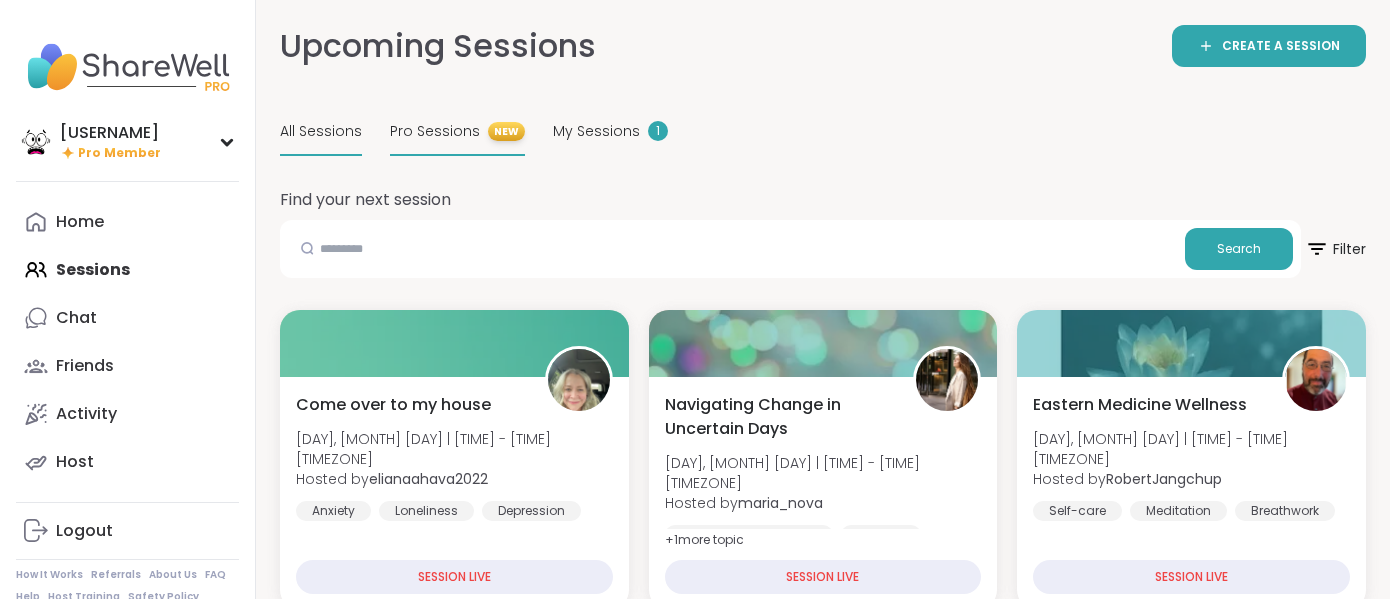 click on "Pro Sessions" at bounding box center [435, 131] 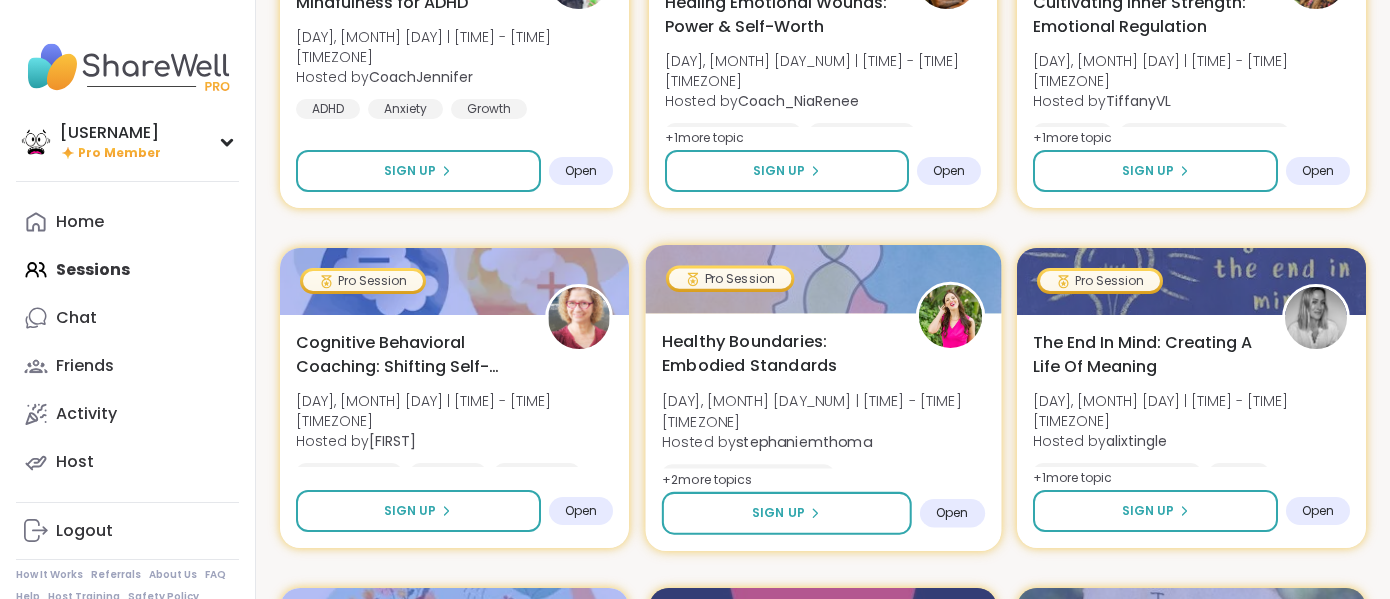 scroll, scrollTop: 335, scrollLeft: 0, axis: vertical 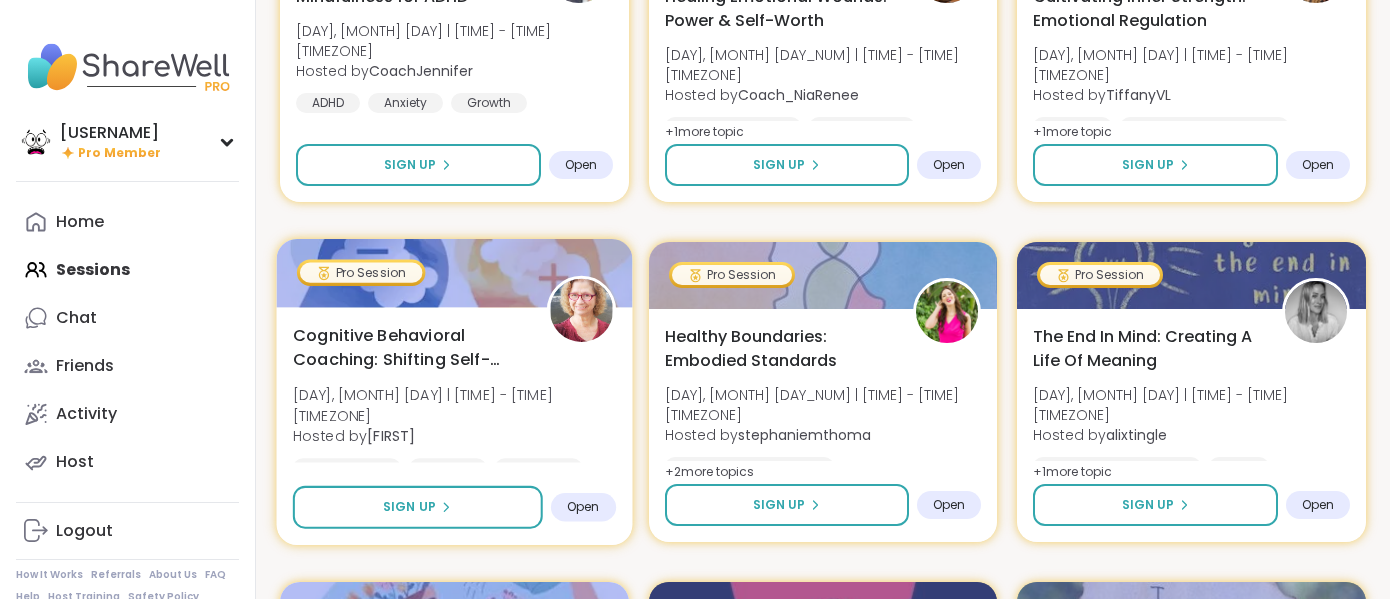 click at bounding box center (455, 273) 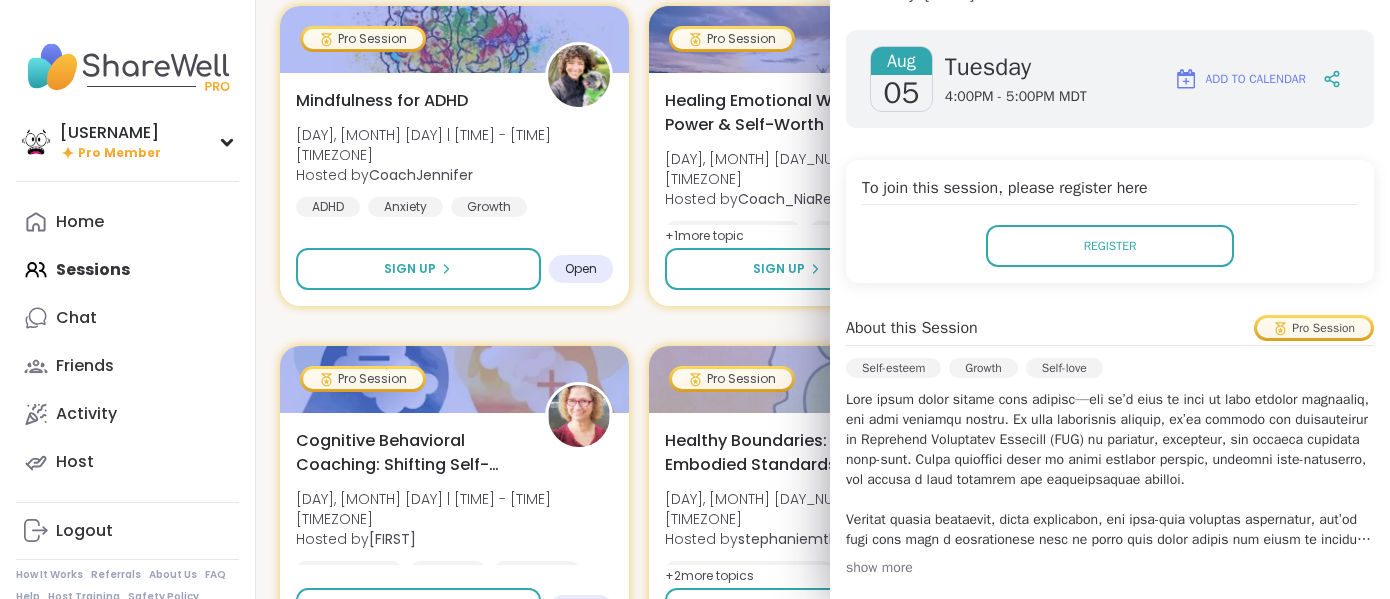 scroll, scrollTop: 301, scrollLeft: 0, axis: vertical 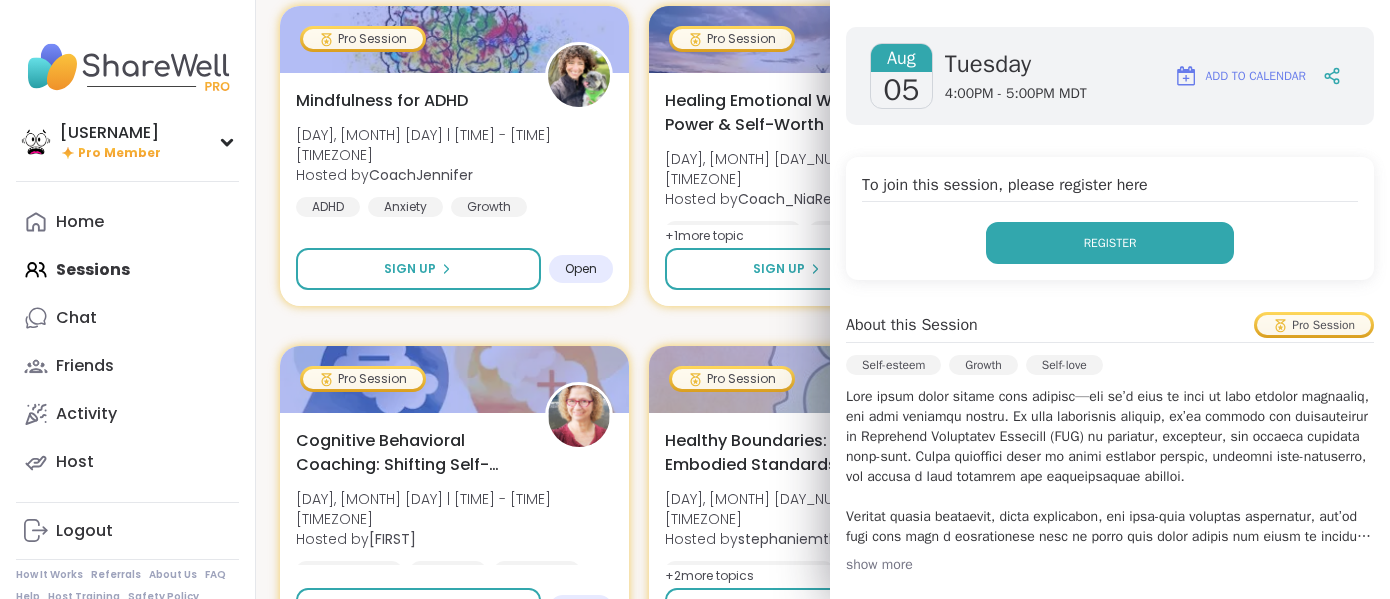 click on "Register" at bounding box center [1110, 243] 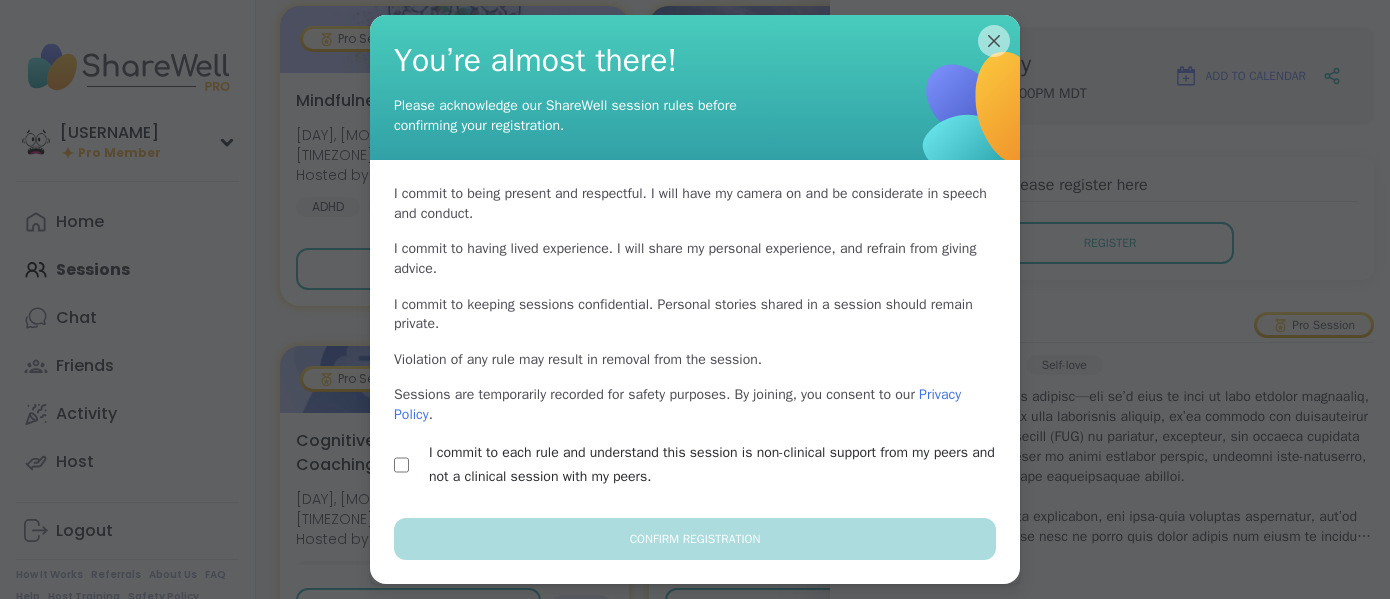 click on "I commit to each rule and understand this session is non-clinical support from my peers and not a clinical session with my peers." at bounding box center [718, 465] 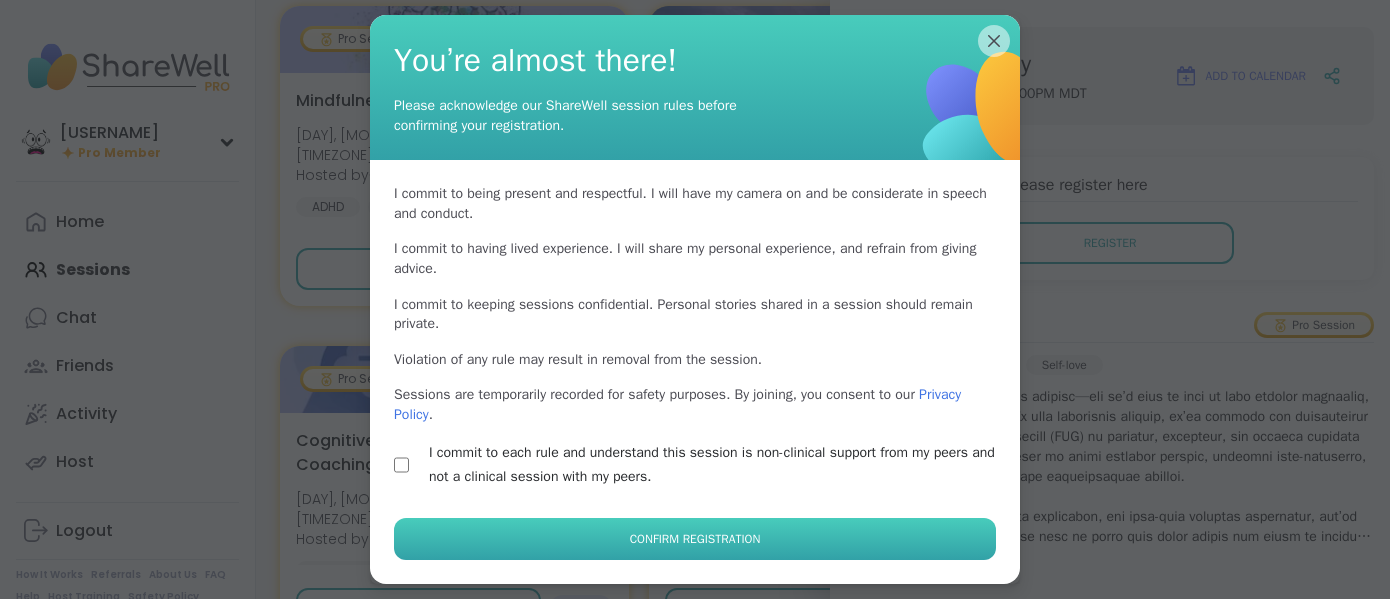 click on "Confirm Registration" at bounding box center [695, 539] 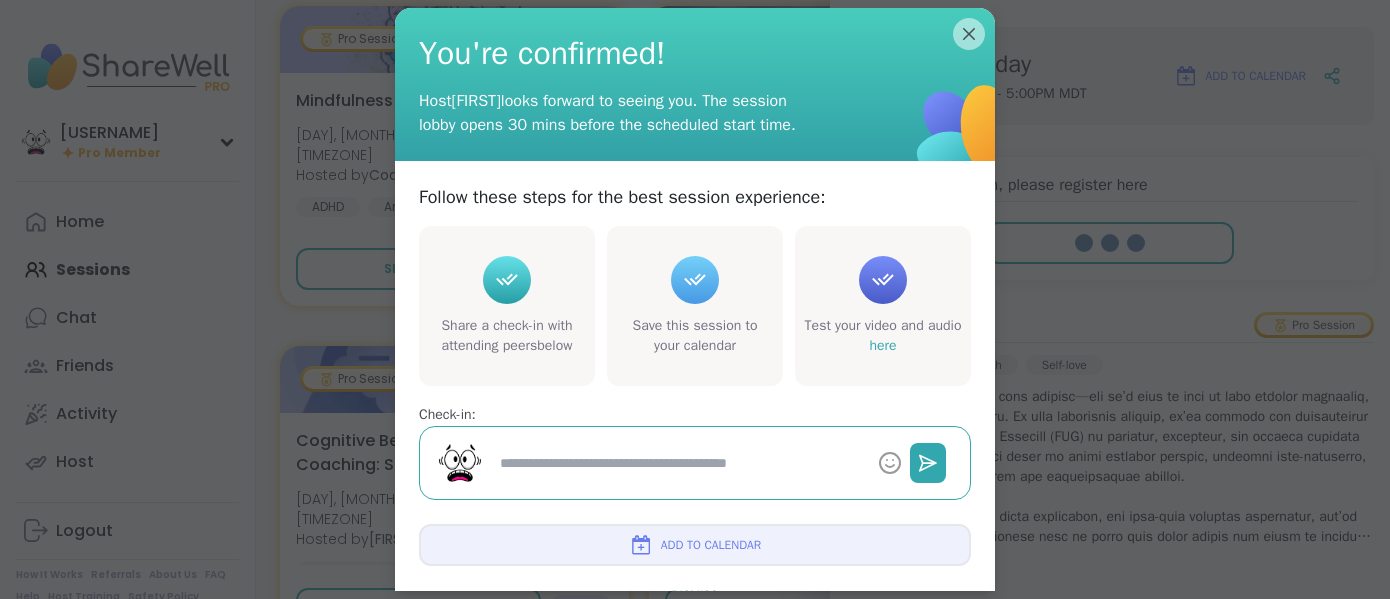 type on "*" 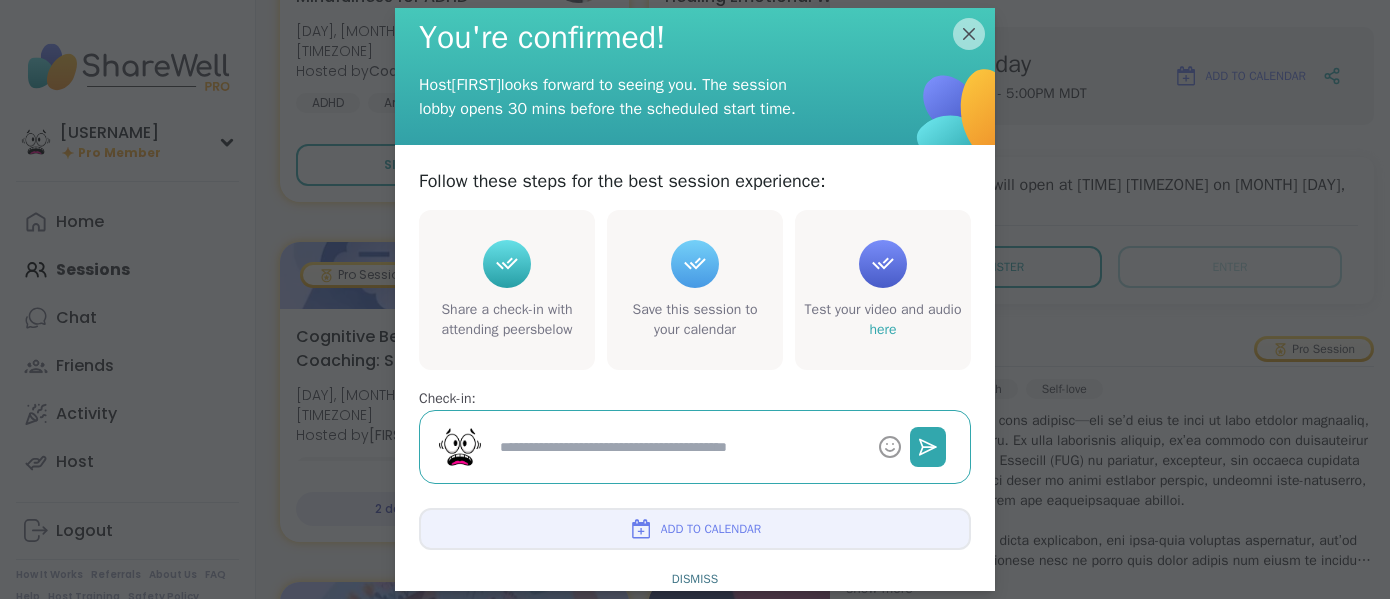 scroll, scrollTop: 7, scrollLeft: 0, axis: vertical 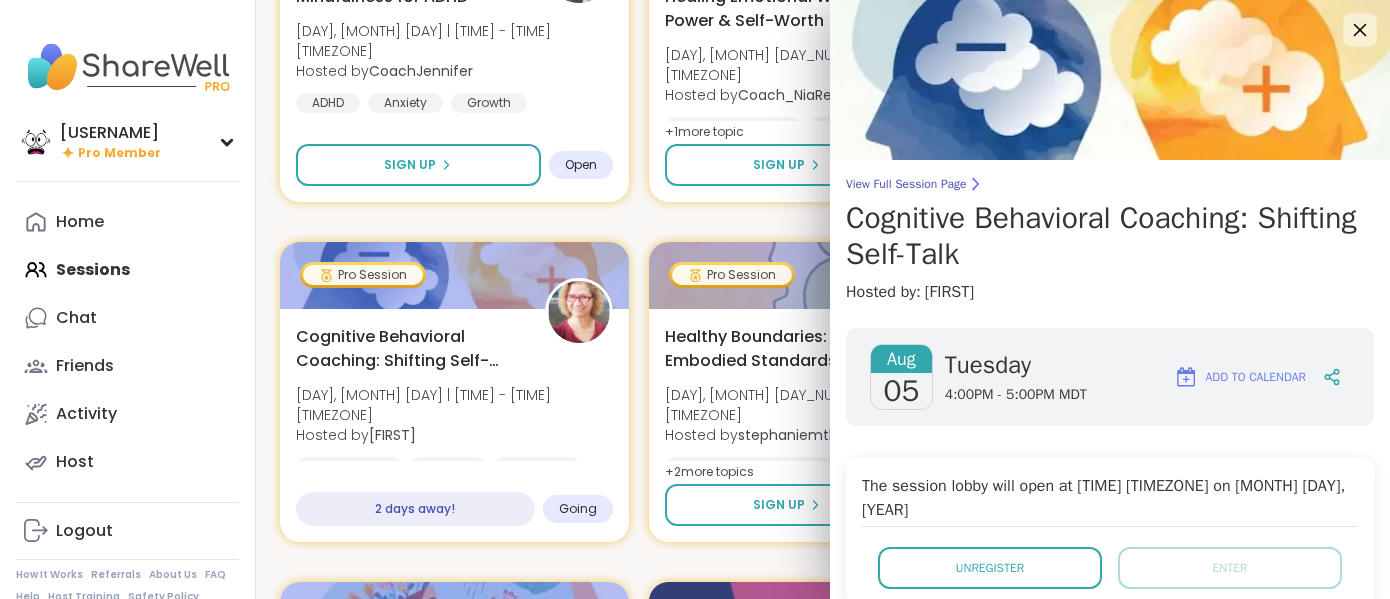 click 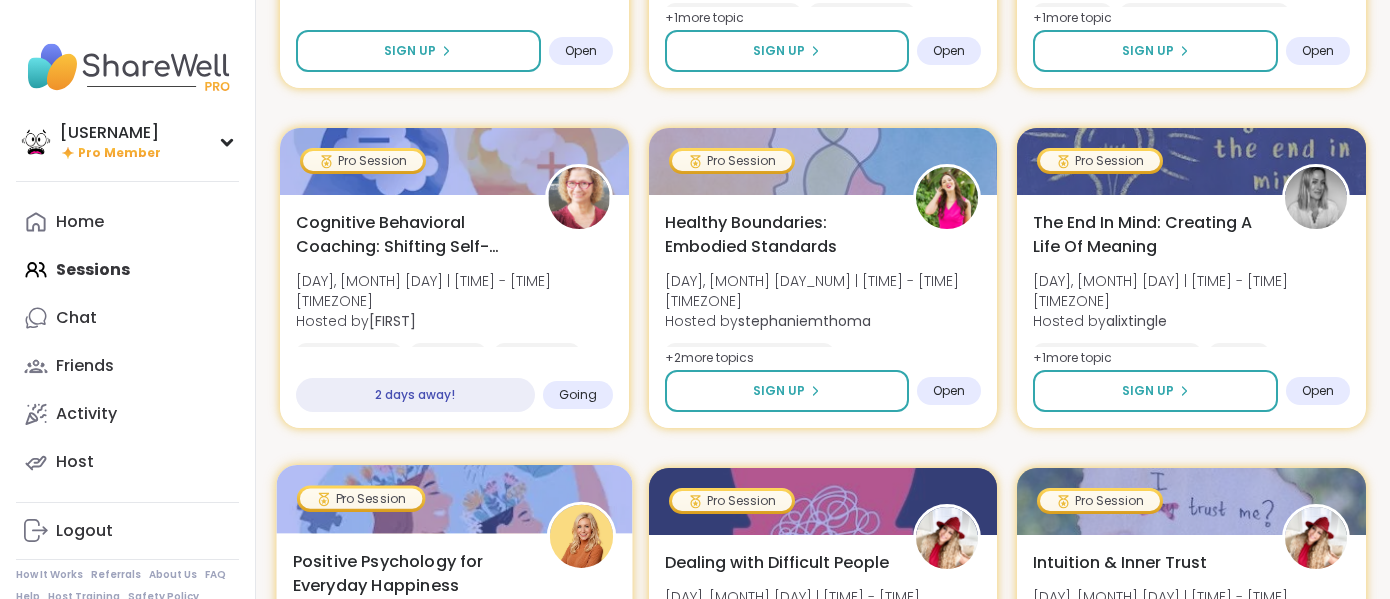 scroll, scrollTop: 400, scrollLeft: 0, axis: vertical 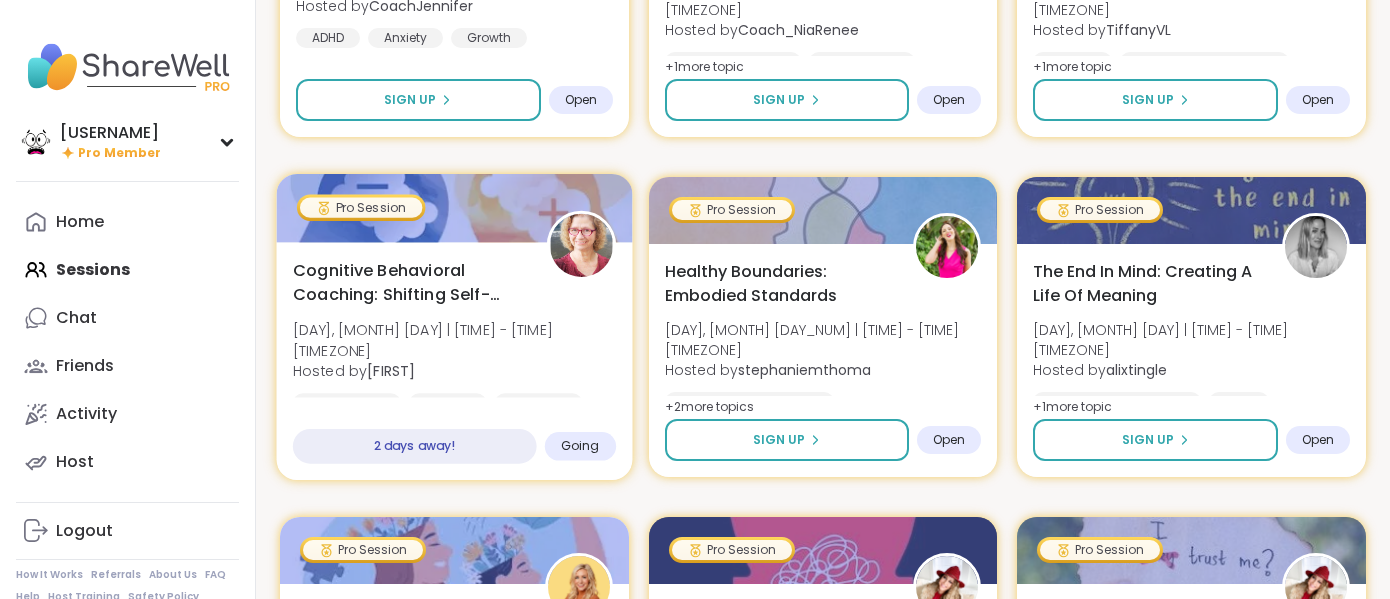 click at bounding box center (581, 245) 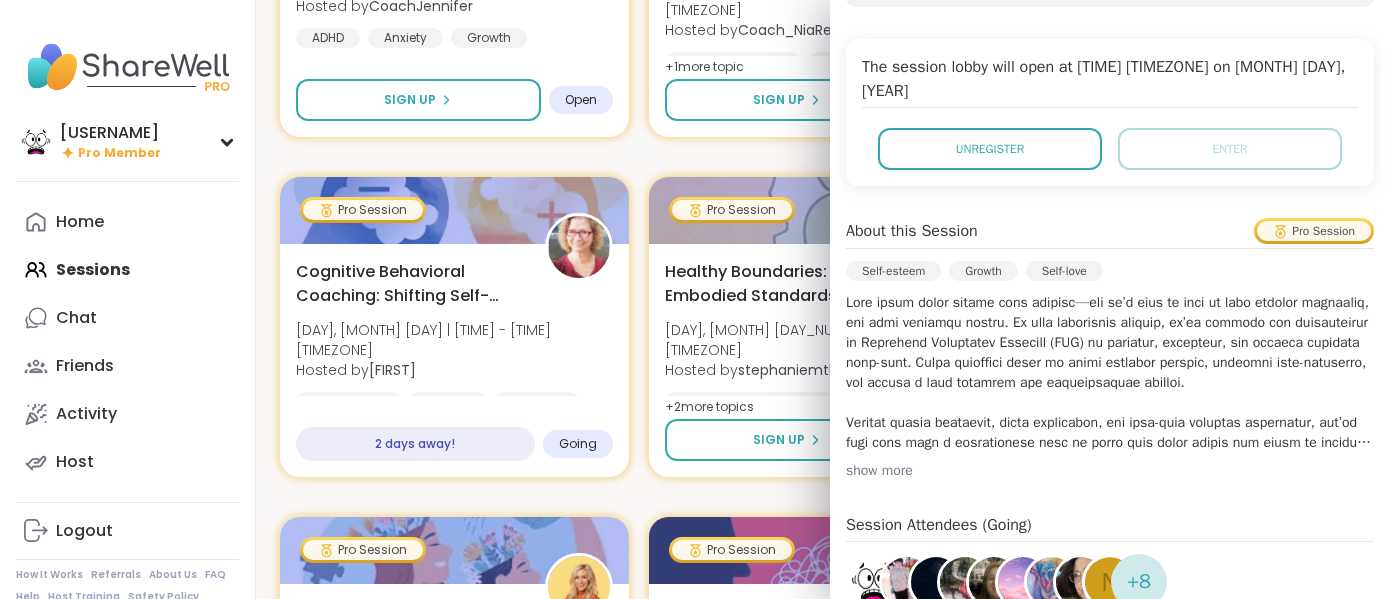 scroll, scrollTop: 691, scrollLeft: 0, axis: vertical 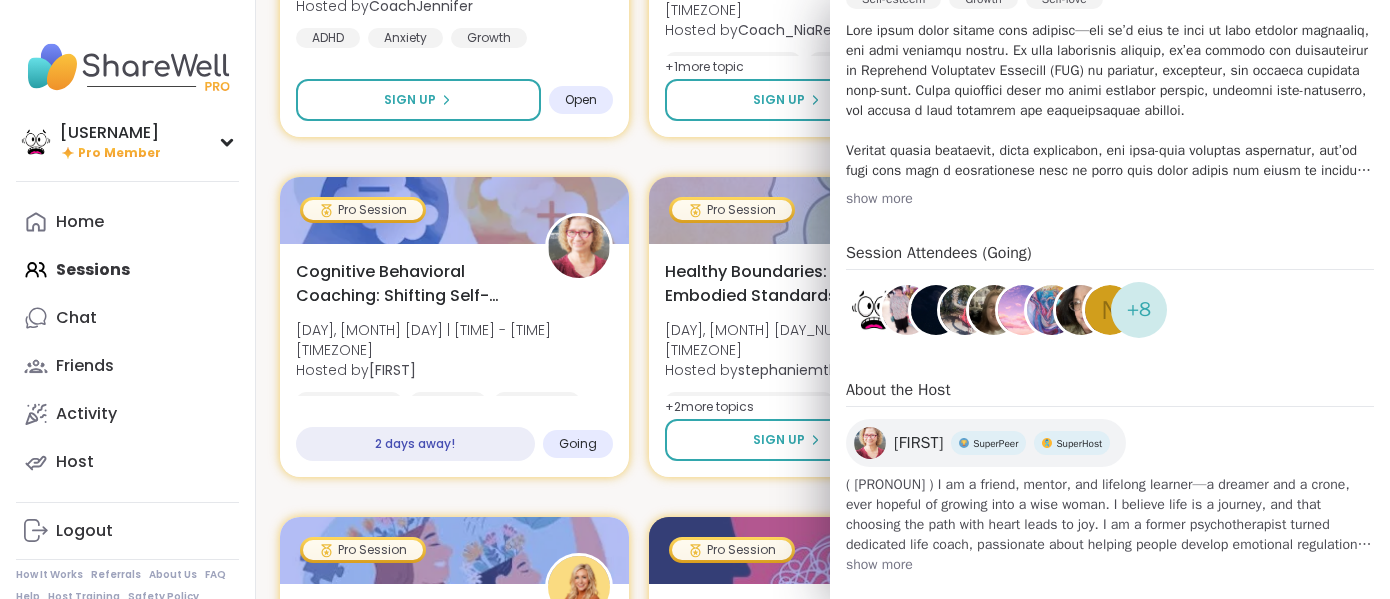 click on "[FIRST]" at bounding box center [918, 443] 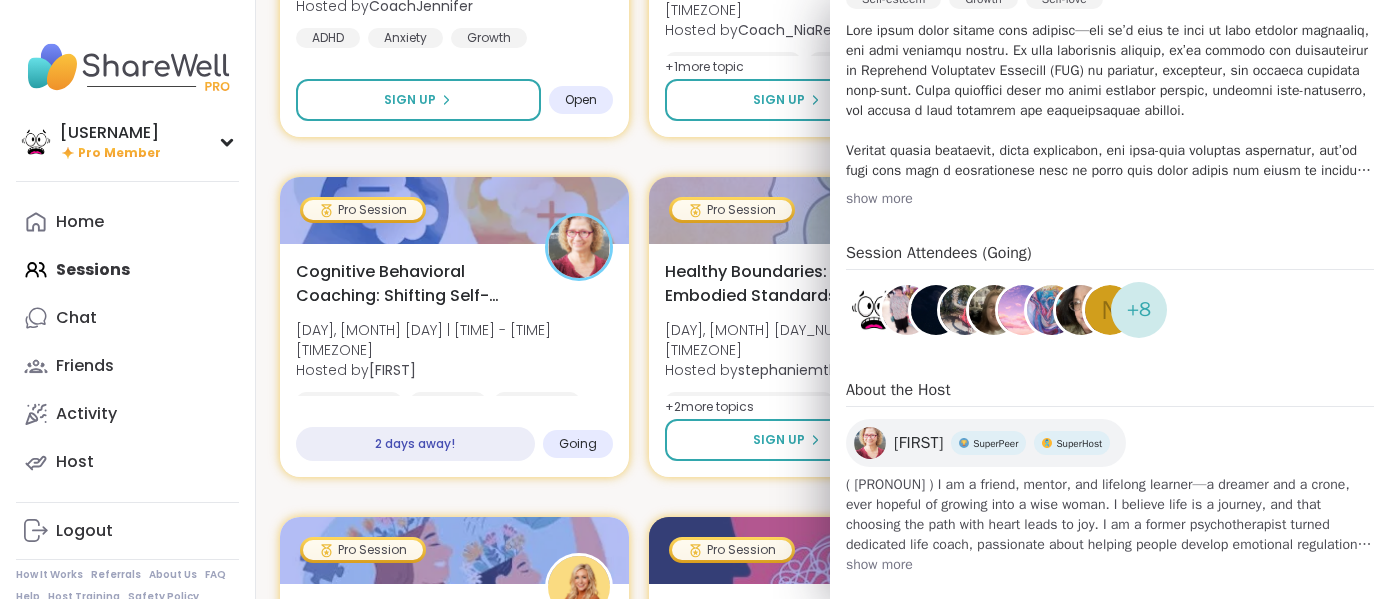 scroll, scrollTop: 0, scrollLeft: 0, axis: both 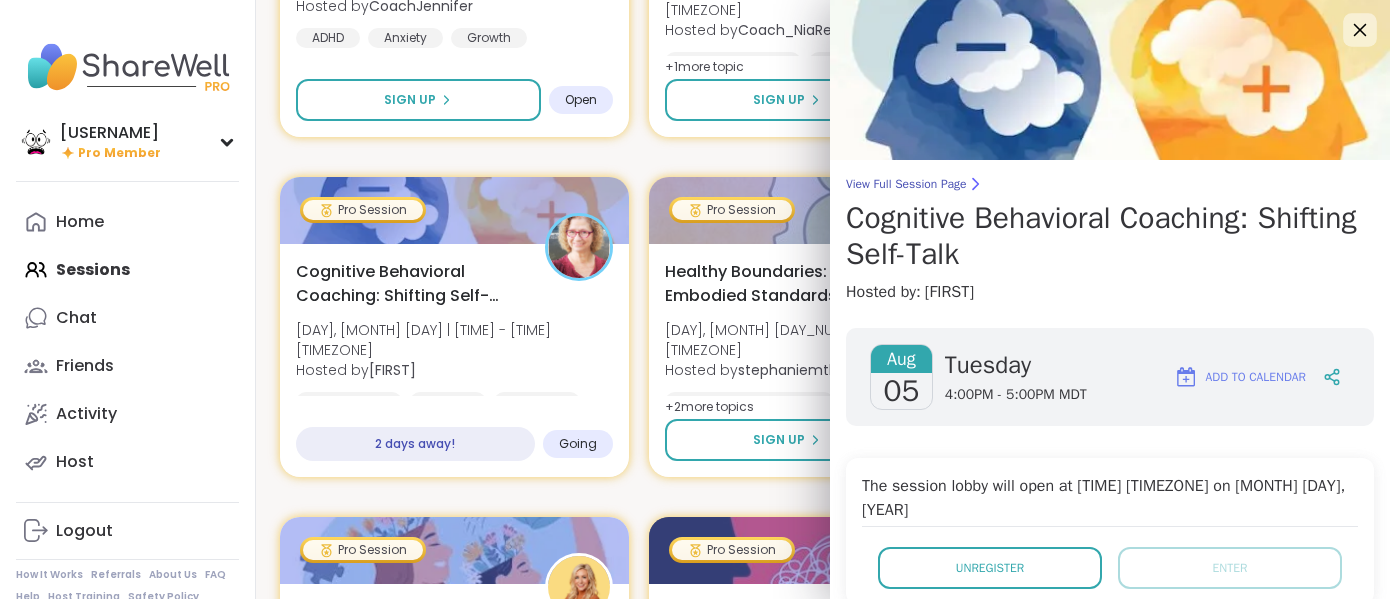 click 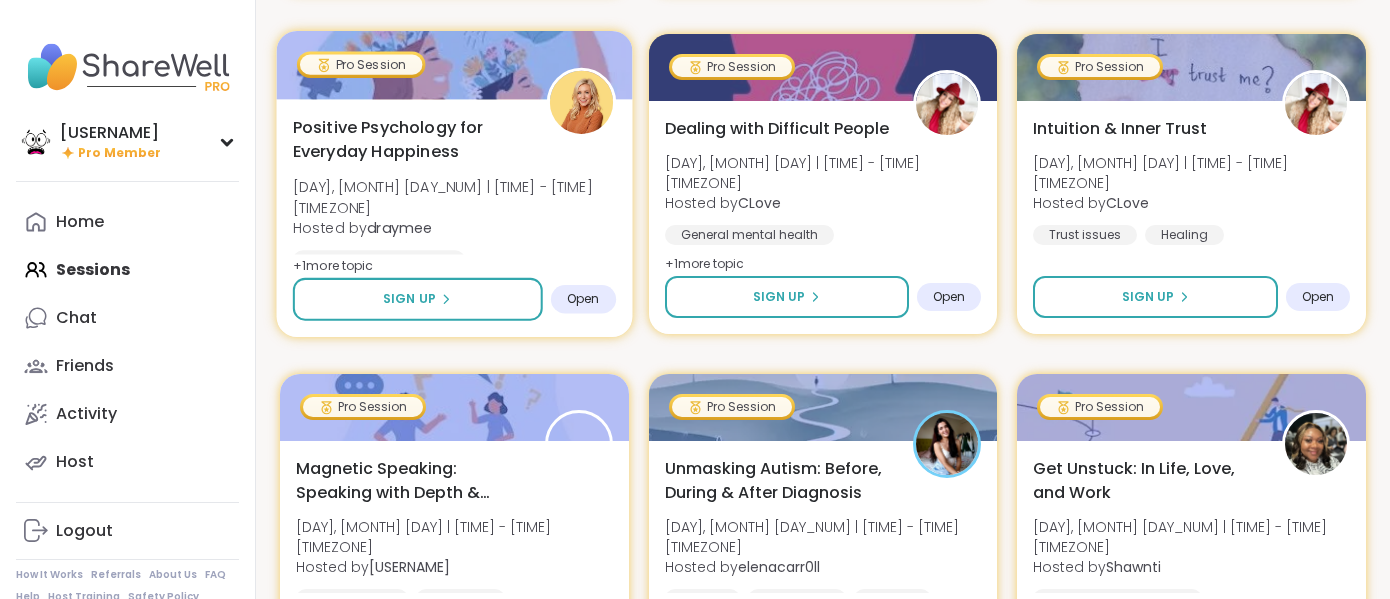 scroll, scrollTop: 882, scrollLeft: 0, axis: vertical 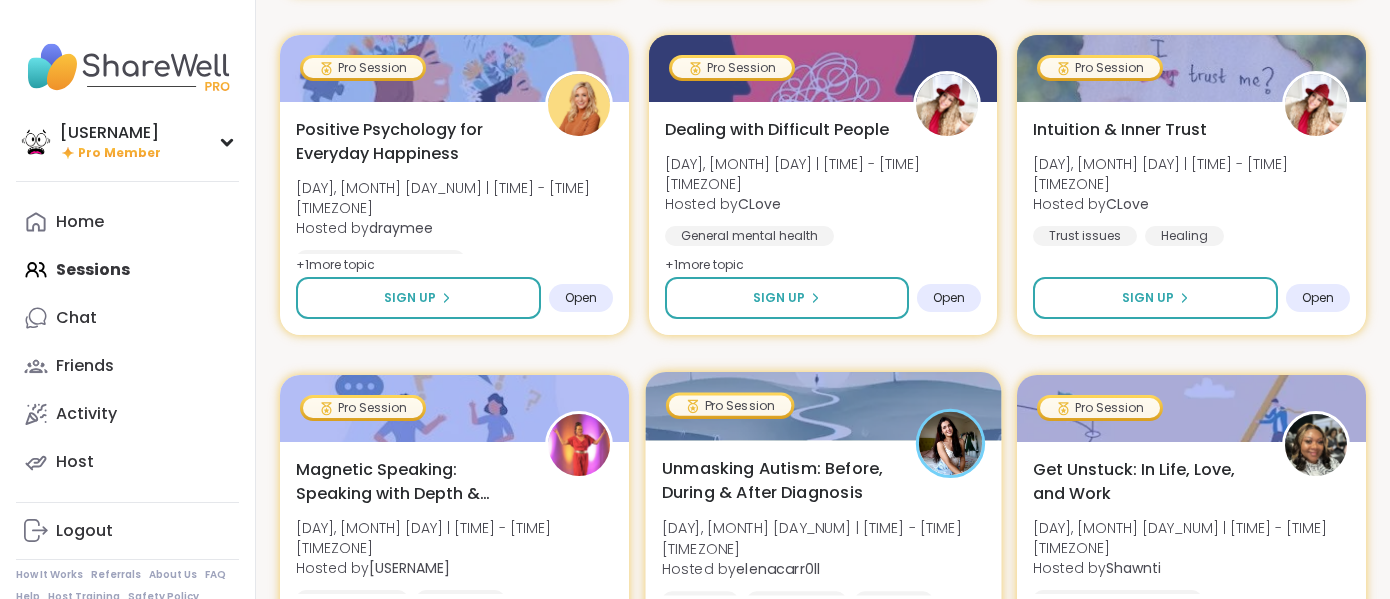 click at bounding box center [949, 443] 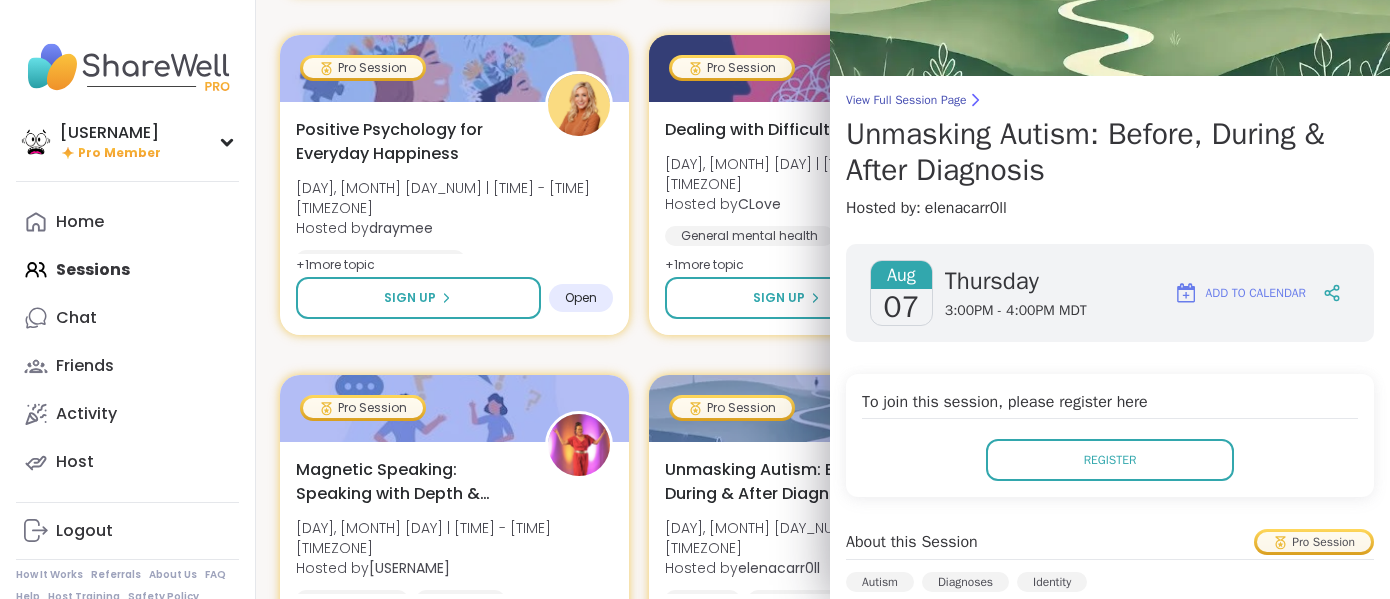 scroll, scrollTop: 0, scrollLeft: 0, axis: both 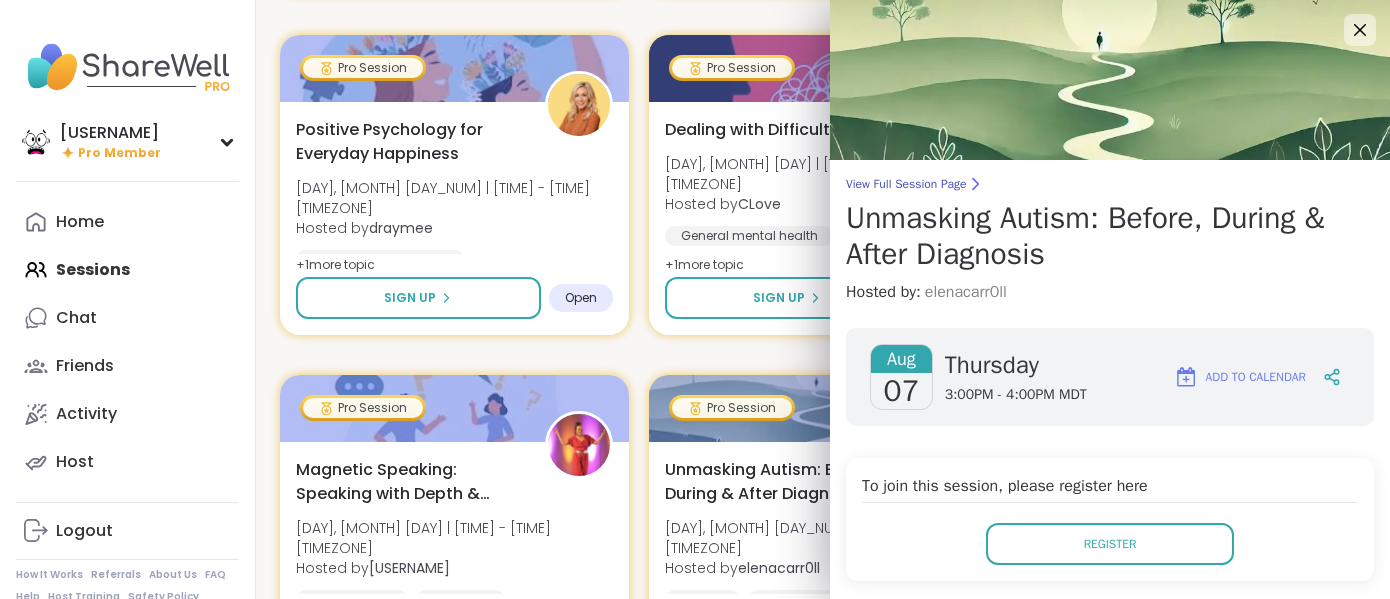 click on "elenacarr0ll" at bounding box center (966, 292) 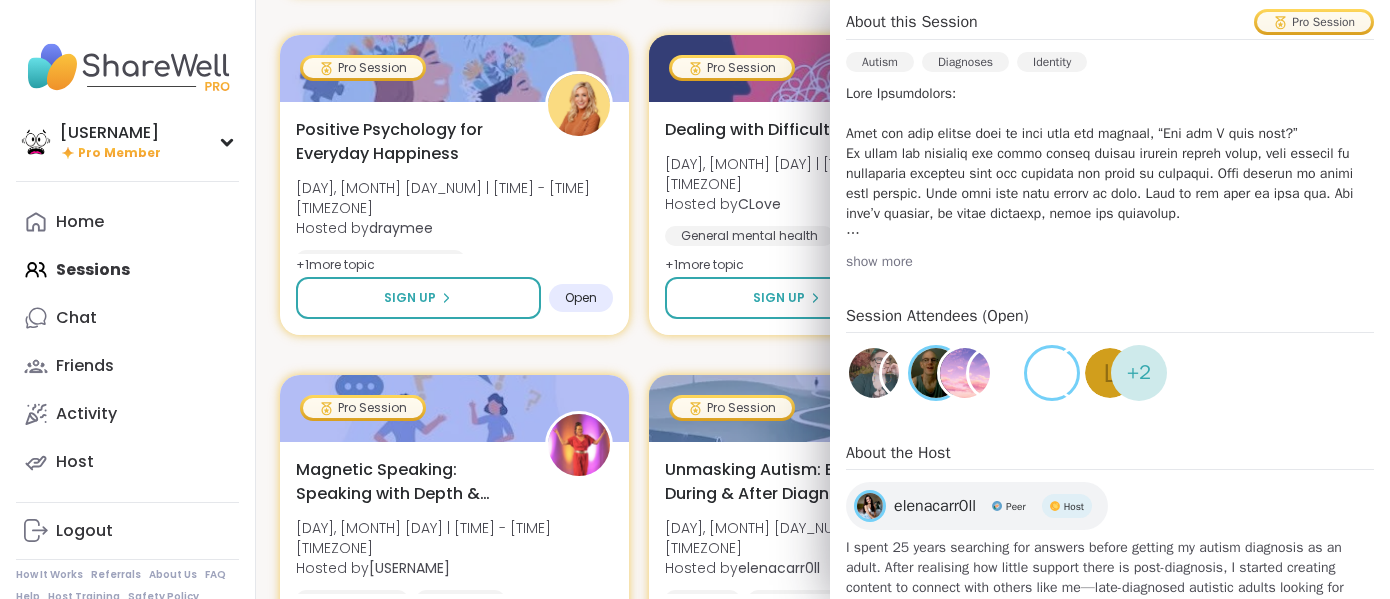 scroll, scrollTop: 691, scrollLeft: 0, axis: vertical 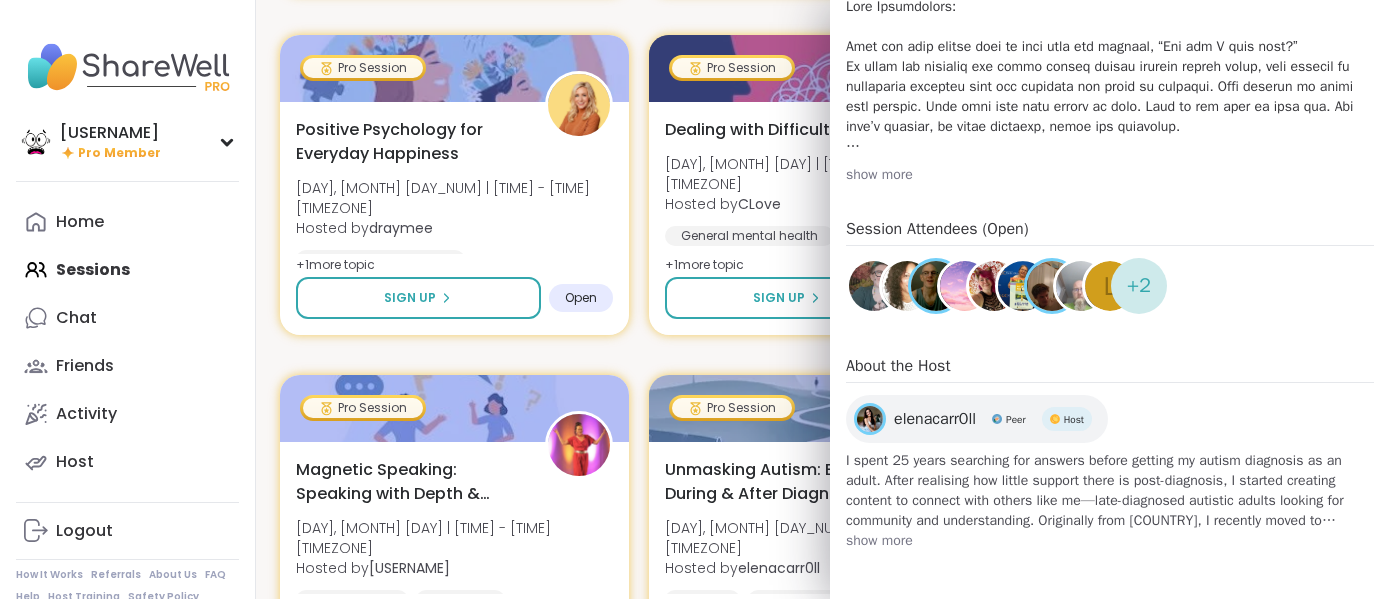 click on "elenacarr0ll" at bounding box center (935, 419) 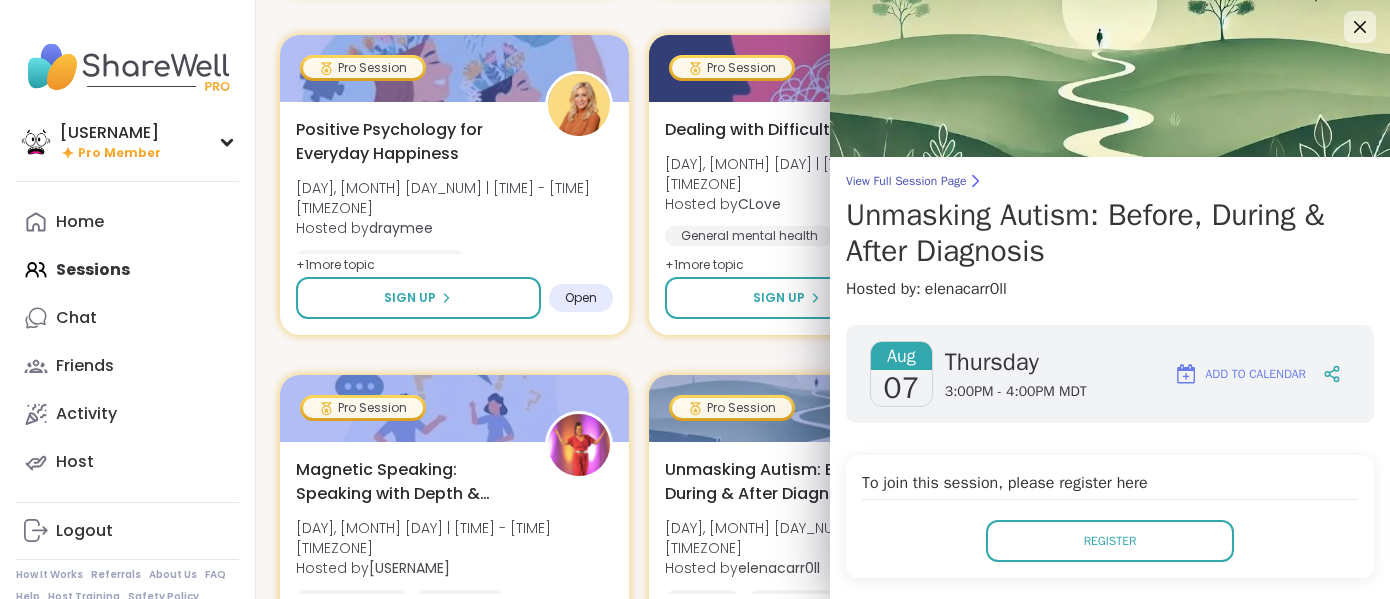 scroll, scrollTop: 0, scrollLeft: 0, axis: both 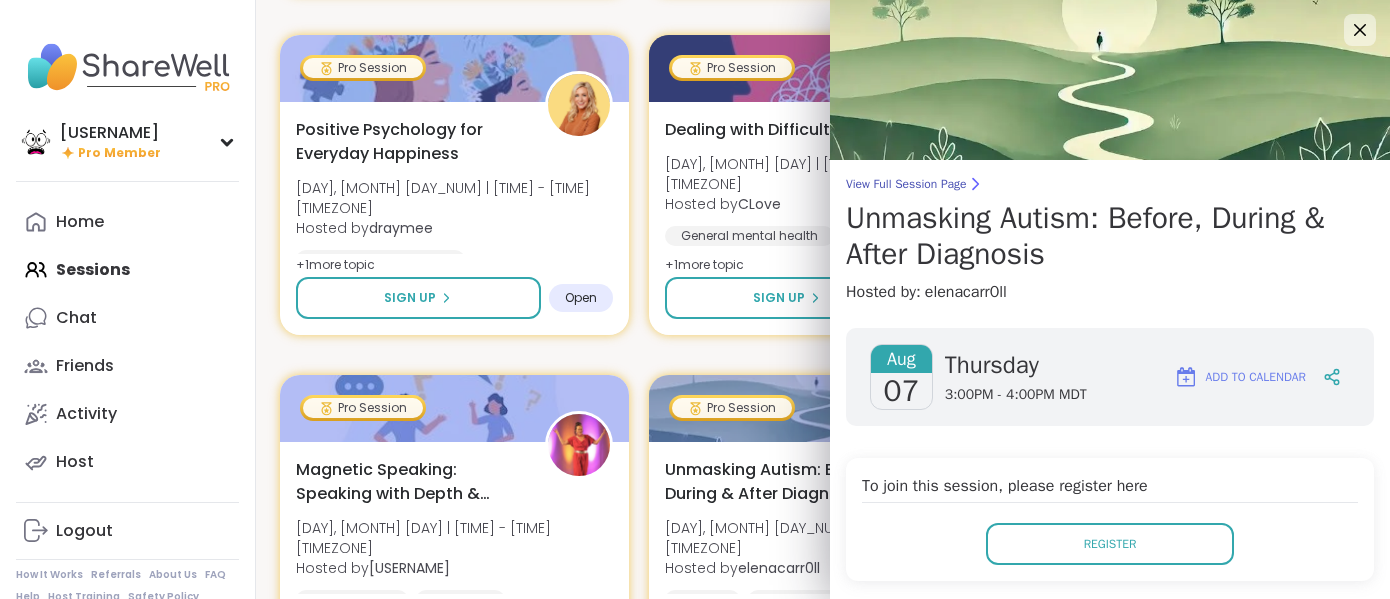 click on "Pro Session Mindfulness for ADHD [DAY], [MONTH] [DAY] | [TIME] - [TIME] [TIMEZONE] Hosted by [USERNAME] ADHD Anxiety Growth Sign Up Open Pro Session Healing Emotional Wounds: Power & Self-Worth [DAY], [MONTH] [DAY] | [TIME] - [TIME] [TIMEZONE] Hosted by [USERNAME] Emotional abuse Self-esteem Moving forward + 1 more topic Sign Up Open Pro Session Cultivating Inner Strength: Emotional Regulation [DAY], [MONTH] [DAY] | [TIME] - [TIME] [TIMEZONE] Hosted by [USERNAME] Healing General mental health Emotional regulation + 1 more topic Sign Up Open Pro Session Cognitive Behavioral Coaching: Shifting Self-Talk [DAY], [MONTH] [DAY] | [TIME] - [TIME] [TIMEZONE] Hosted by [USERNAME] Self-esteem Growth Self-love 2 days away! Going Pro Session Healthy Boundaries: Embodied Standards [DAY], [MONTH] [DAY] | [TIME] - [TIME] [TIMEZONE] Hosted by [USERNAME] Relationship struggles Personal development Identity + 2 more topic s Sign Up Open Pro Session The End In Mind: Creating A Life Of Meaning [DAY], [MONTH] [DAY] | [TIME] - [TIME] [TIMEZONE] Hosted by [USERNAME] Personal development Grief Mindfulness" at bounding box center (823, 865) 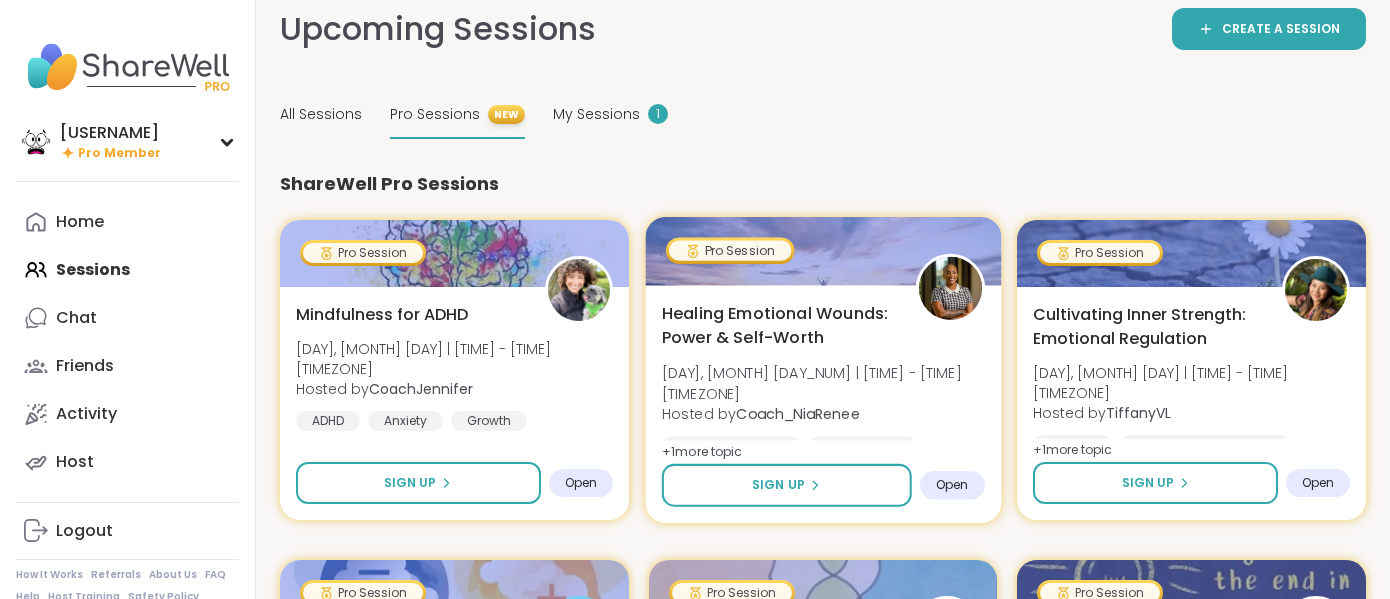 scroll, scrollTop: 0, scrollLeft: 0, axis: both 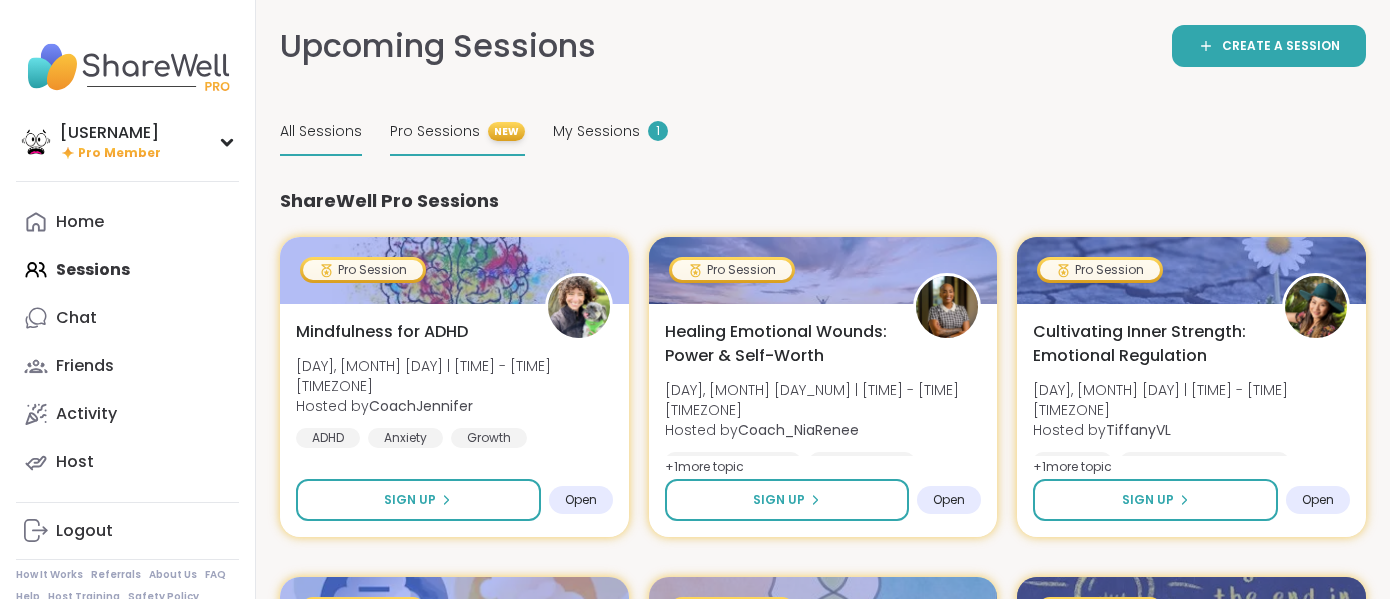 click on "All Sessions" at bounding box center [321, 132] 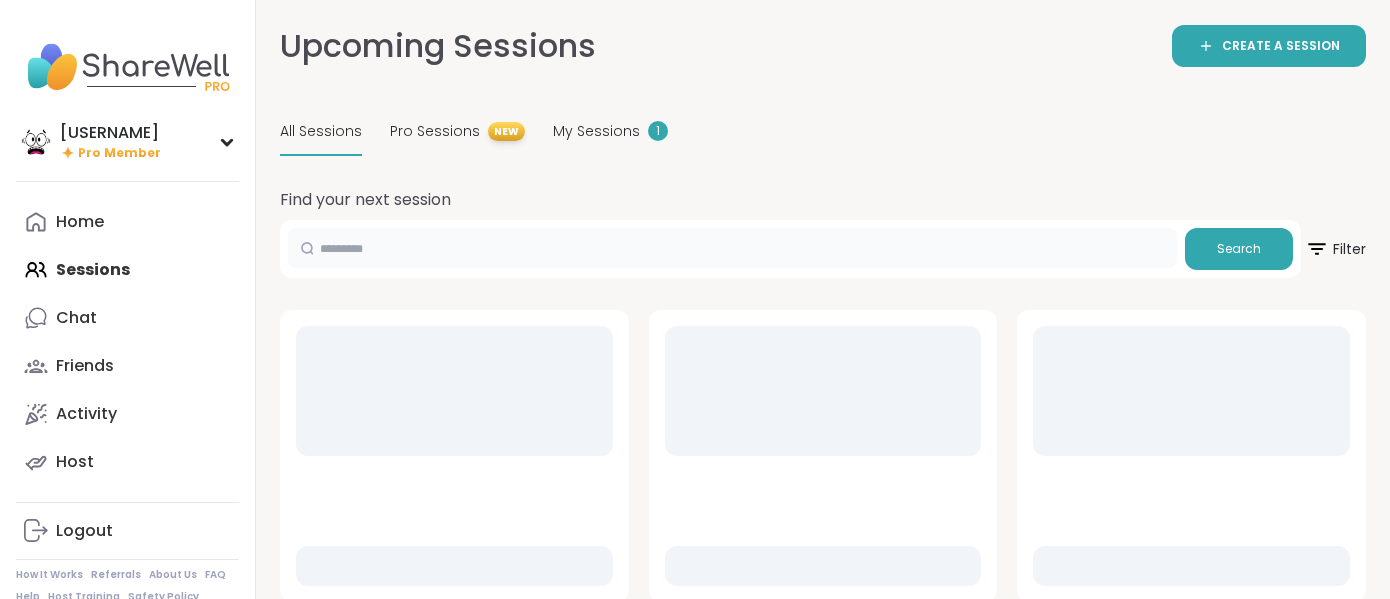 click at bounding box center [732, 248] 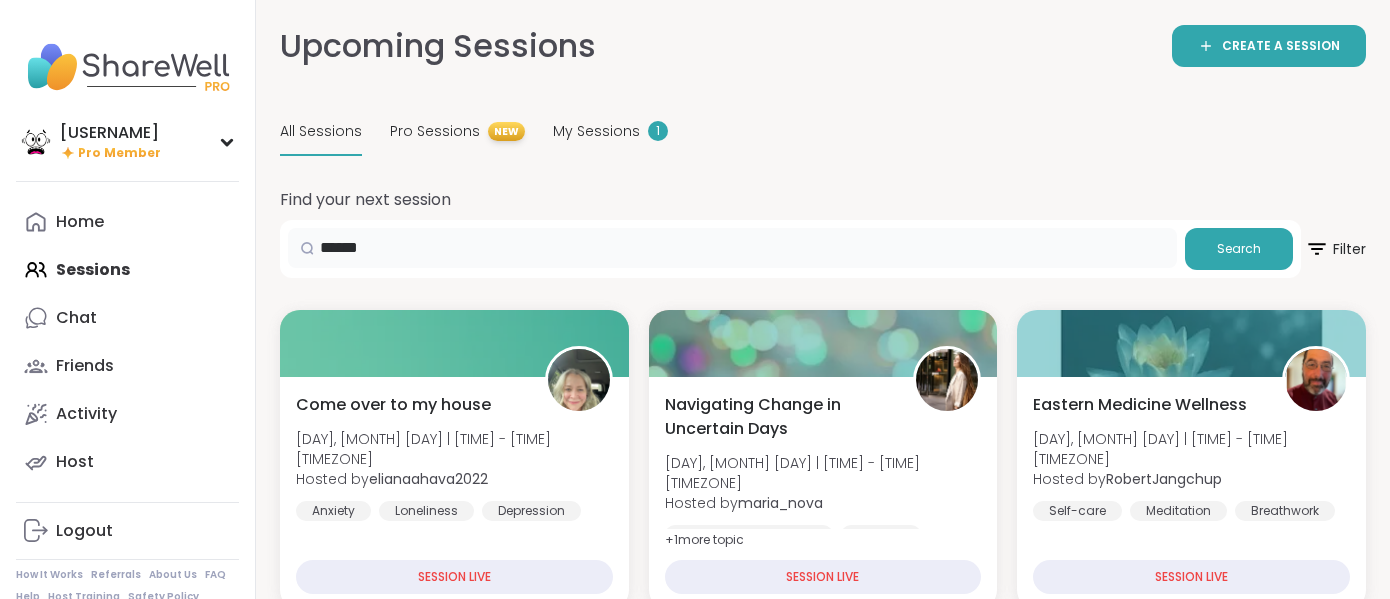 type on "******" 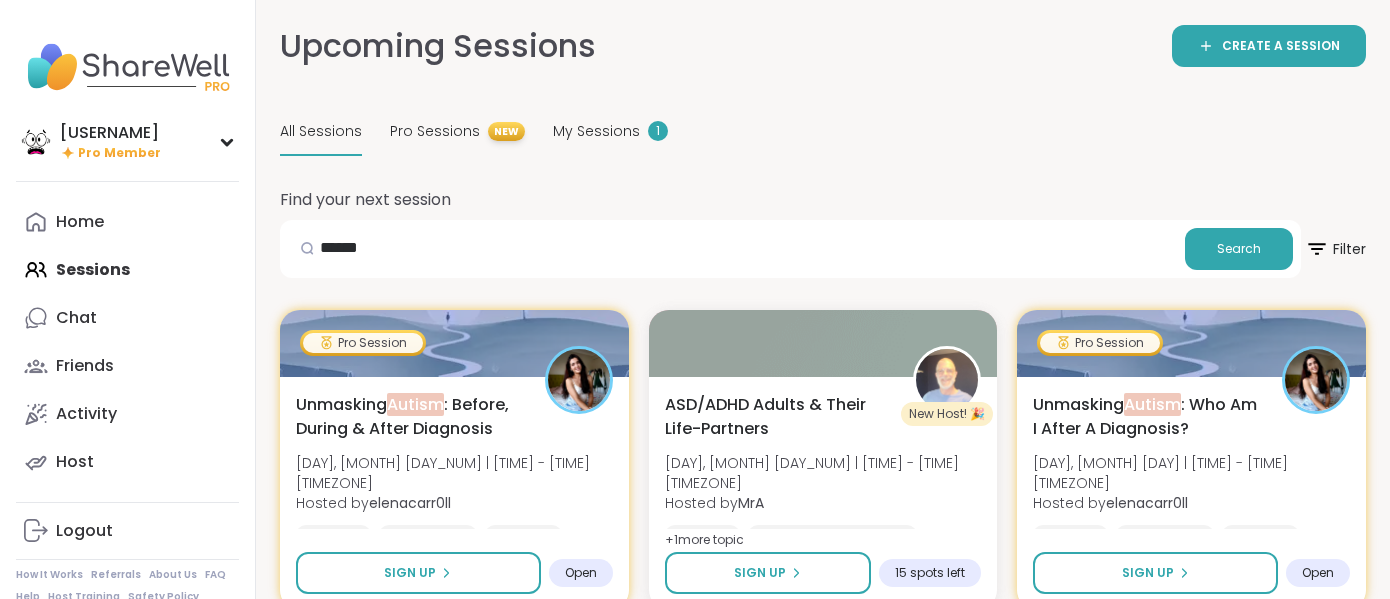 click on "Find your next session" at bounding box center (823, 200) 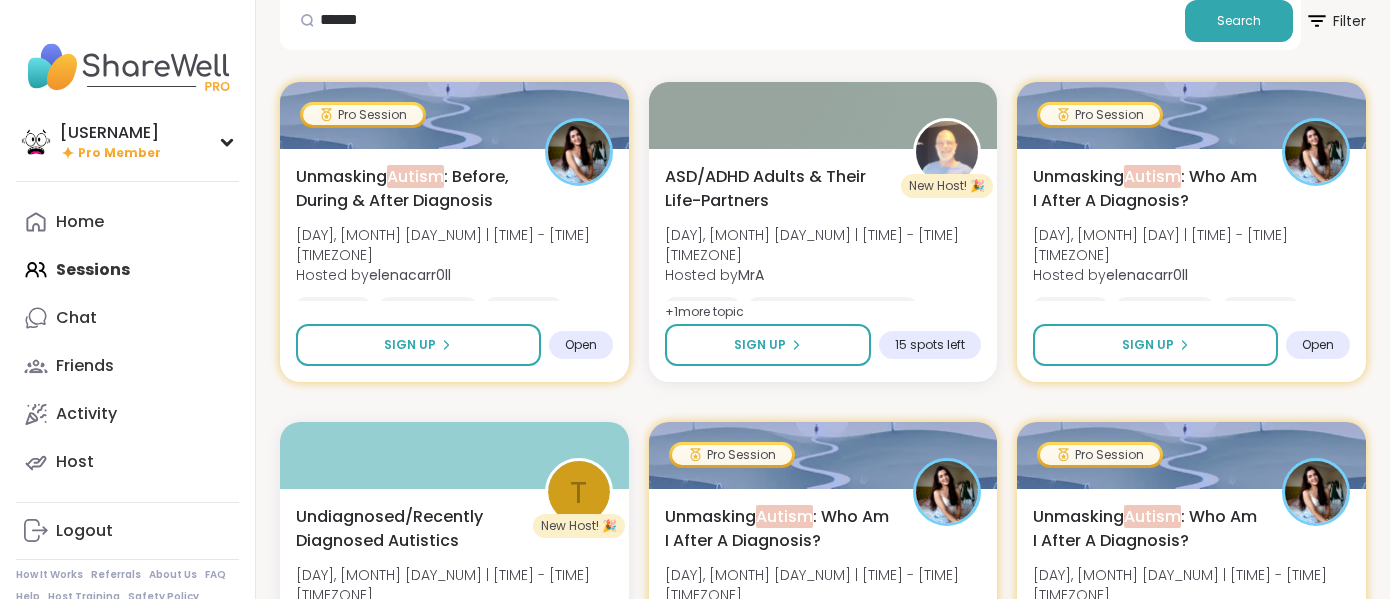 scroll, scrollTop: 229, scrollLeft: 0, axis: vertical 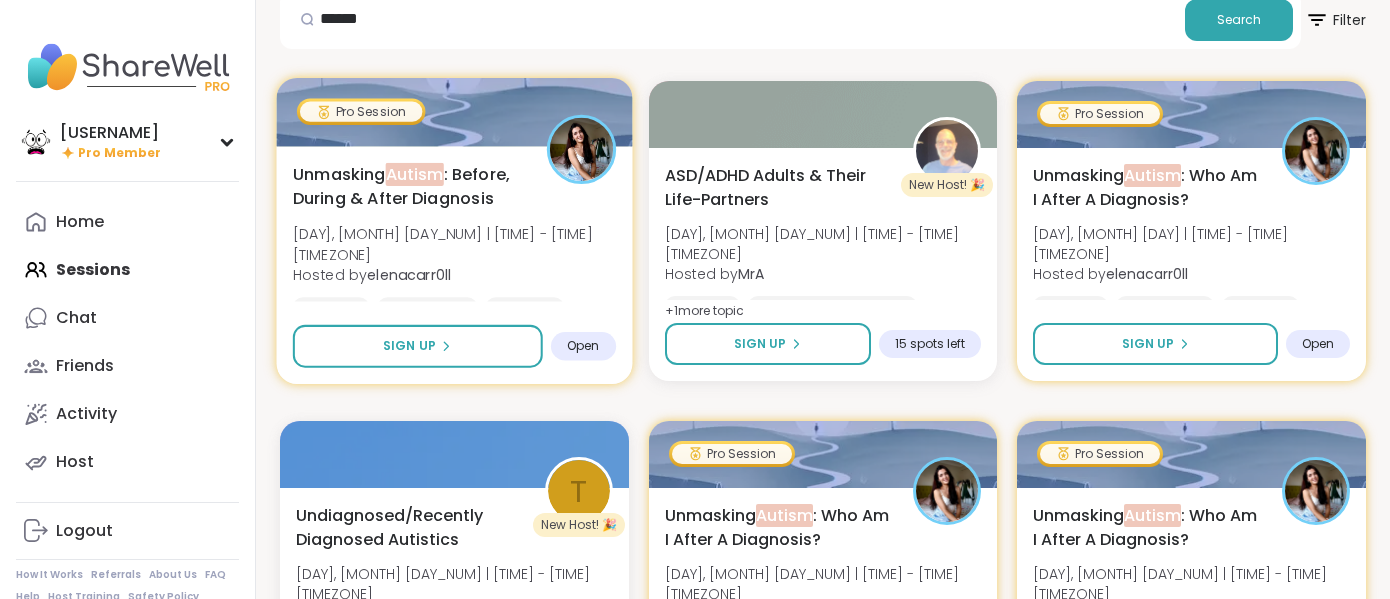click on "Unmasking Autism : Before, During & After Diagnosis [DAY], [MONTH] [DAY_NUM] | [TIME] - [TIME] [TIMEZONE] Hosted by [USERNAME] Autism Diagnoses Identity Sign Up Open" at bounding box center (455, 265) 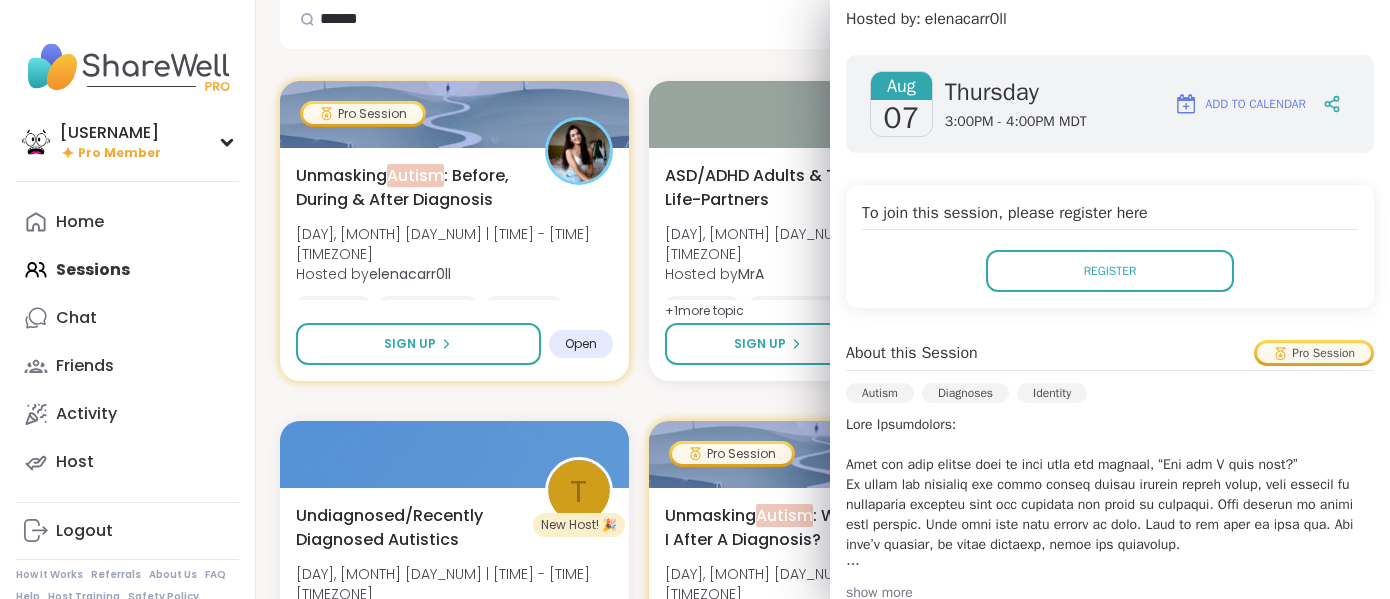 scroll, scrollTop: 275, scrollLeft: 0, axis: vertical 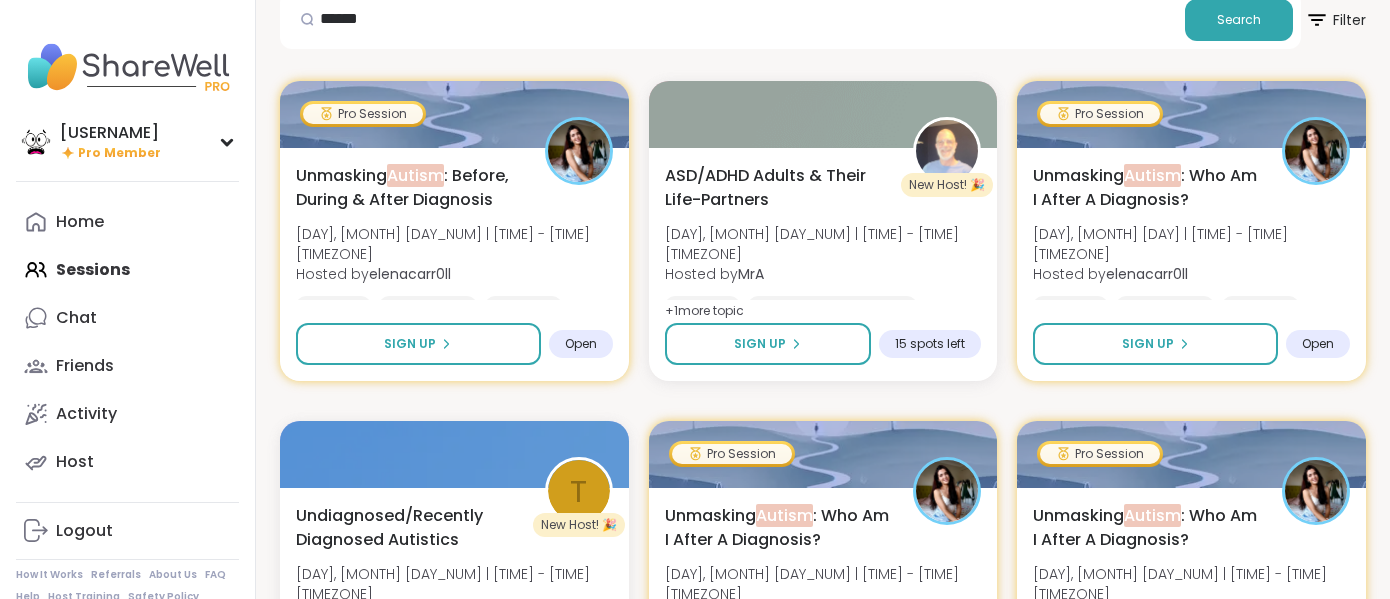 click on "Find your next session ****** Search Filter Pro Session Unmasking Autism : Before, During & After Diagnosis [DAY], [MONTH] [DAY_NUM] | [TIME] - [TIME] [TIMEZONE] Hosted by [USERNAME] Autism Diagnoses Identity Sign Up Open New Host! 🎉 ASD/ADHD Adults & Their Life-Partners [DAY], [MONTH] [DAY_NUM] | [TIME] - [TIME] [TIMEZONE] Hosted by [USERNAME] Autism Relationship struggles ADHD + 1 more topic Sign Up 15 spots left Pro Session Unmasking Autism : Who Am I After A Diagnosis? [DAY], [MONTH] [DAY_NUM] | [TIME] - [TIME] [TIMEZONE] Hosted by [USERNAME] Autism Diagnoses Identity Sign Up Open T New Host! 🎉 Undiagnosed/Recently Diagnosed Autistics [DAY], [MONTH] [DAY_NUM] | [TIME] - [TIME] [TIMEZONE] Hosted by [USERNAME] Autism Sign Up 15 spots left Pro Session Unmasking Autism : Who Am I After A Diagnosis? [DAY], [MONTH] [DAY_NUM] | [TIME] - [TIME] [TIMEZONE] Hosted by [USERNAME] Autism Diagnoses Identity Sign Up Open Pro Session Unmasking Autism : Who Am I After A Diagnosis? [DAY], [MONTH] [DAY_NUM] | [TIME] - [TIME] [TIMEZONE] Hosted by [USERNAME] Autism Diagnoses Identity Sign Up Open T New Host! 🎉" at bounding box center (823, 850) 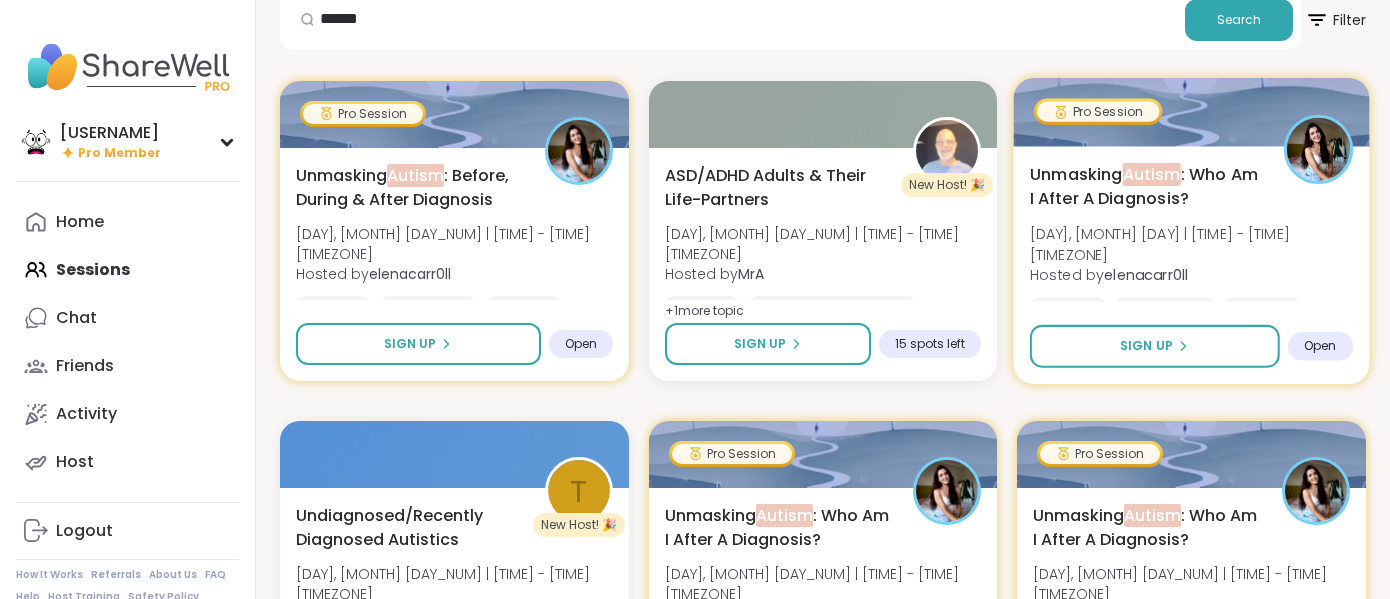 click on "Unmasking Autism : Who Am I After A Diagnosis? [DAY], [MONTH] [DAY_NUM] | [TIME] - [TIME] [TIMEZONE] Hosted by [USERNAME] Autism Diagnoses Identity" at bounding box center [1191, 239] 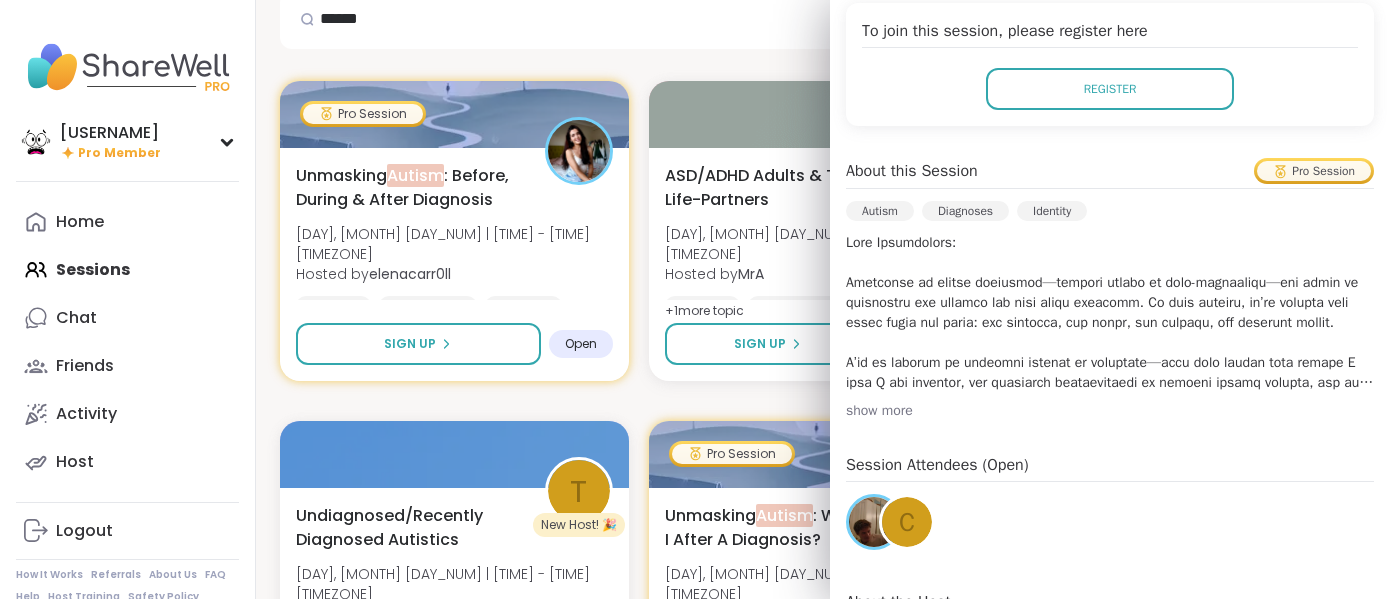 scroll, scrollTop: 456, scrollLeft: 0, axis: vertical 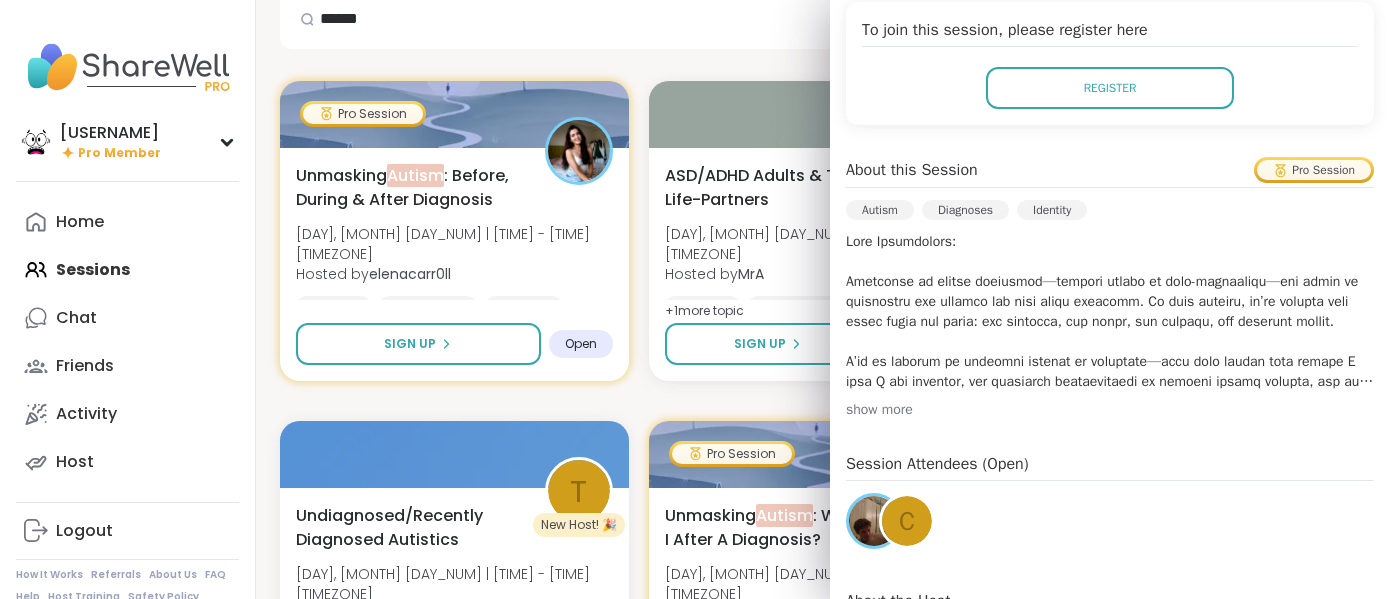 click on "Find your next session ****** Search Filter Pro Session Unmasking Autism : Before, During & After Diagnosis [DAY], [MONTH] [DAY_NUM] | [TIME] - [TIME] [TIMEZONE] Hosted by [USERNAME] Autism Diagnoses Identity Sign Up Open New Host! 🎉 ASD/ADHD Adults & Their Life-Partners [DAY], [MONTH] [DAY_NUM] | [TIME] - [TIME] [TIMEZONE] Hosted by [USERNAME] Autism Relationship struggles ADHD + 1 more topic Sign Up 15 spots left Pro Session Unmasking Autism : Who Am I After A Diagnosis? [DAY], [MONTH] [DAY_NUM] | [TIME] - [TIME] [TIMEZONE] Hosted by [USERNAME] Autism Diagnoses Identity Sign Up Open T New Host! 🎉 Undiagnosed/Recently Diagnosed Autistics [DAY], [MONTH] [DAY_NUM] | [TIME] - [TIME] [TIMEZONE] Hosted by [USERNAME] Autism Sign Up 15 spots left Pro Session Unmasking Autism : Who Am I After A Diagnosis? [DAY], [MONTH] [DAY_NUM] | [TIME] - [TIME] [TIMEZONE] Hosted by [USERNAME] Autism Diagnoses Identity Sign Up Open Pro Session Unmasking Autism : Who Am I After A Diagnosis? [DAY], [MONTH] [DAY_NUM] | [TIME] - [TIME] [TIMEZONE] Hosted by [USERNAME] Autism Diagnoses Identity Sign Up Open T New Host! 🎉" at bounding box center (823, 850) 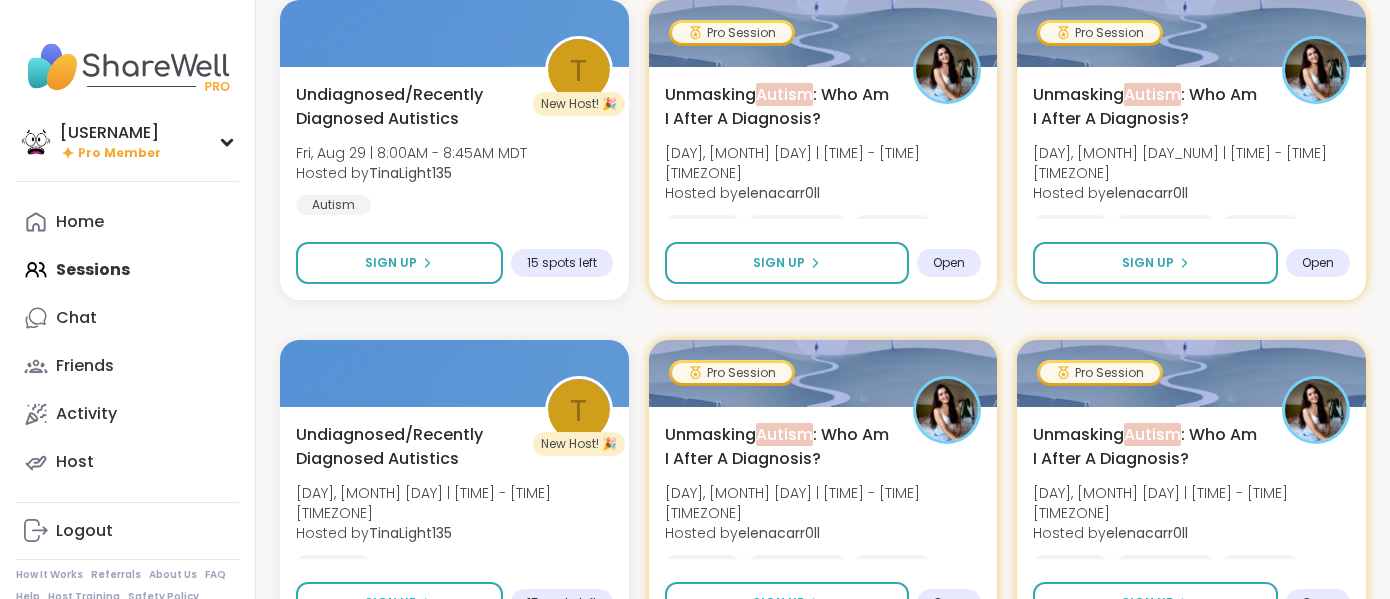 scroll, scrollTop: 0, scrollLeft: 0, axis: both 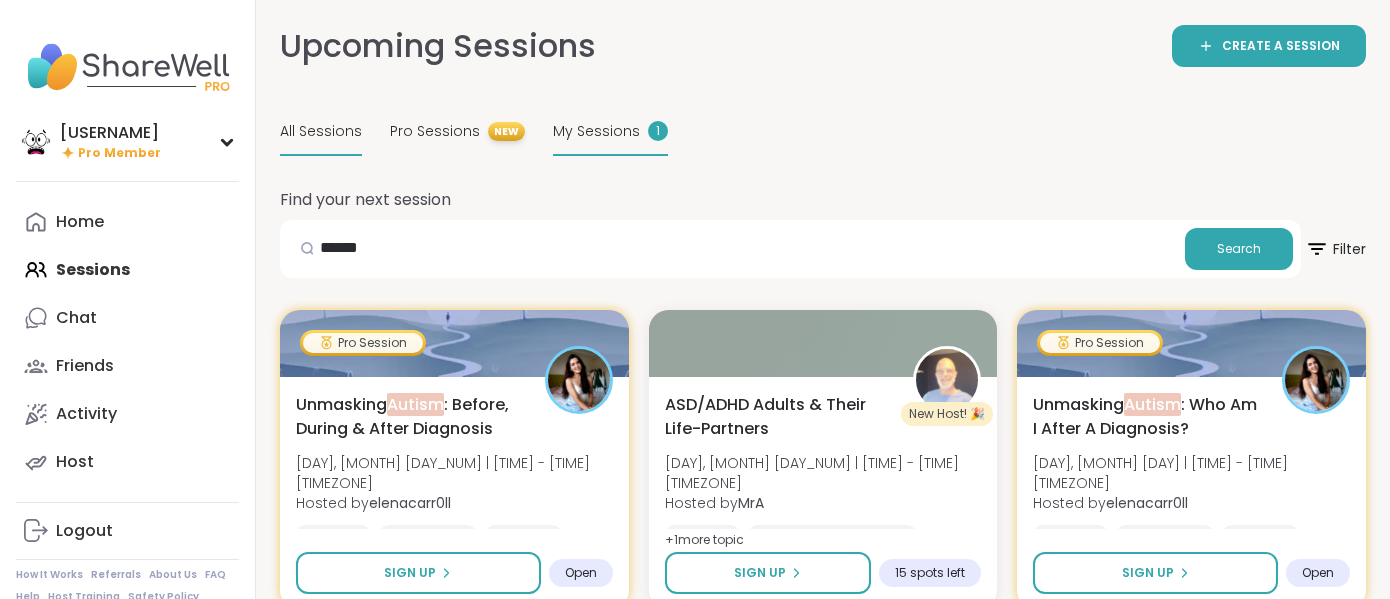 click on "My Sessions" at bounding box center [596, 131] 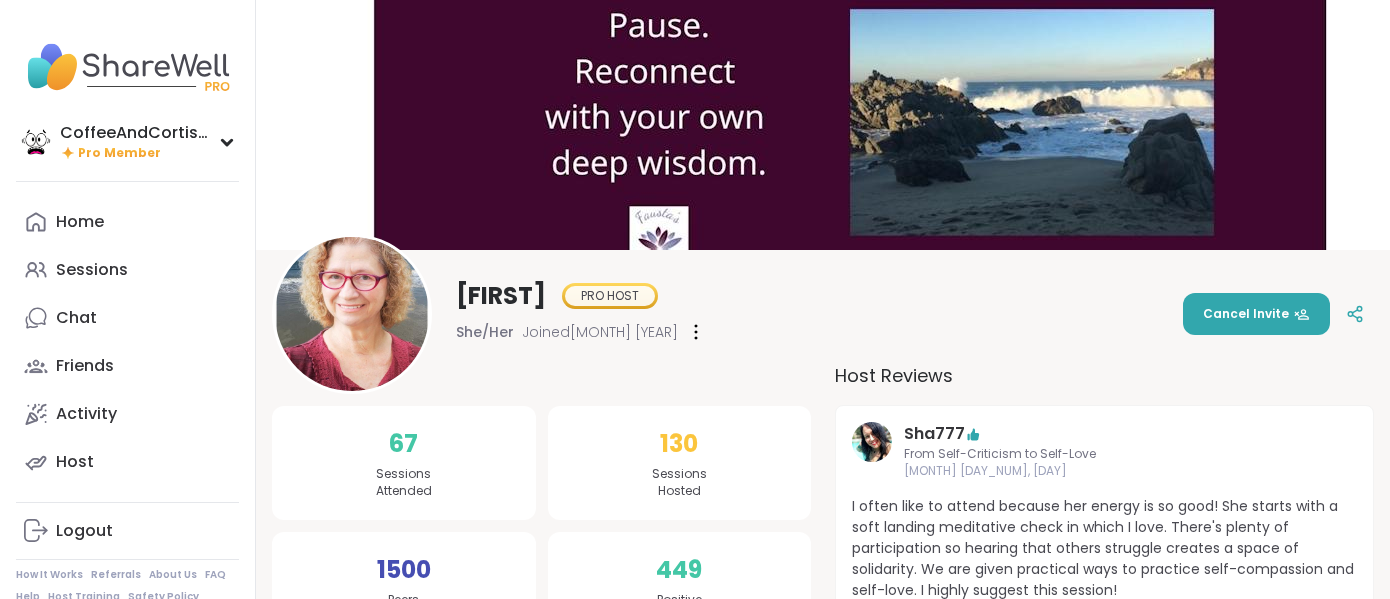 scroll, scrollTop: 23, scrollLeft: 0, axis: vertical 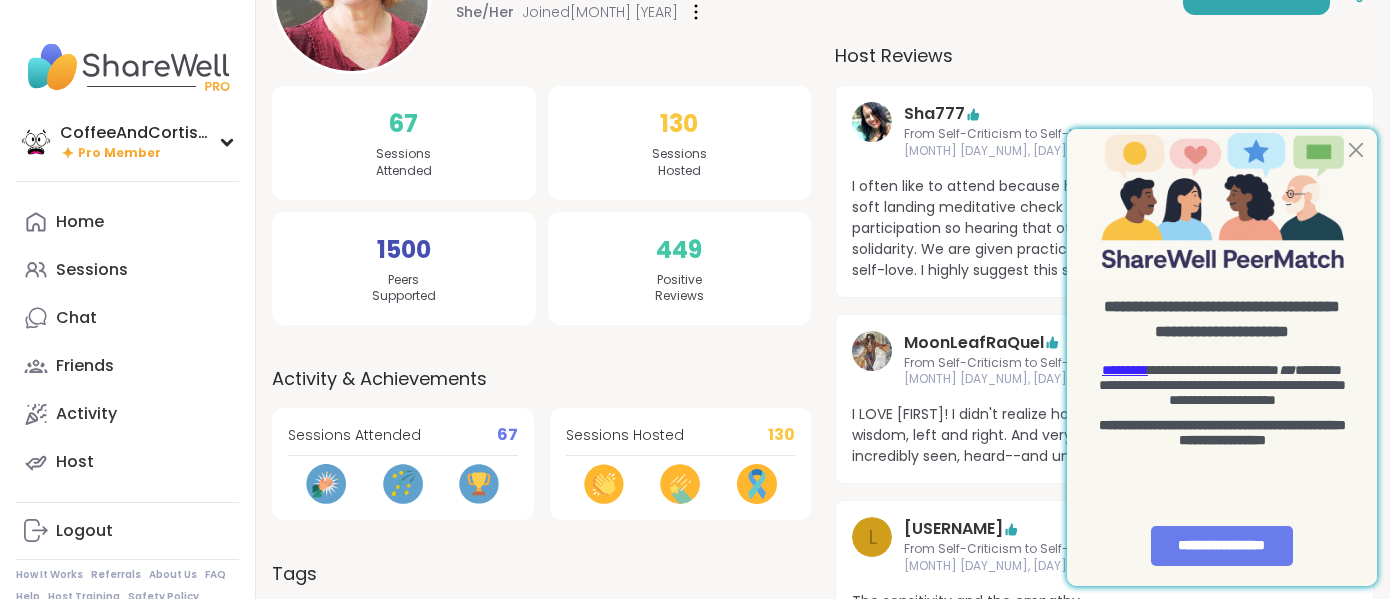 click at bounding box center [1222, 204] 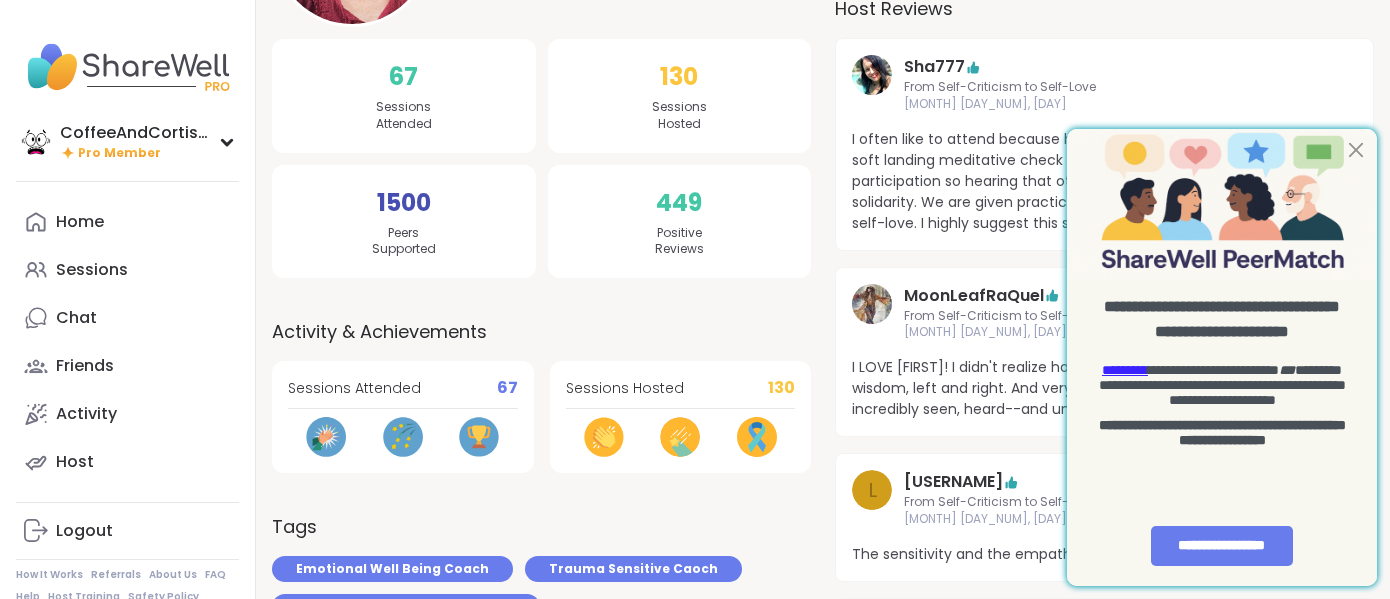 scroll, scrollTop: 370, scrollLeft: 0, axis: vertical 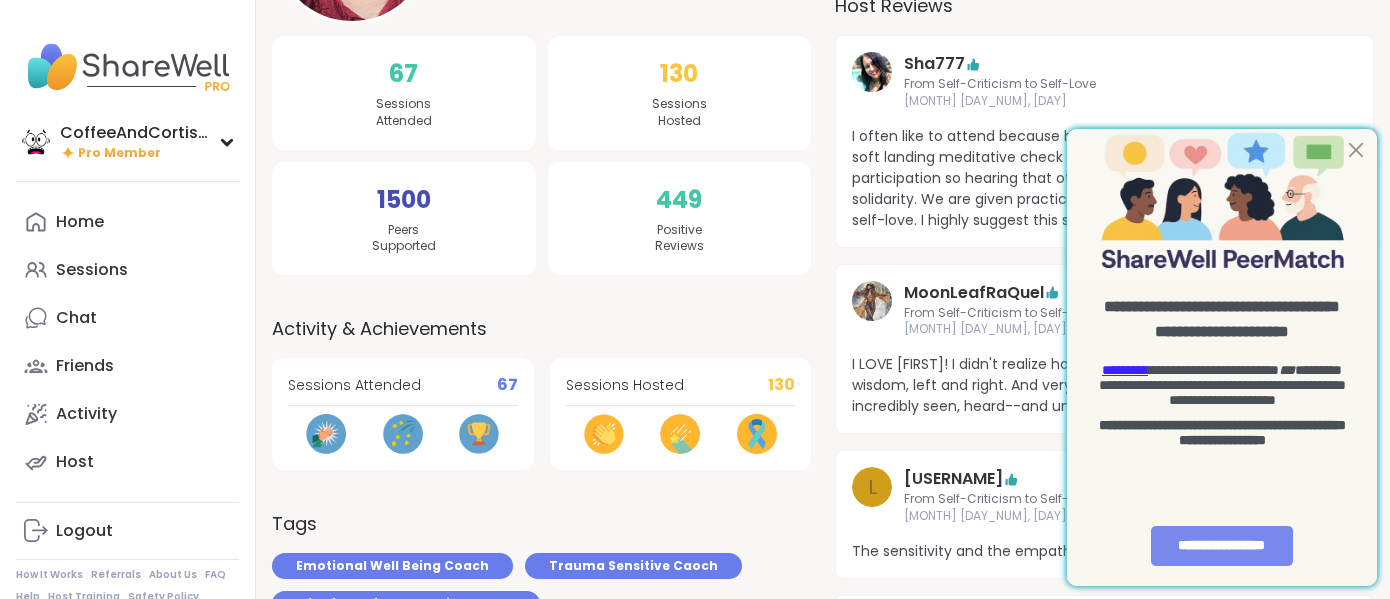 click on "**********" at bounding box center [1222, 546] 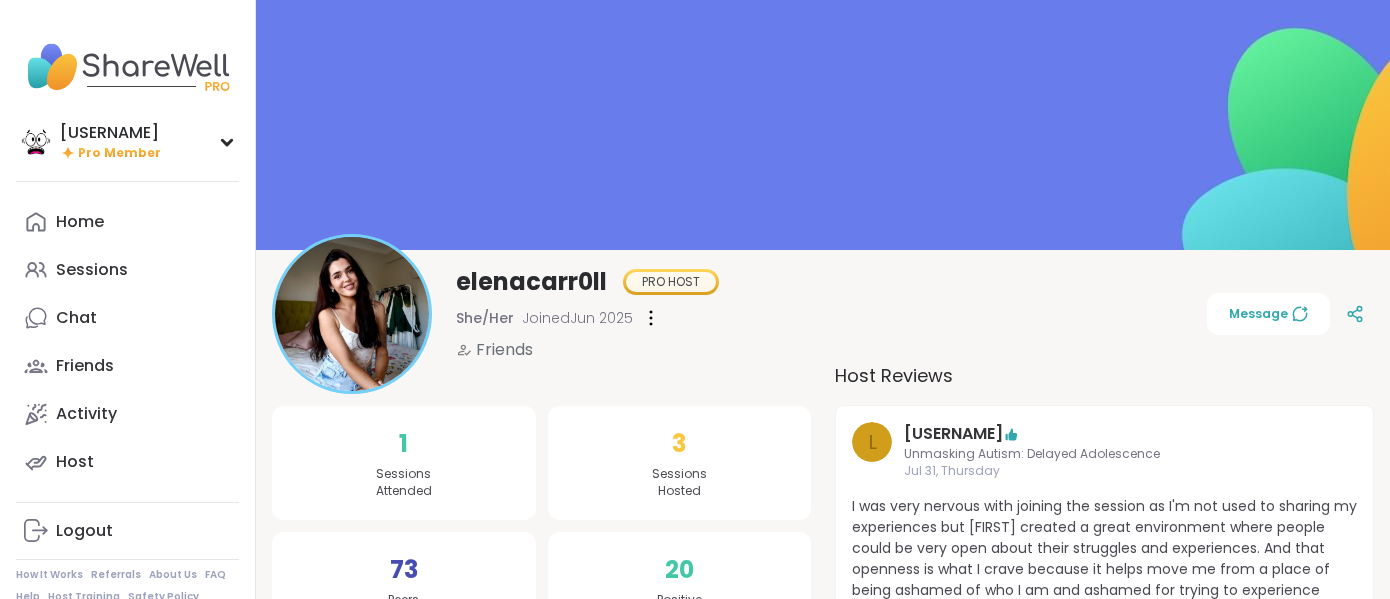 scroll, scrollTop: 0, scrollLeft: 0, axis: both 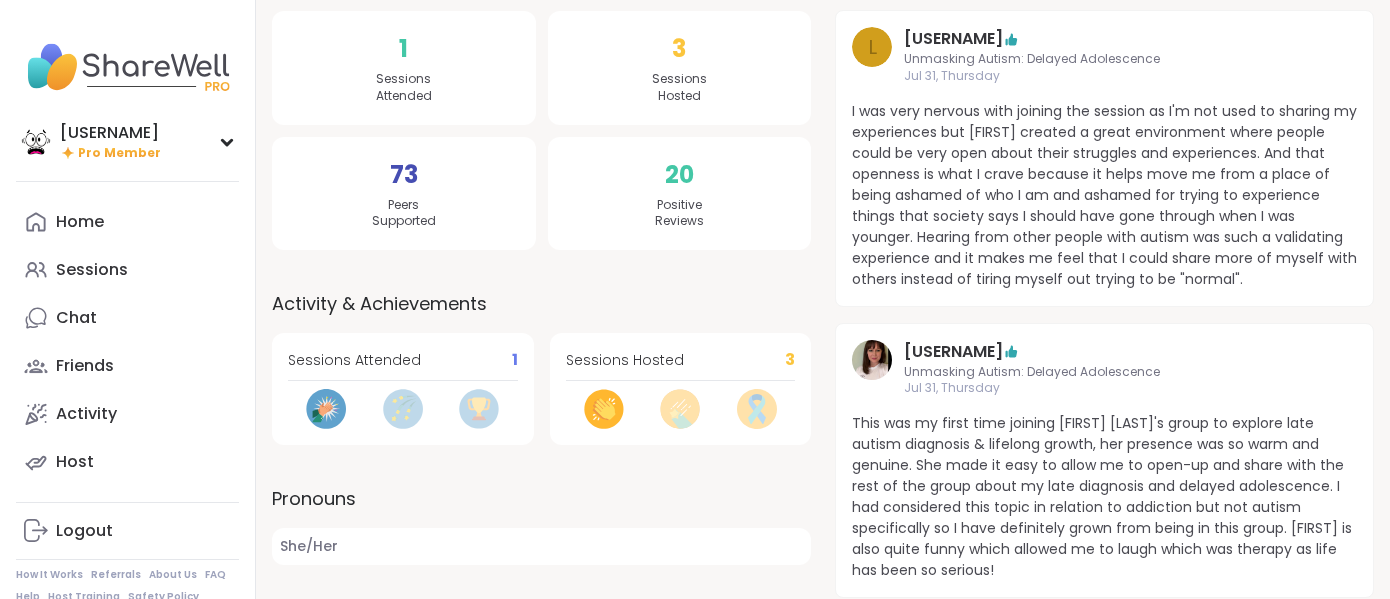 click on "Sessions Hosted" at bounding box center (625, 361) 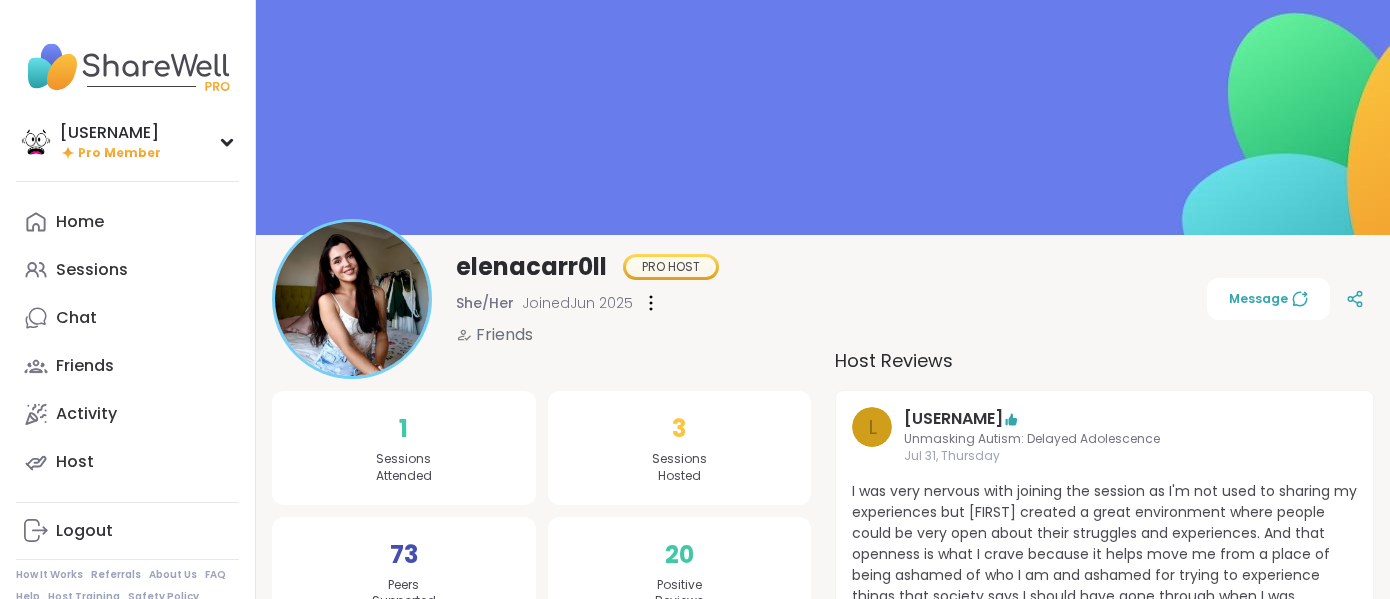 scroll, scrollTop: 0, scrollLeft: 0, axis: both 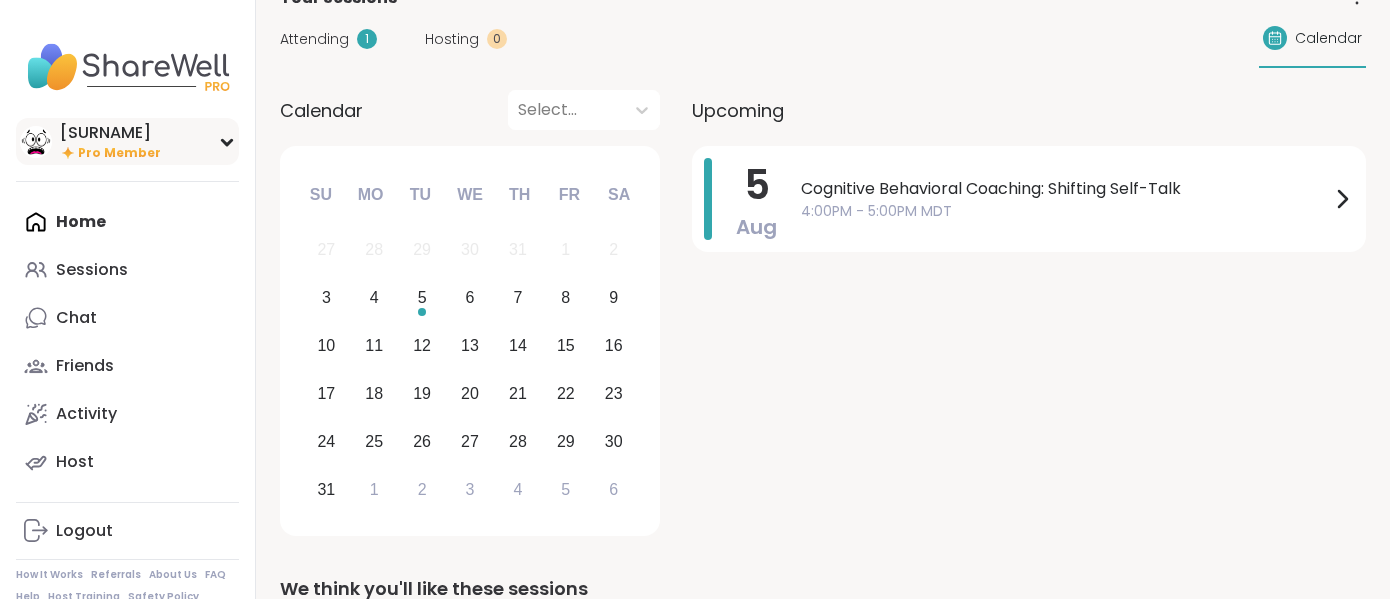 click on "[SURNAME]" at bounding box center (110, 133) 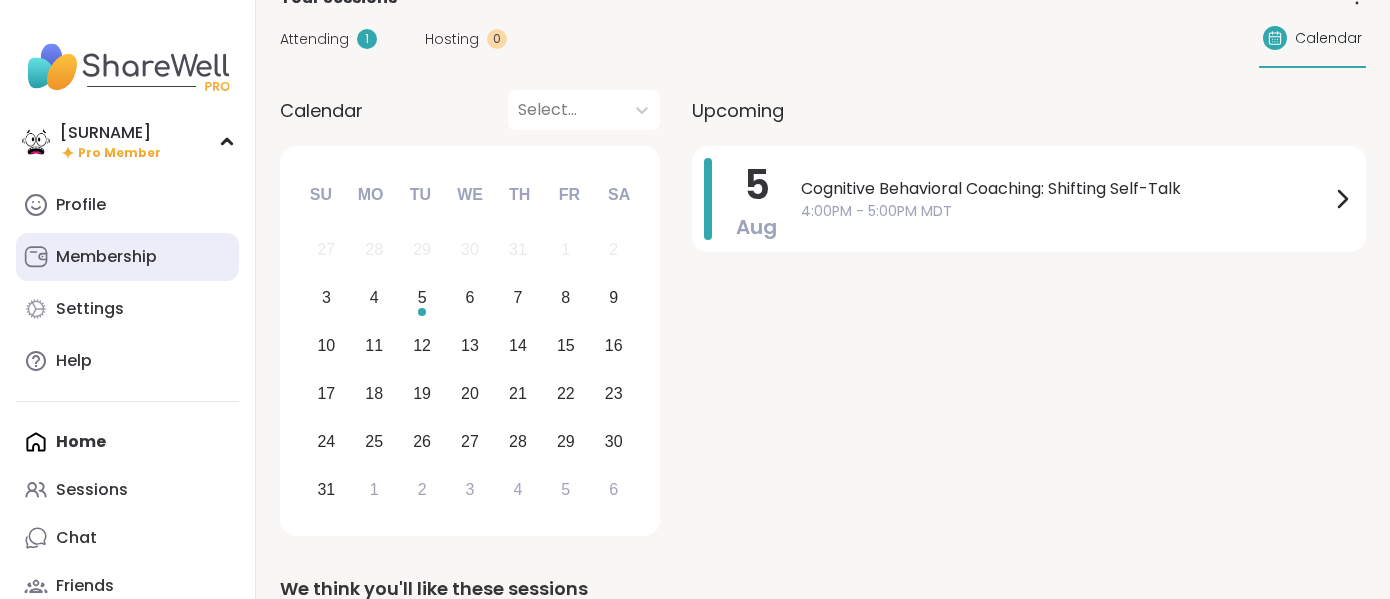 click on "Membership" at bounding box center (106, 257) 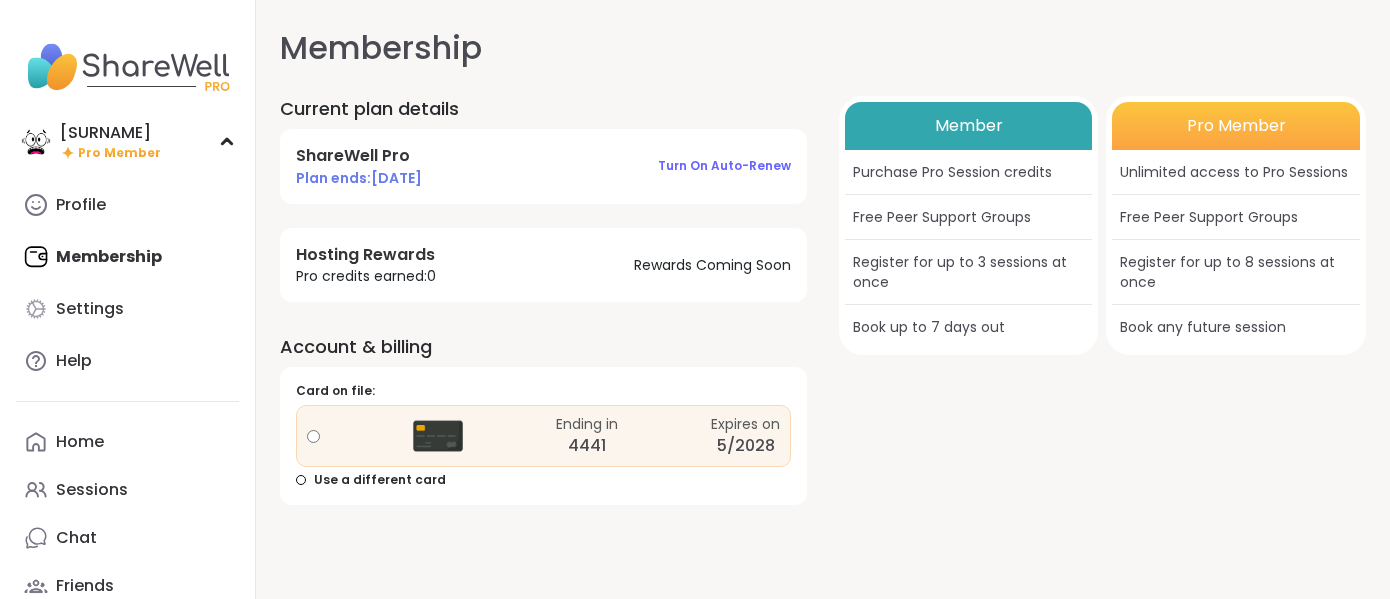 scroll, scrollTop: 20, scrollLeft: 0, axis: vertical 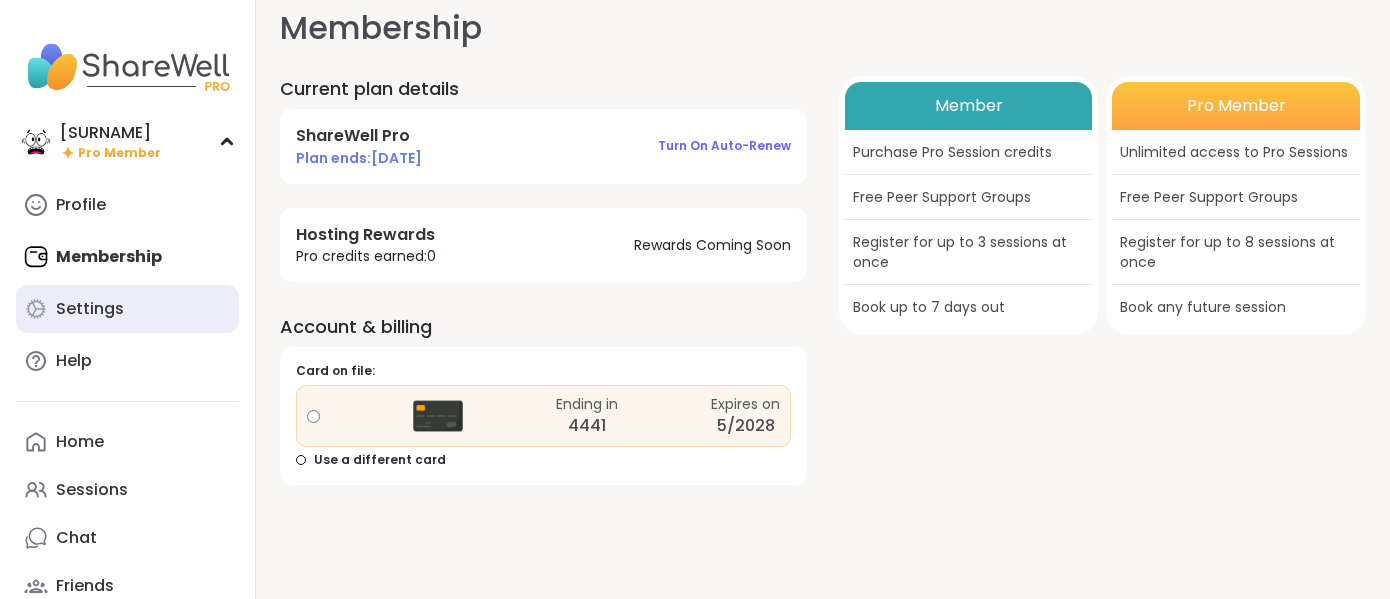 click 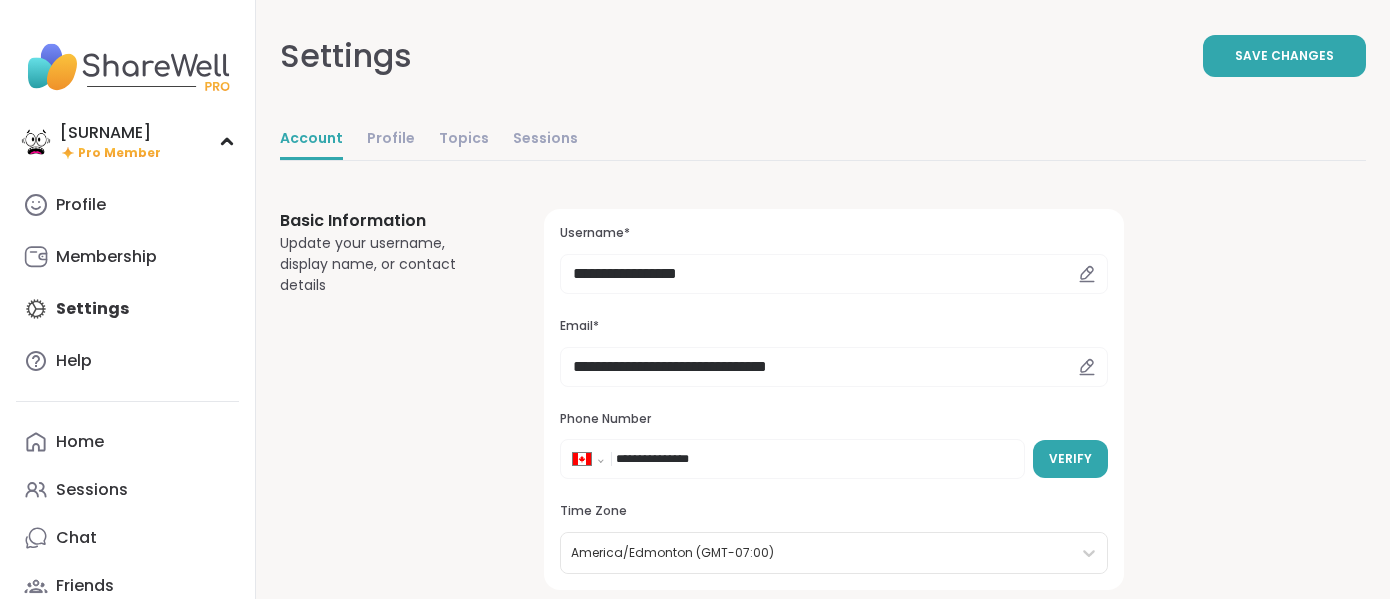 scroll, scrollTop: 0, scrollLeft: 0, axis: both 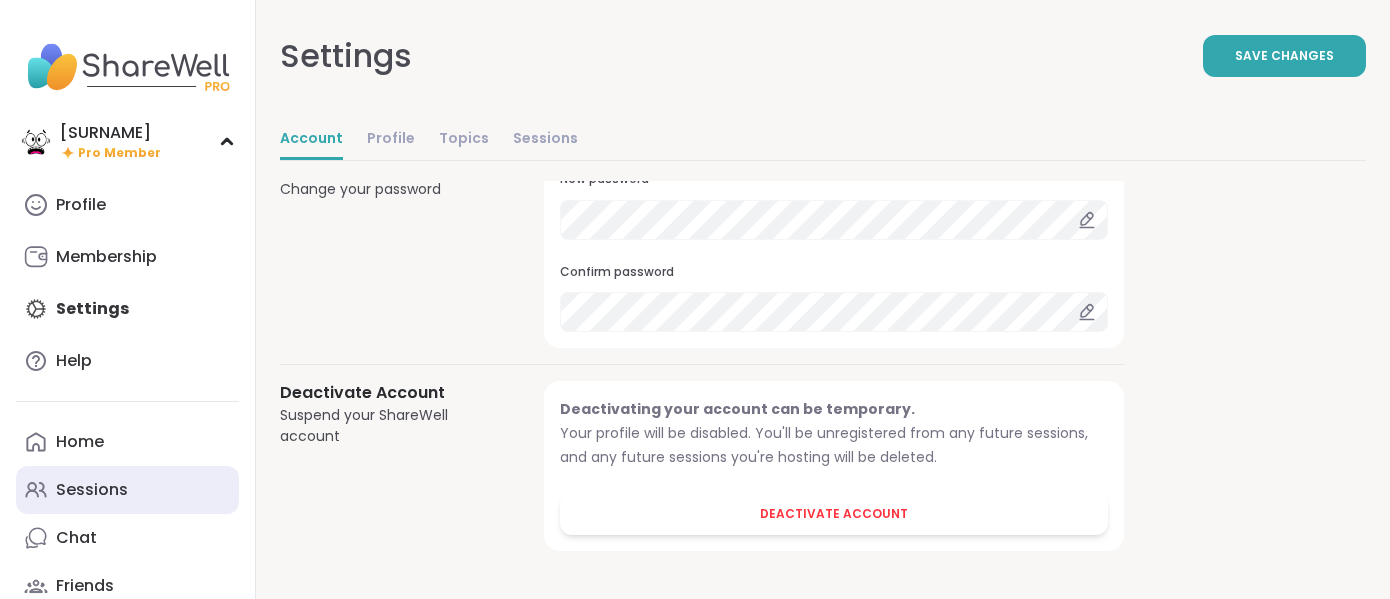 click on "Sessions" at bounding box center [92, 490] 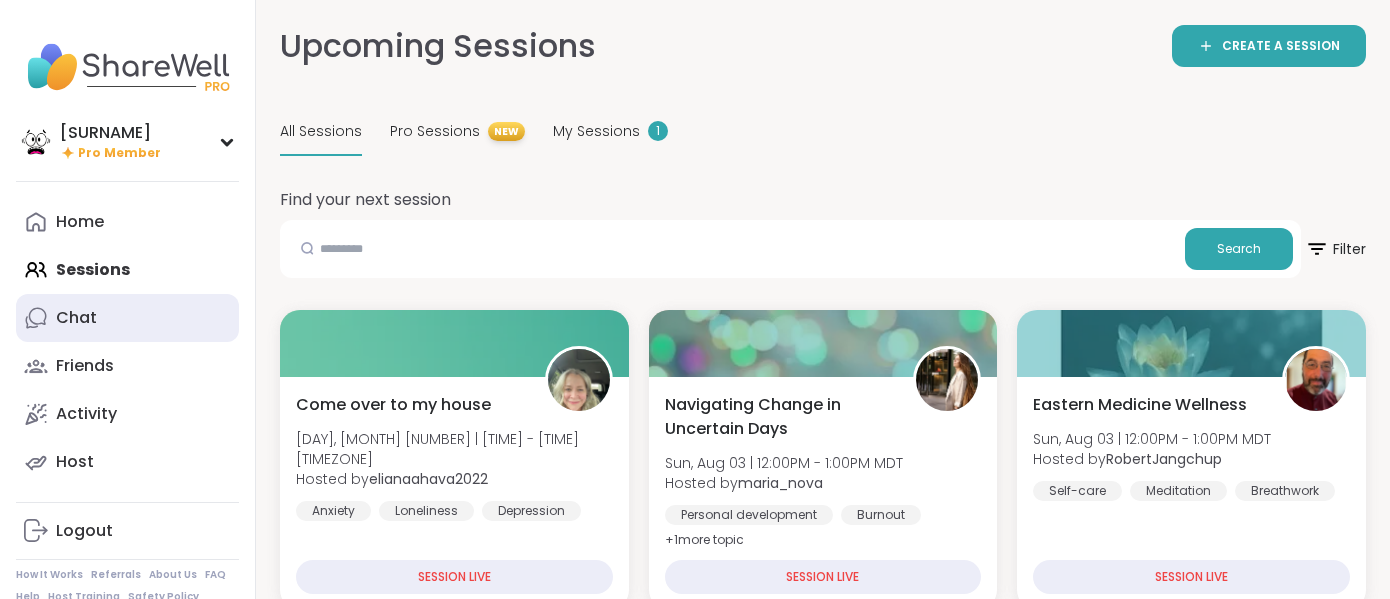 click on "Chat" at bounding box center (127, 318) 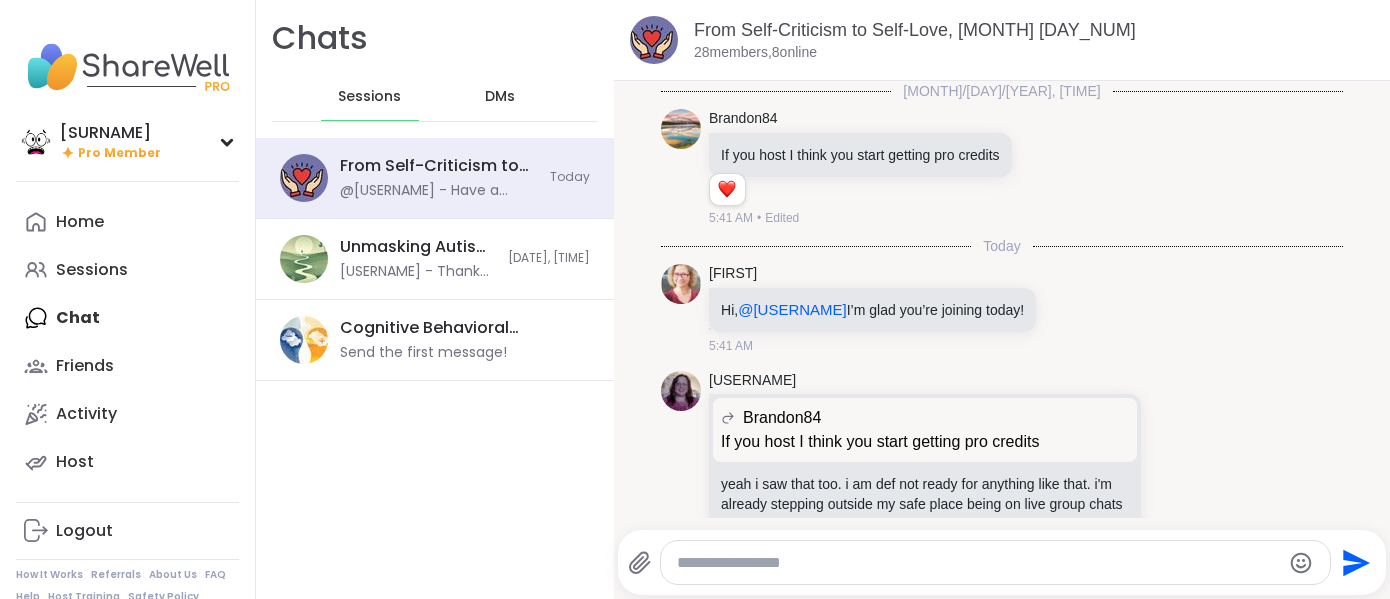 scroll, scrollTop: 17383, scrollLeft: 0, axis: vertical 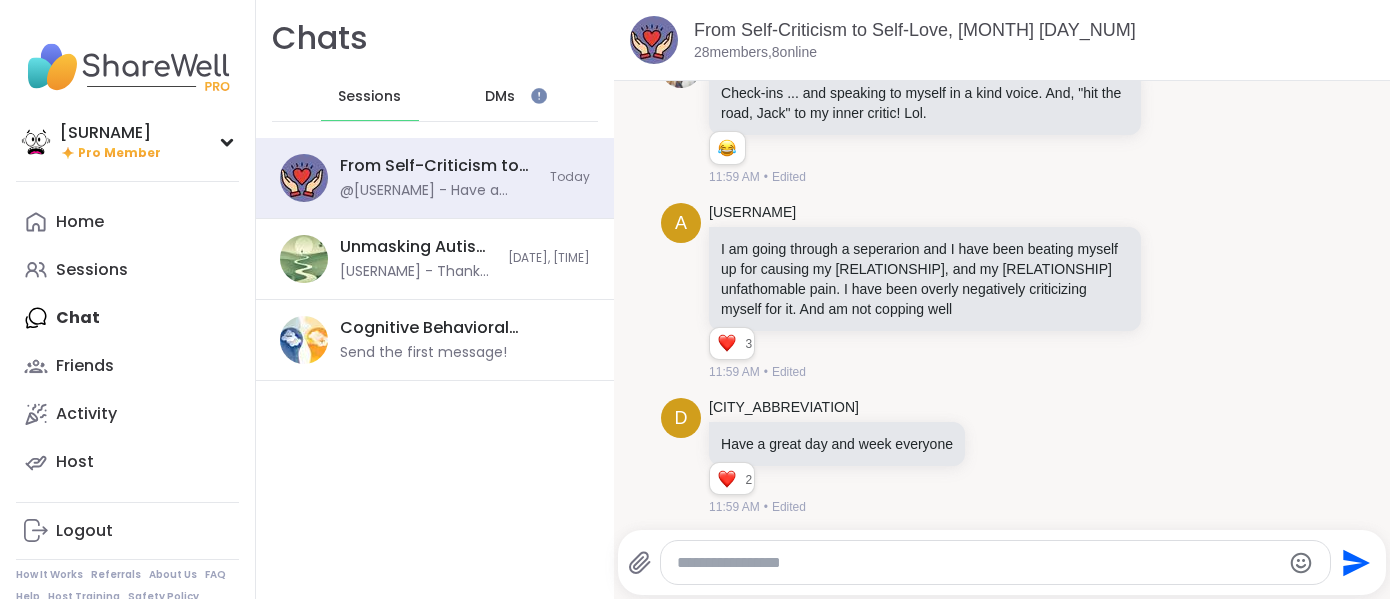 click on "DMs" at bounding box center [501, 97] 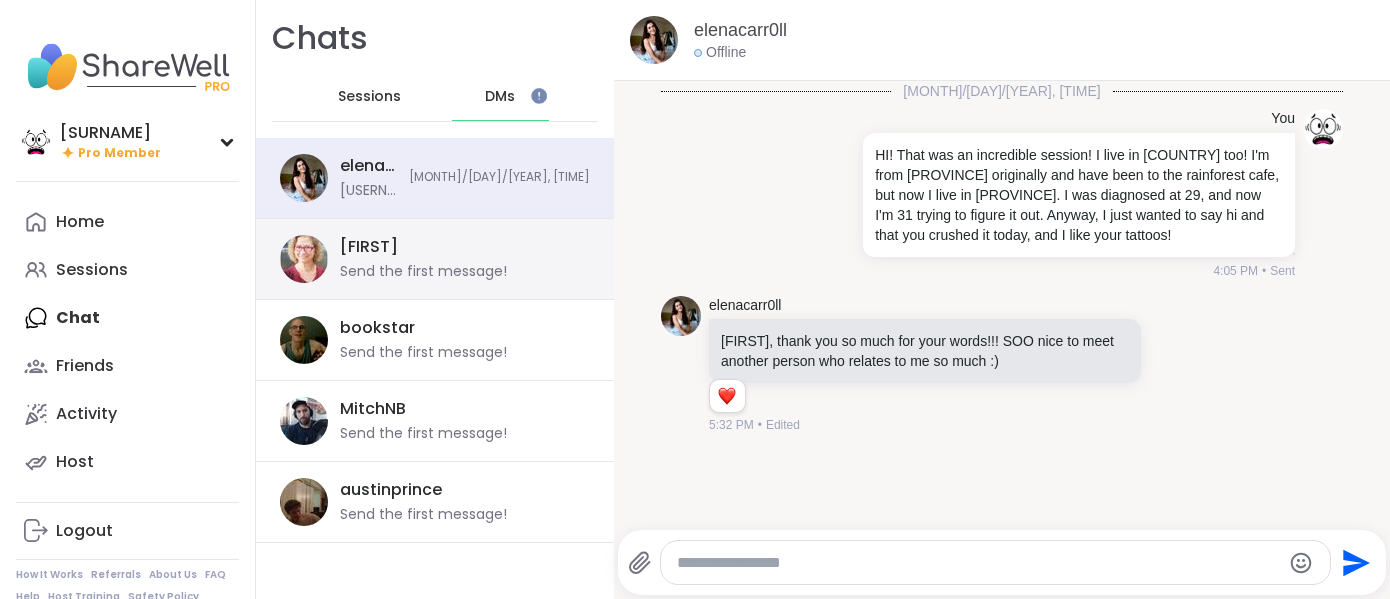 click on "Fausta Send the first message!" at bounding box center (459, 259) 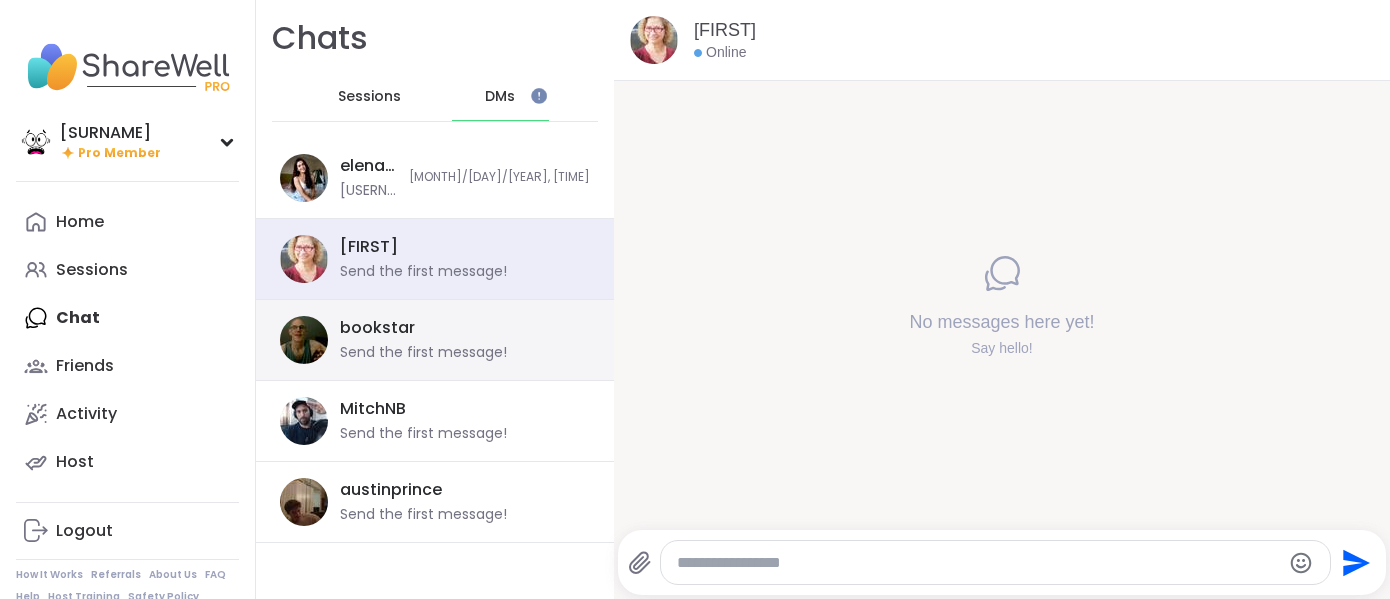 click on "bookstar Send the first message!" at bounding box center (435, 340) 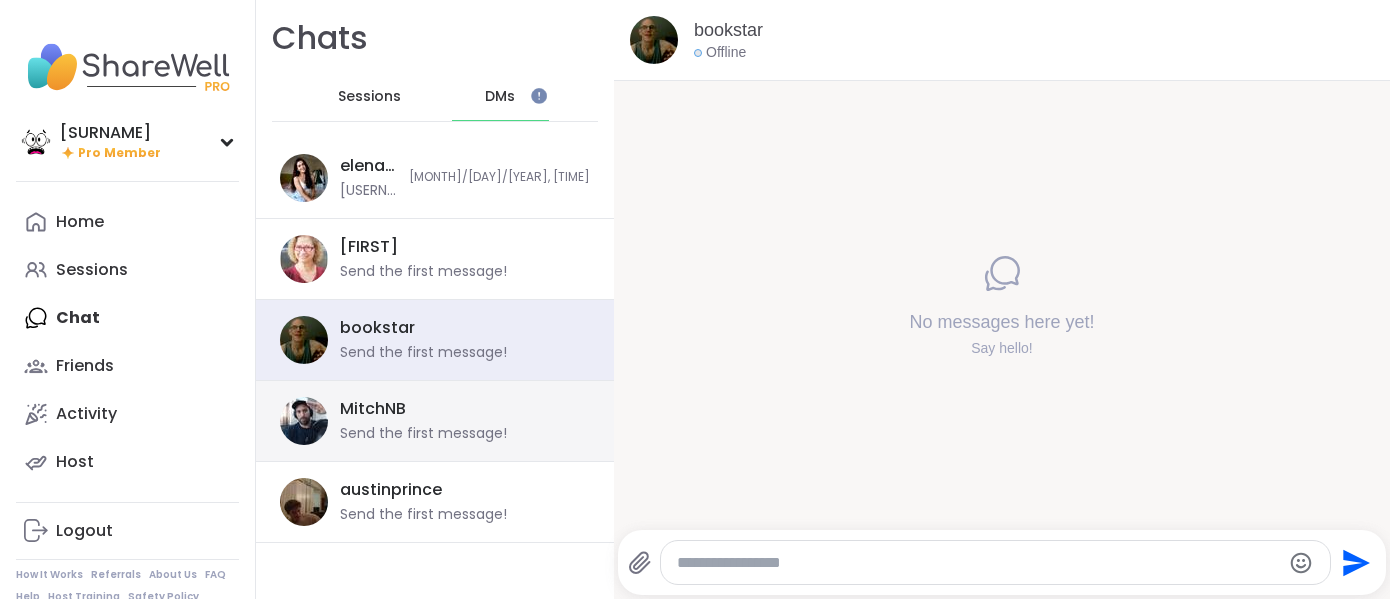 click on "MitchNB Send the first message!" at bounding box center [459, 421] 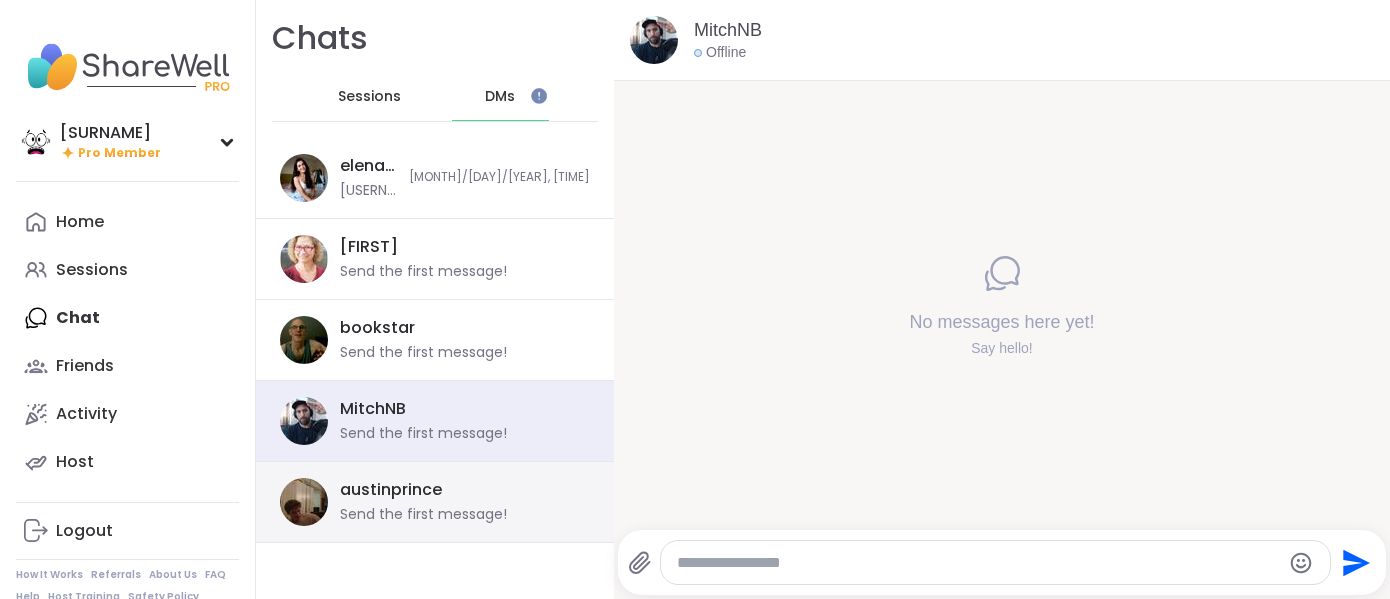 click on "austinprince Send the first message!" at bounding box center [459, 502] 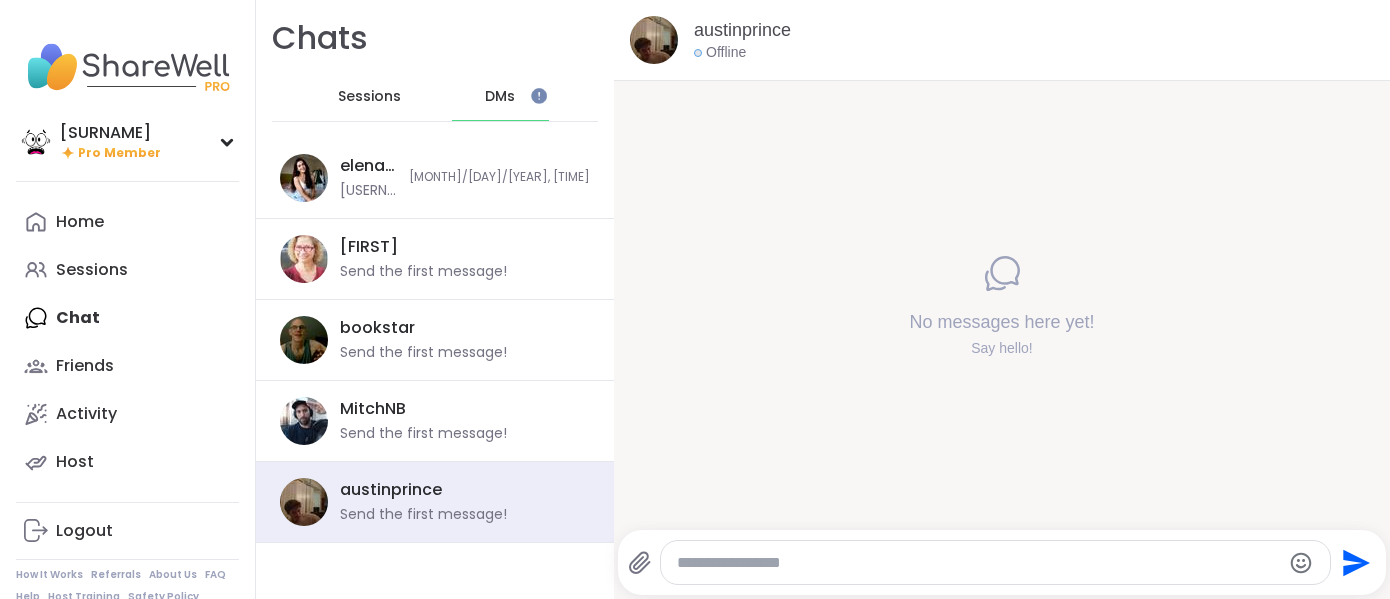 click on "Sessions" at bounding box center [370, 97] 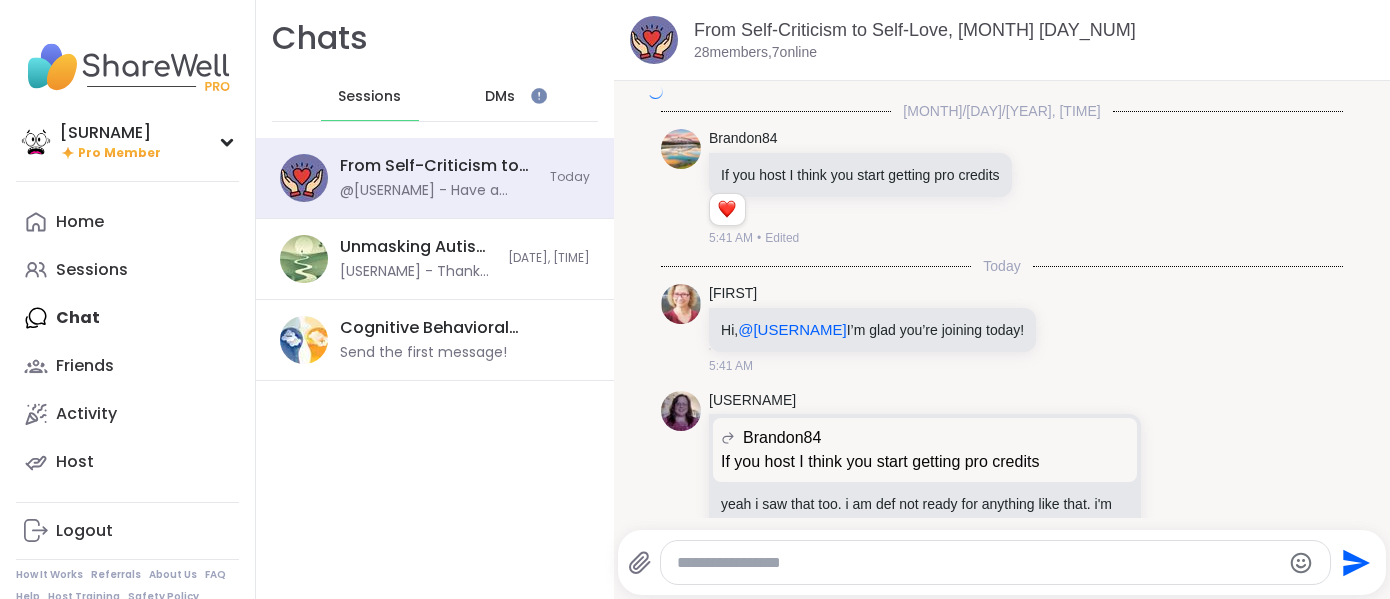 scroll, scrollTop: 17510, scrollLeft: 0, axis: vertical 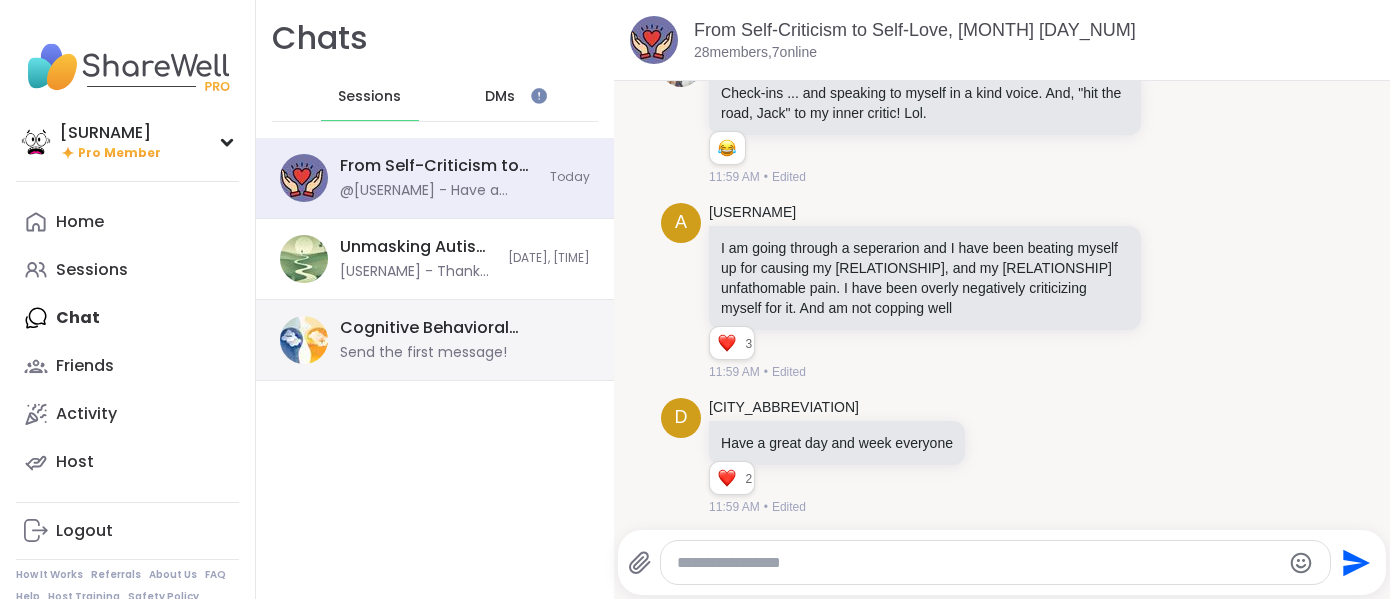 click on "Send the first message!" at bounding box center [423, 353] 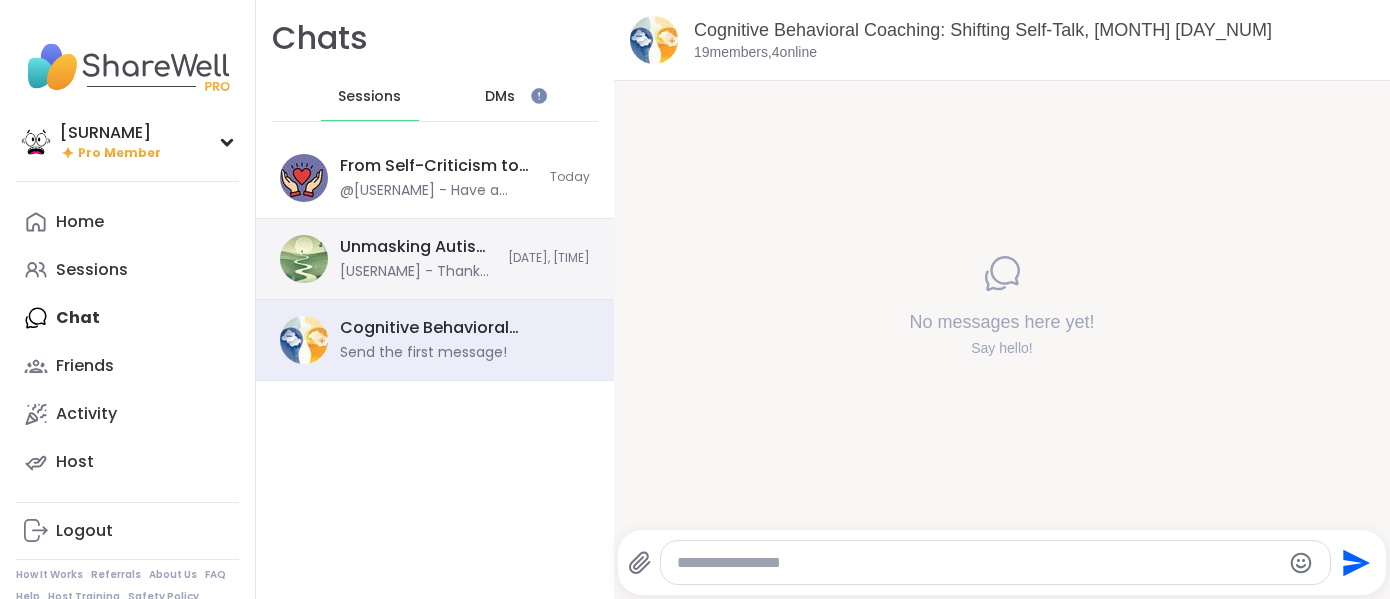 click on "Unmasking Autism: Delayed Adolescence , Jul 31 @LiaAltor - Thank you everyone for sharing your experiences. I didn't get a chance to speak but I hope I'll be able to in the future. It was just so validating to hear that there's so many others that are in a similar boat, as it were. I just feel like there's not many spaces for autistic adults to talk and share experiences so sessions like these are so important. 7/31/2025, 4:13 PM" at bounding box center [435, 259] 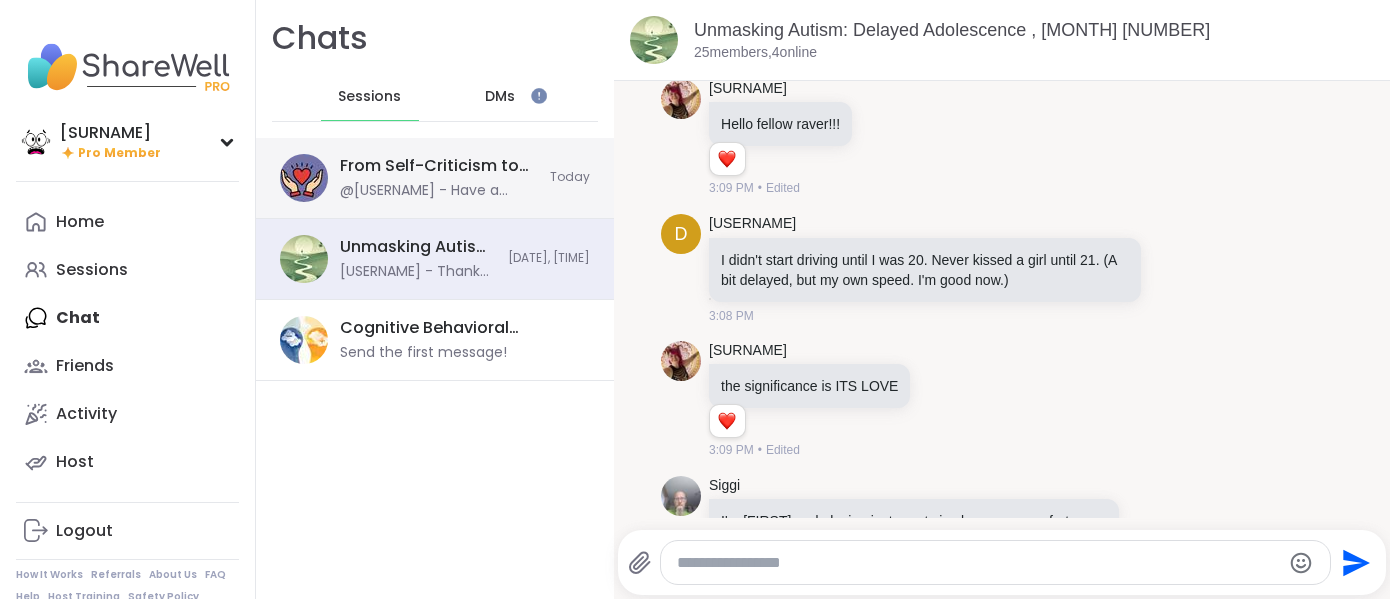 scroll, scrollTop: 14572, scrollLeft: 0, axis: vertical 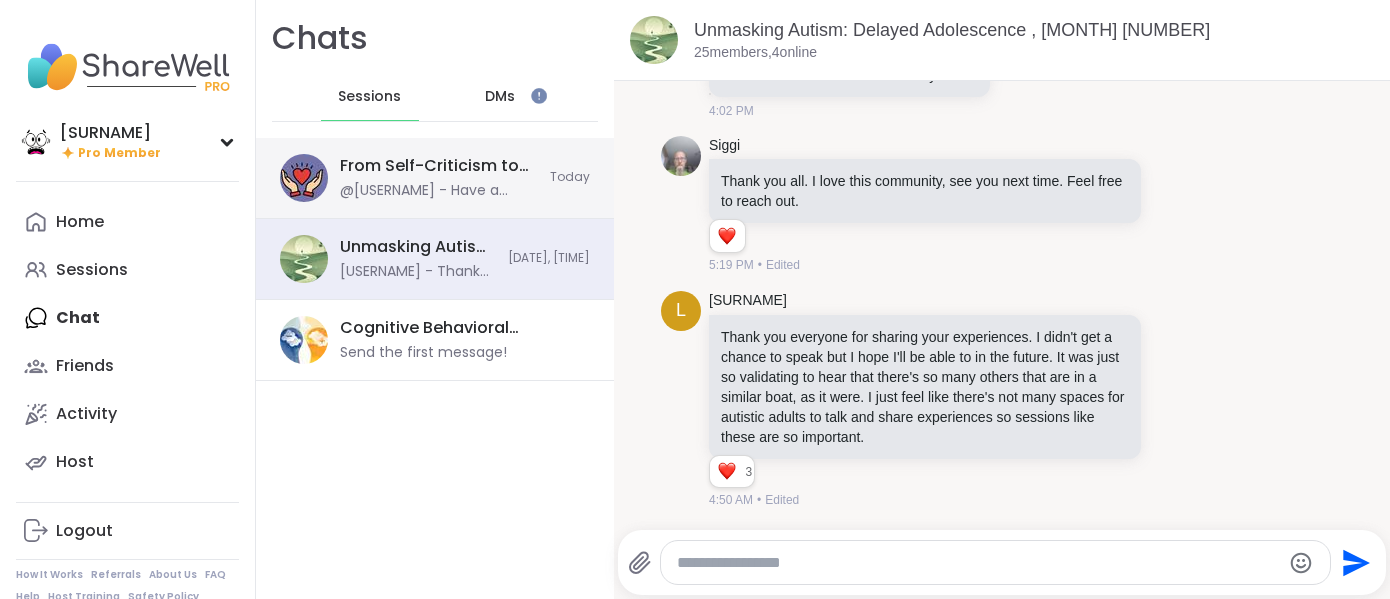 click on "From Self-Criticism to Self-Love, Aug 03 @dbchicago - Have a great day and week everyone Today" at bounding box center [435, 178] 